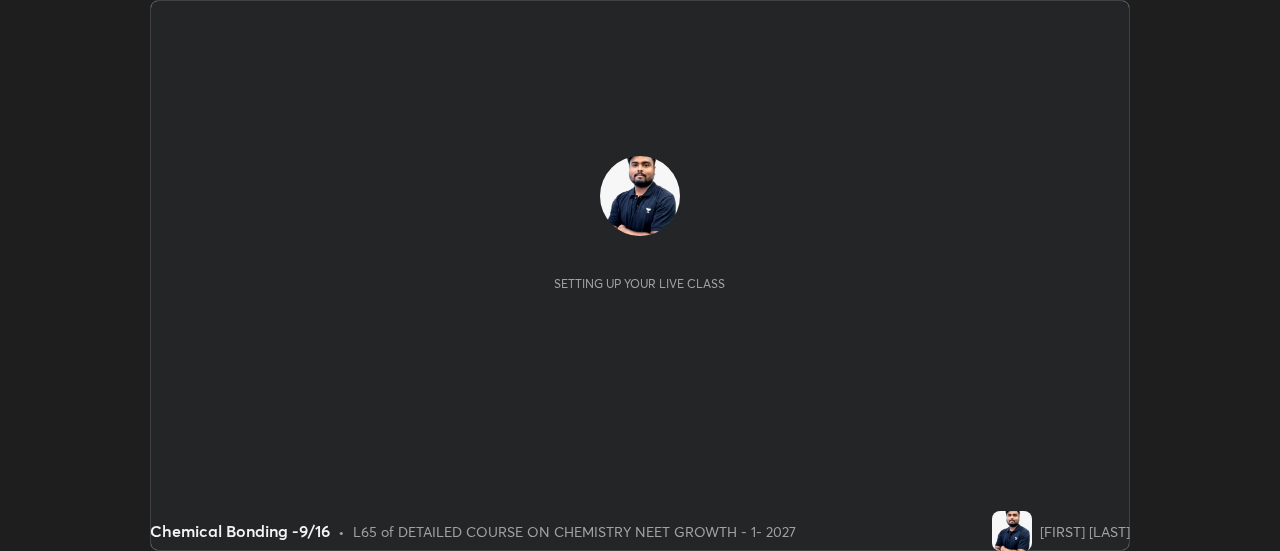 scroll, scrollTop: 0, scrollLeft: 0, axis: both 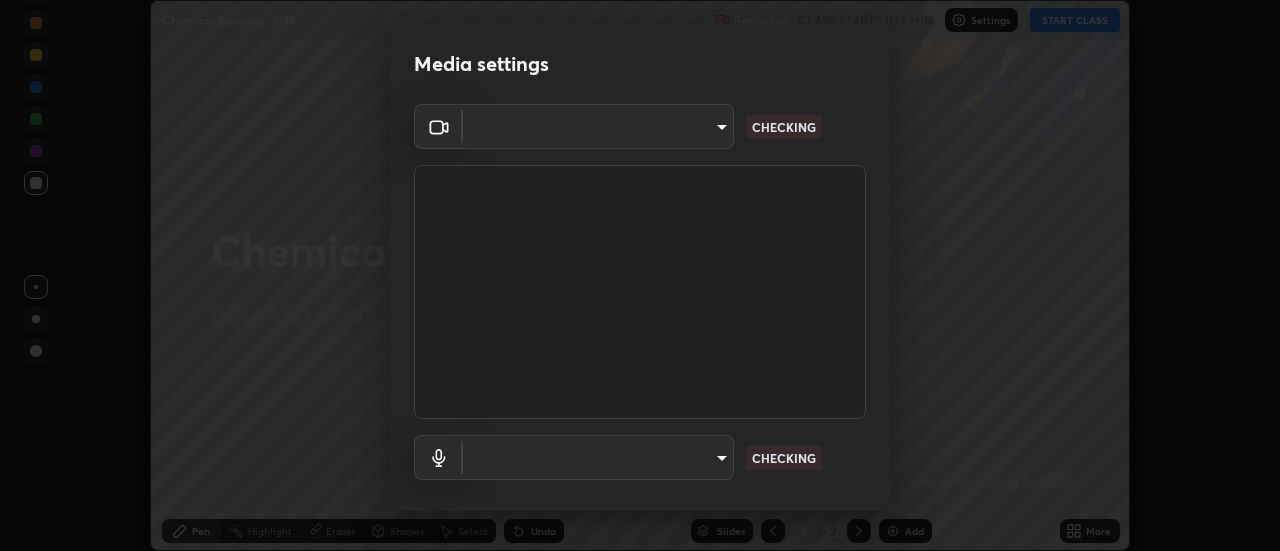 click on "Erase all Chemical Bonding -9/16 Recording CLASS STARTS IN 1 MIN Settings START CLASS Setting up your live class Chemical Bonding -9/16 • L65 of DETAILED COURSE ON CHEMISTRY NEET GROWTH - 1- 2027 [NAME] [LAST] Pen Highlight Eraser Shapes Select Undo Slides 2 / 2 Add More No doubts shared Encourage your learners to ask a doubt for better clarity Report an issue Reason for reporting Buffering Chat not working Audio - Video sync issue Educator video quality low ​ Attach an image Report Media settings ​ CHECKING ​ CHECKING 1 / 5 Next" at bounding box center (640, 275) 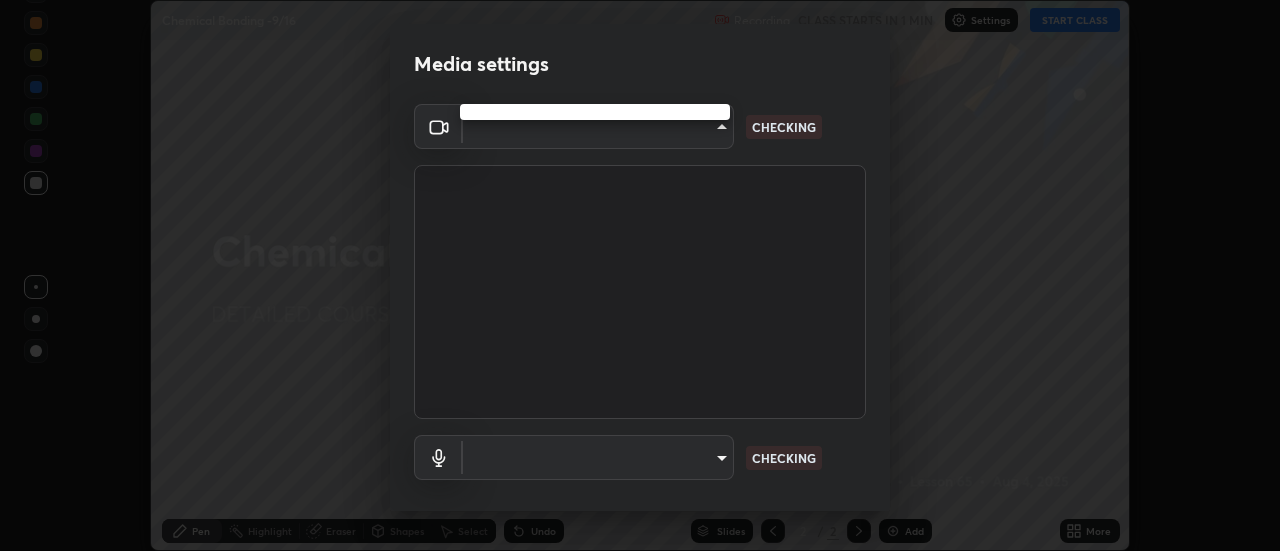 click at bounding box center [640, 275] 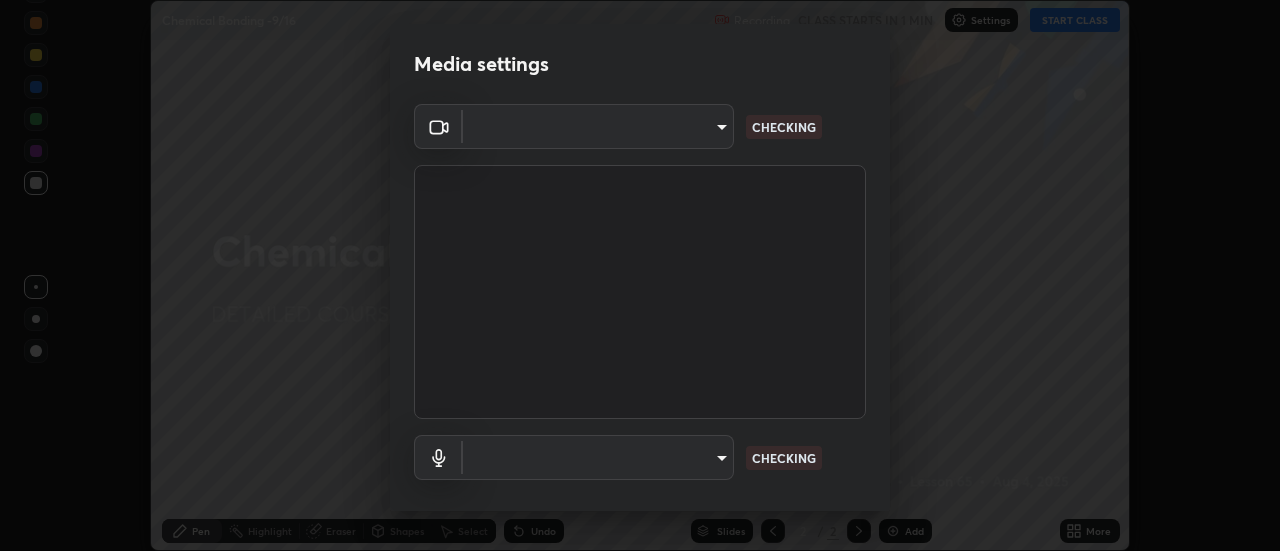 type on "abd1dd8f698bdb7170c938d45ed7c5a449073cf79ef4f8923fa8d1de0ad96843" 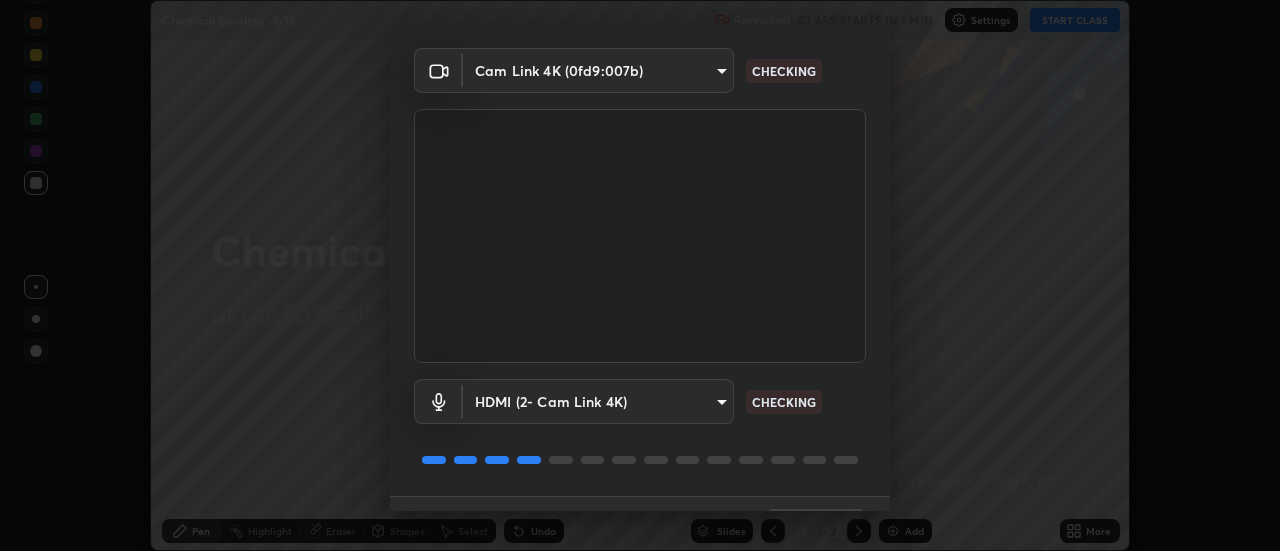 scroll, scrollTop: 105, scrollLeft: 0, axis: vertical 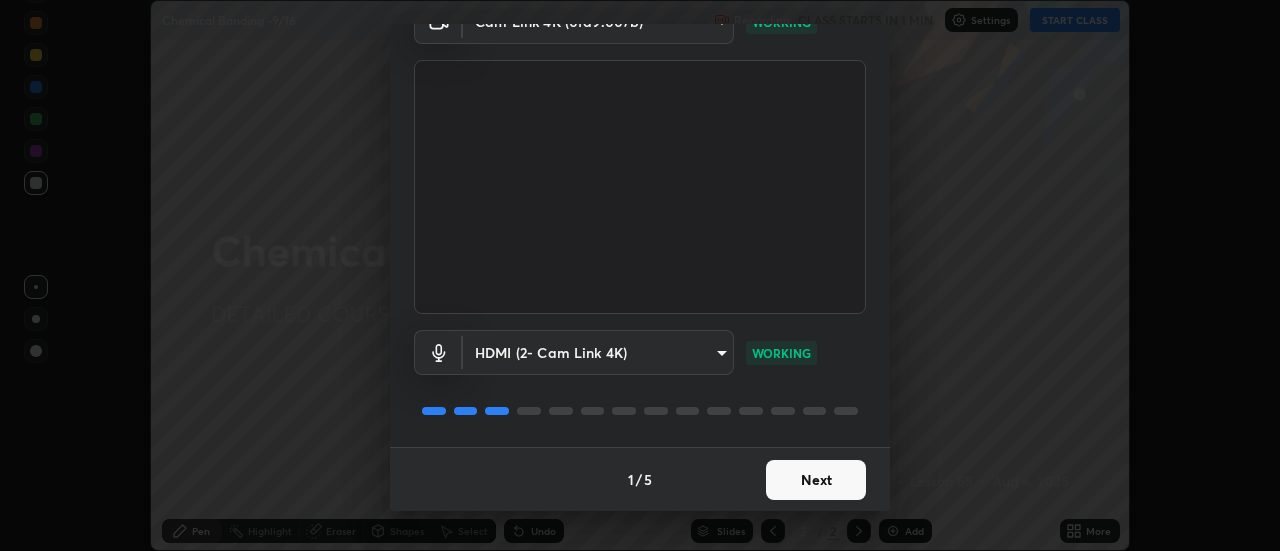 click on "Next" at bounding box center (816, 480) 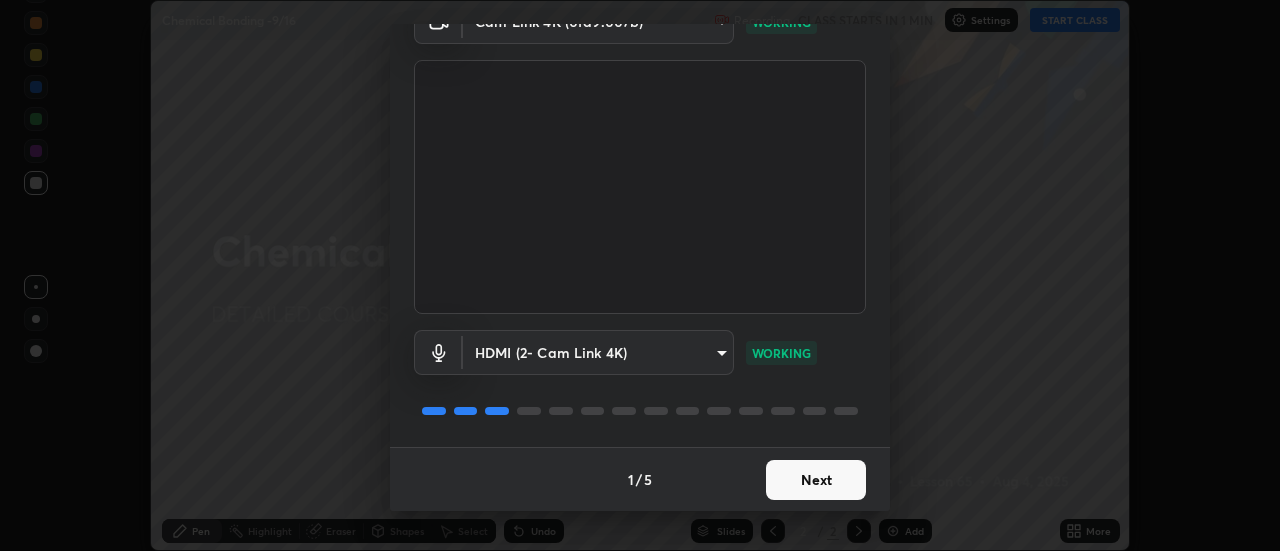scroll, scrollTop: 0, scrollLeft: 0, axis: both 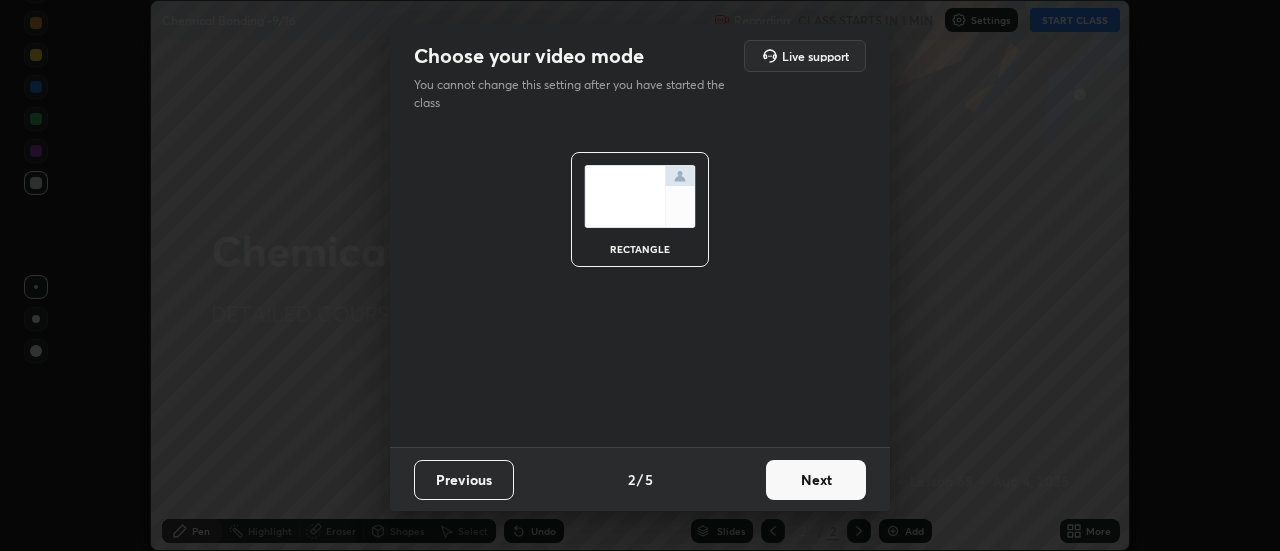 click on "Next" at bounding box center (816, 480) 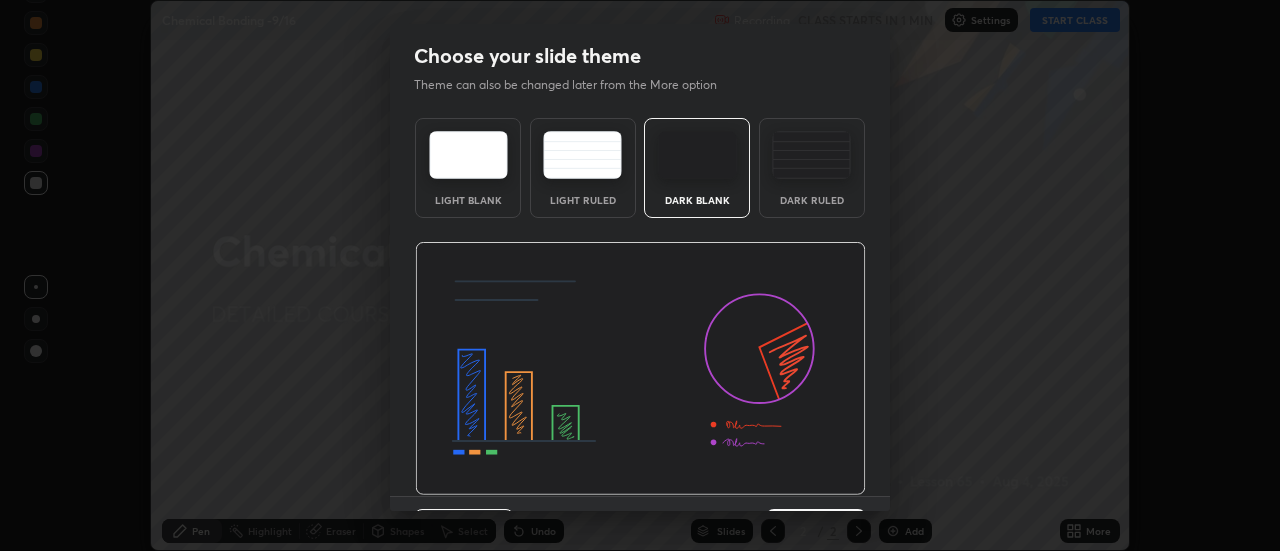 scroll, scrollTop: 49, scrollLeft: 0, axis: vertical 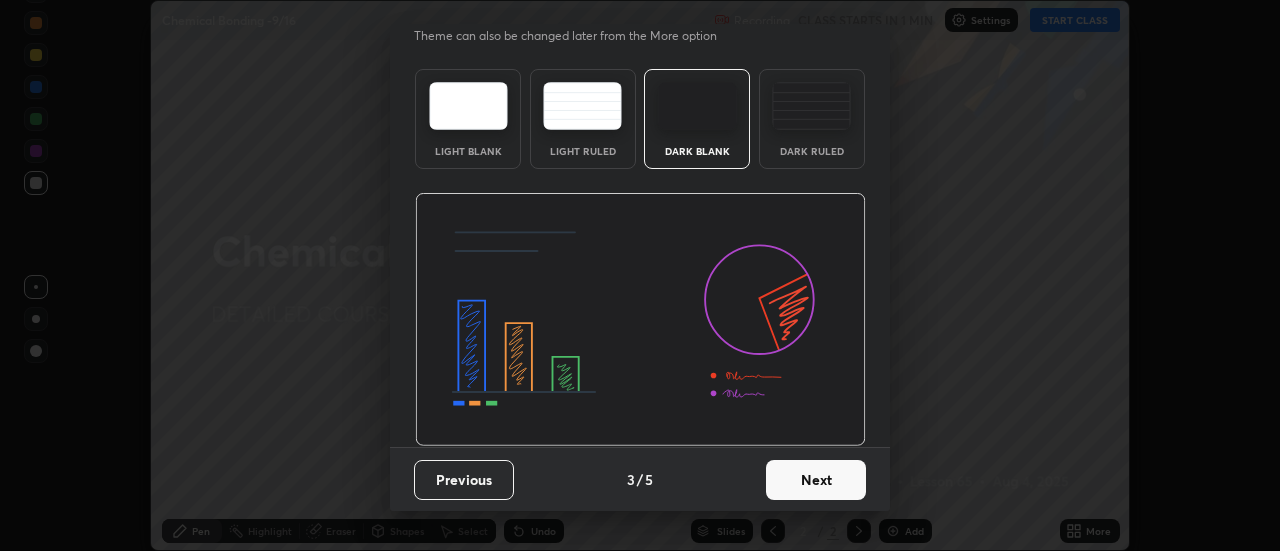 click on "Next" at bounding box center [816, 480] 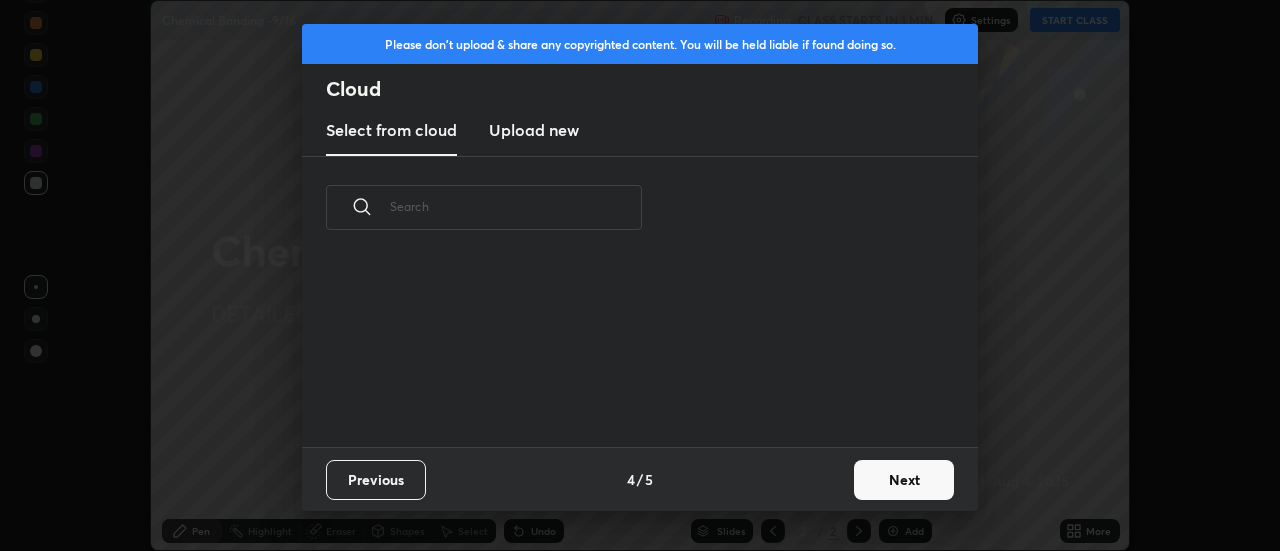 click on "Next" at bounding box center (904, 480) 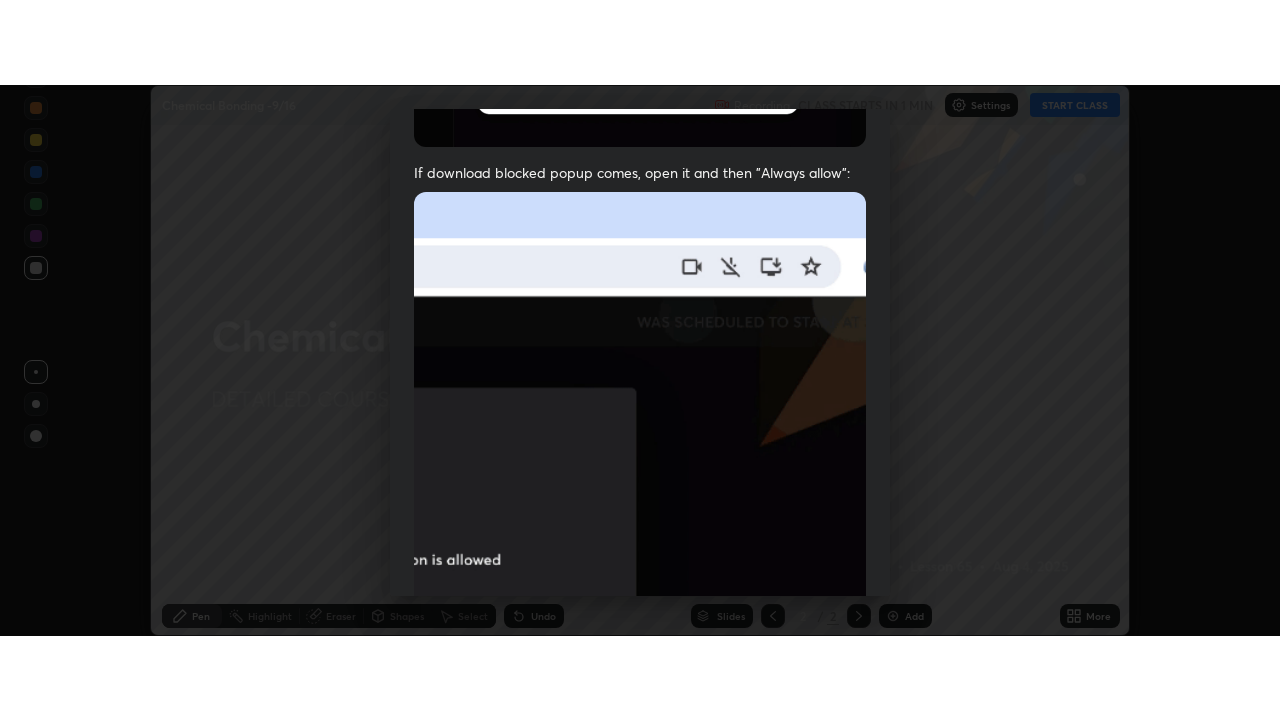 scroll, scrollTop: 513, scrollLeft: 0, axis: vertical 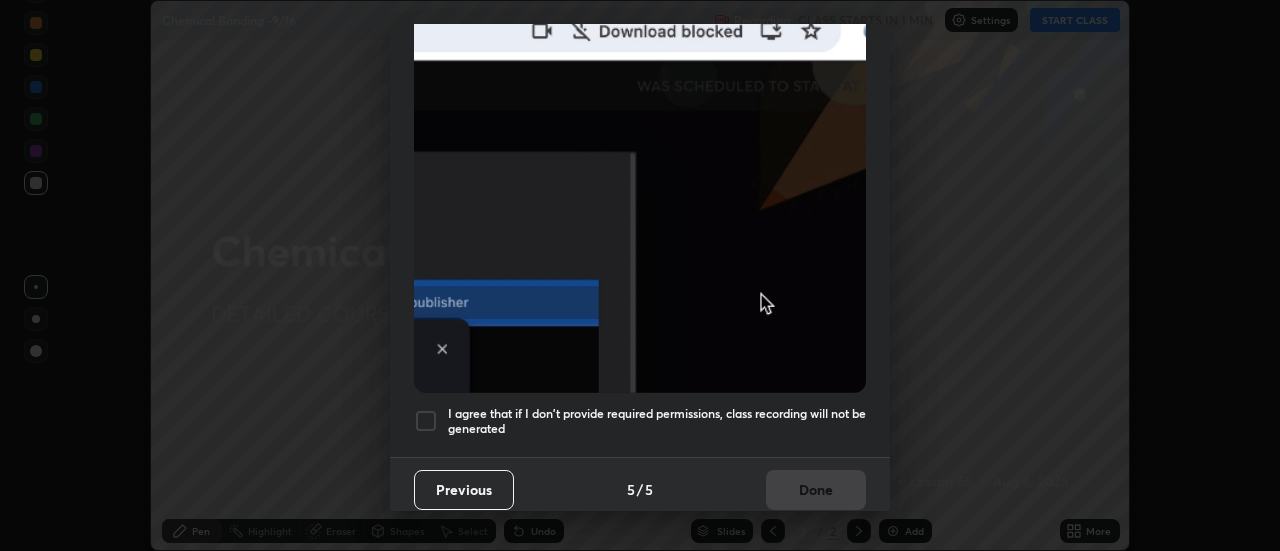 click at bounding box center (426, 421) 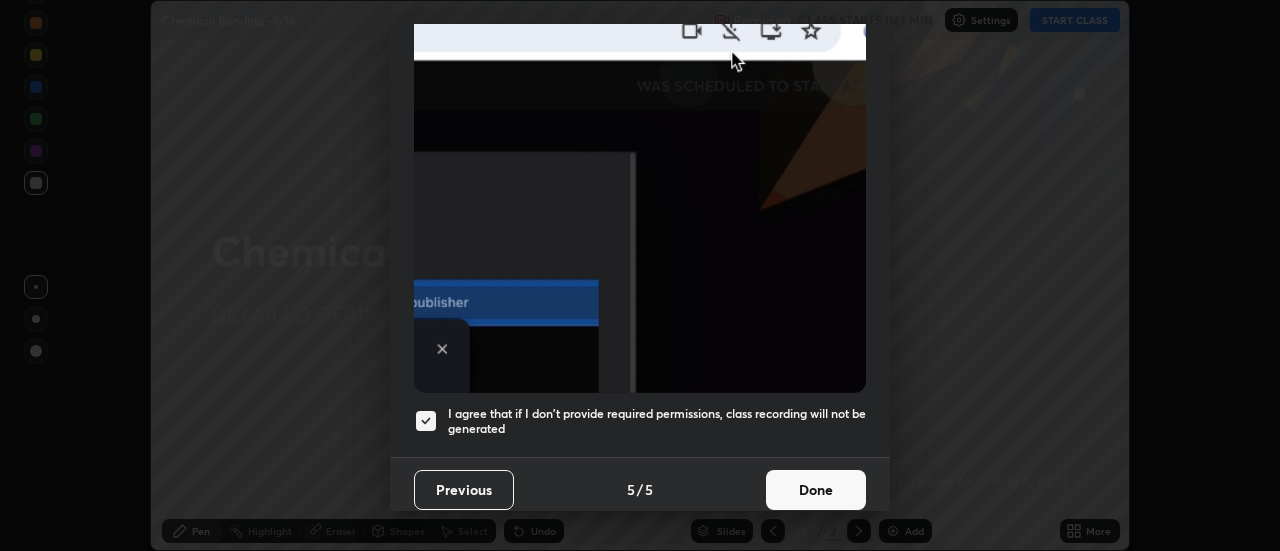 click on "Done" at bounding box center (816, 490) 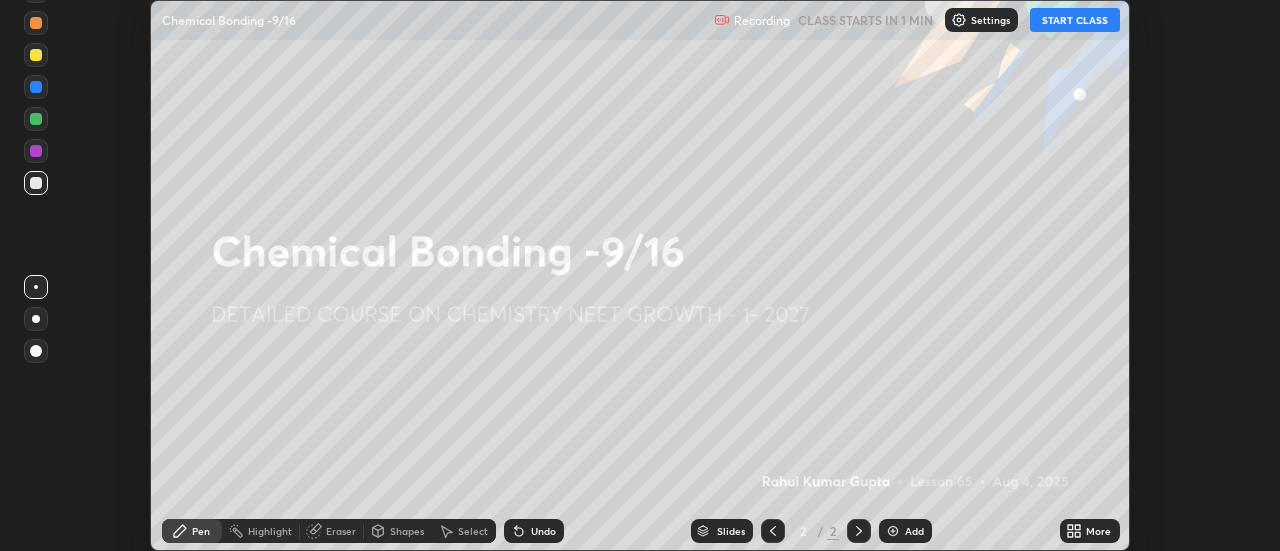 click on "More" at bounding box center [1098, 531] 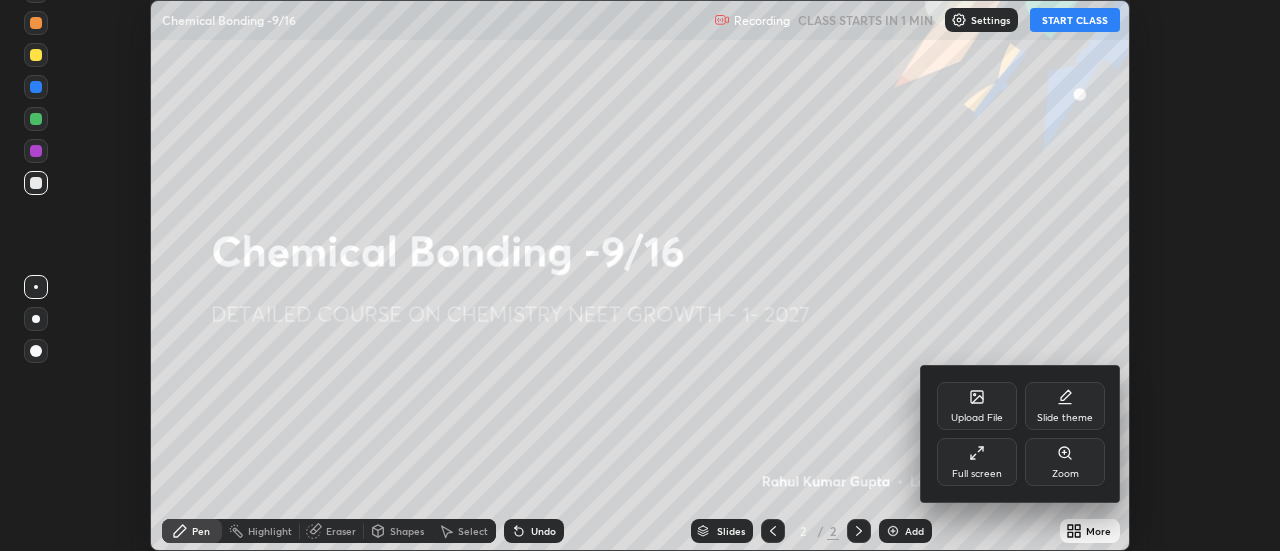 click on "Full screen" at bounding box center [977, 474] 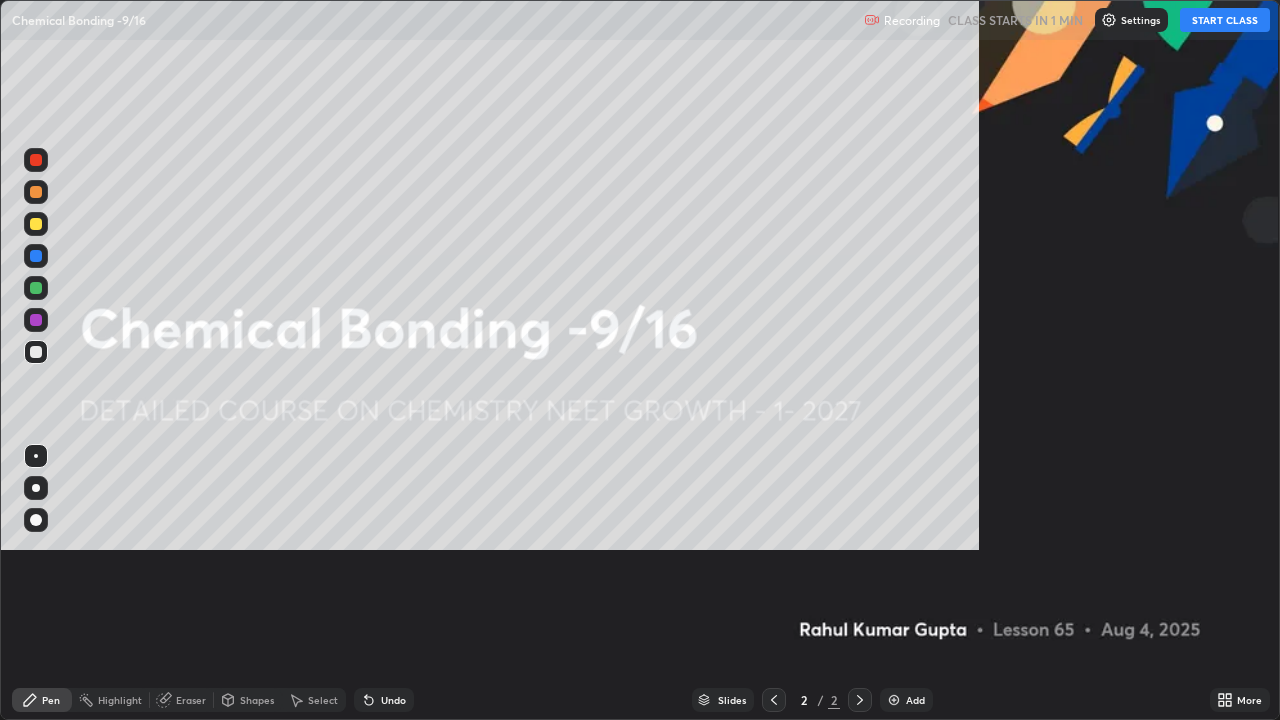 scroll, scrollTop: 99280, scrollLeft: 98720, axis: both 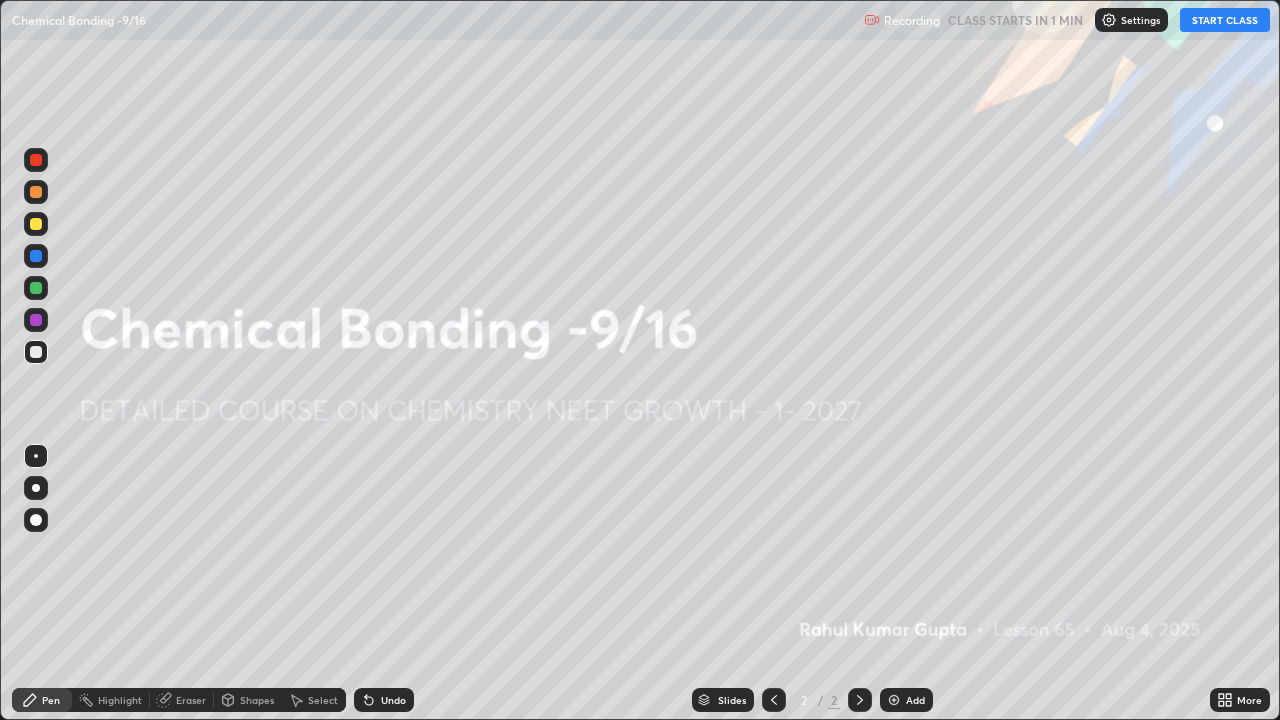 click at bounding box center (1109, 20) 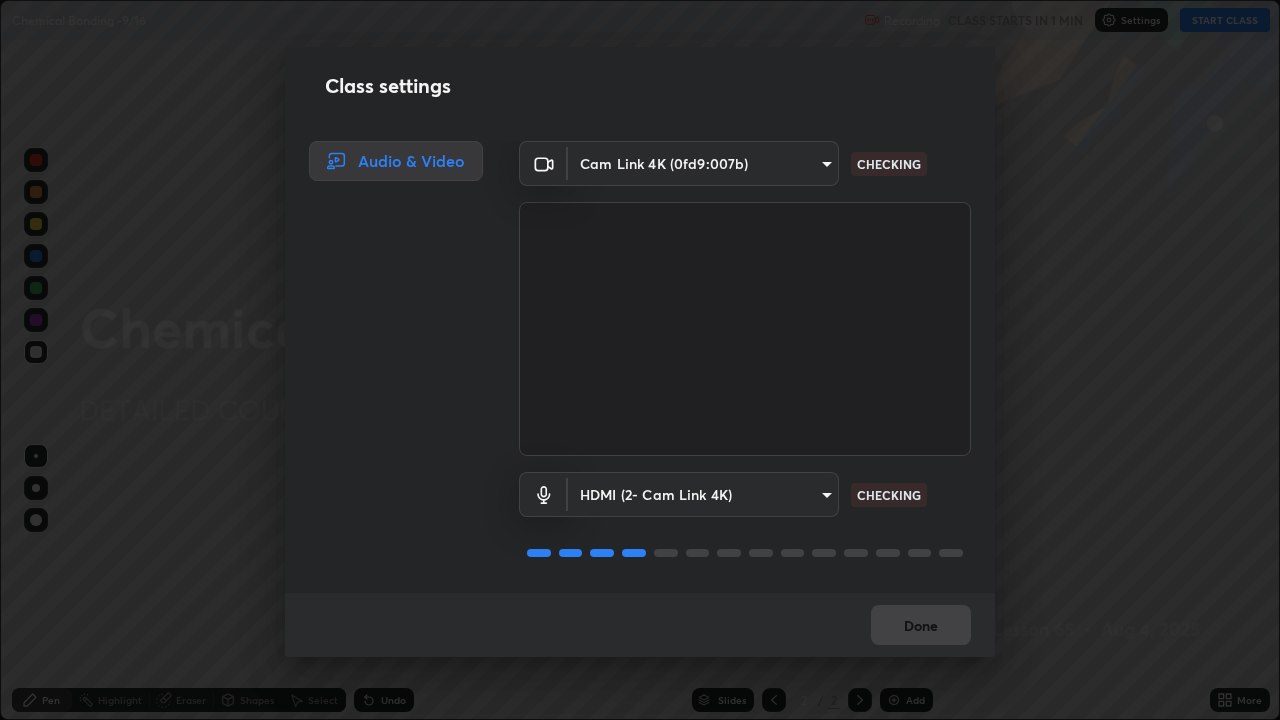 scroll, scrollTop: 2, scrollLeft: 0, axis: vertical 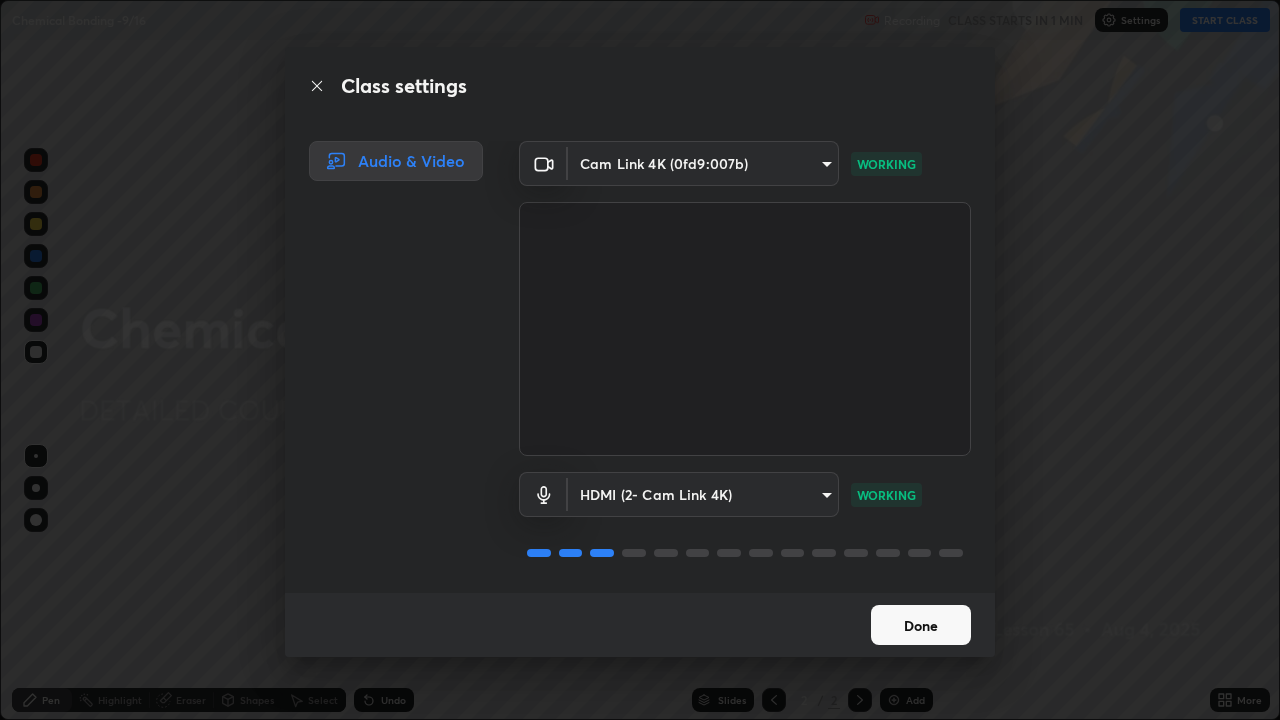 click on "Done" at bounding box center (921, 625) 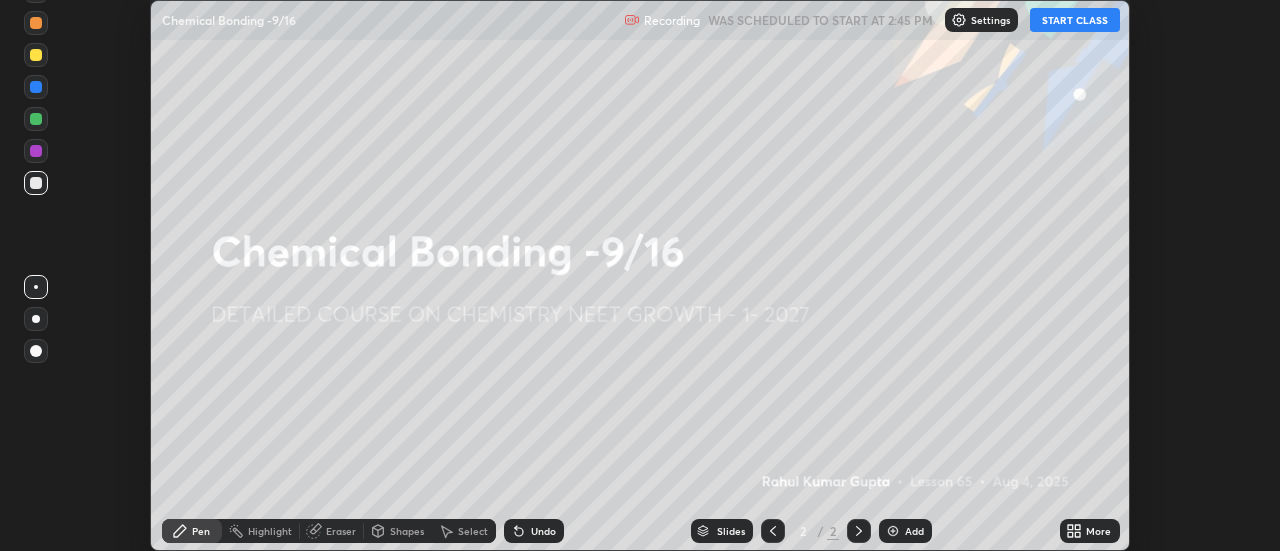 scroll, scrollTop: 0, scrollLeft: 0, axis: both 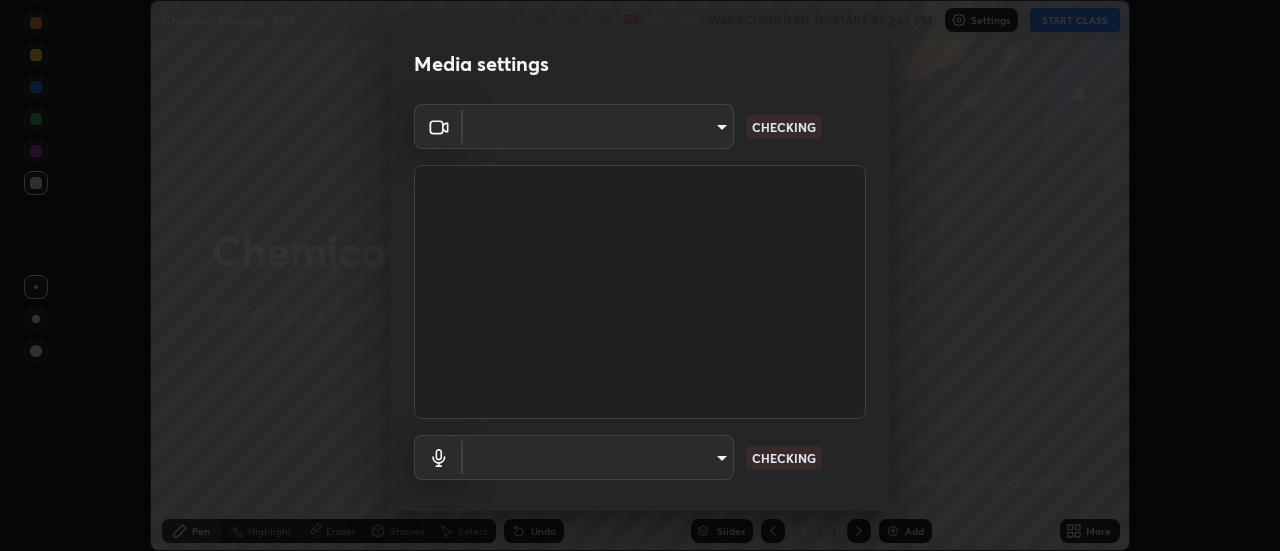 click on "Media settings ​ CHECKING ​ CHECKING 1 / 5 Next" at bounding box center (640, 275) 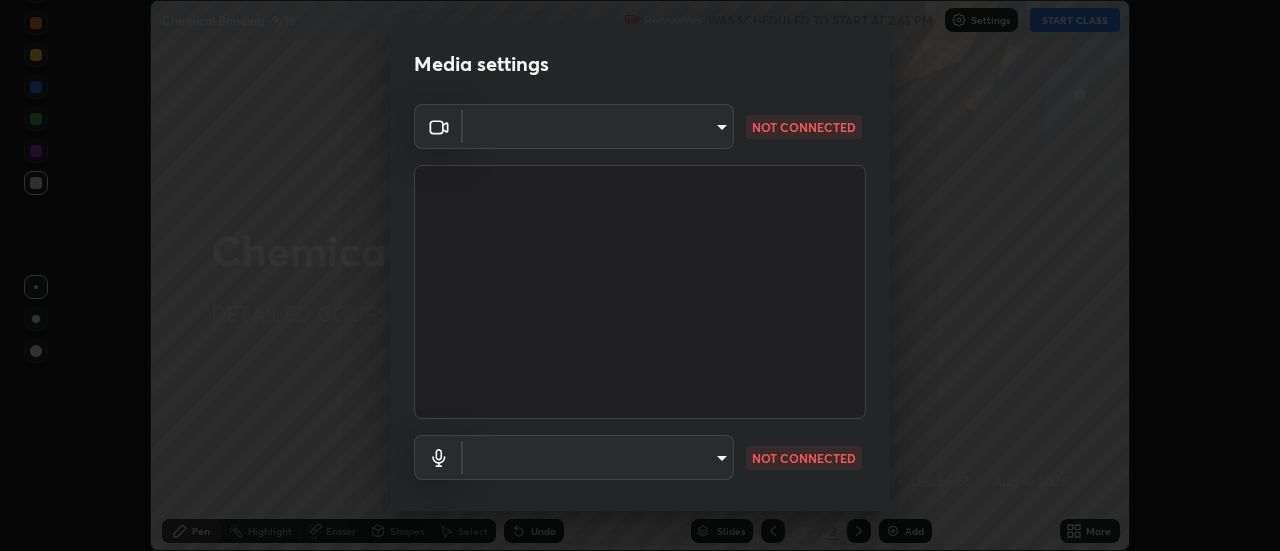type on "default" 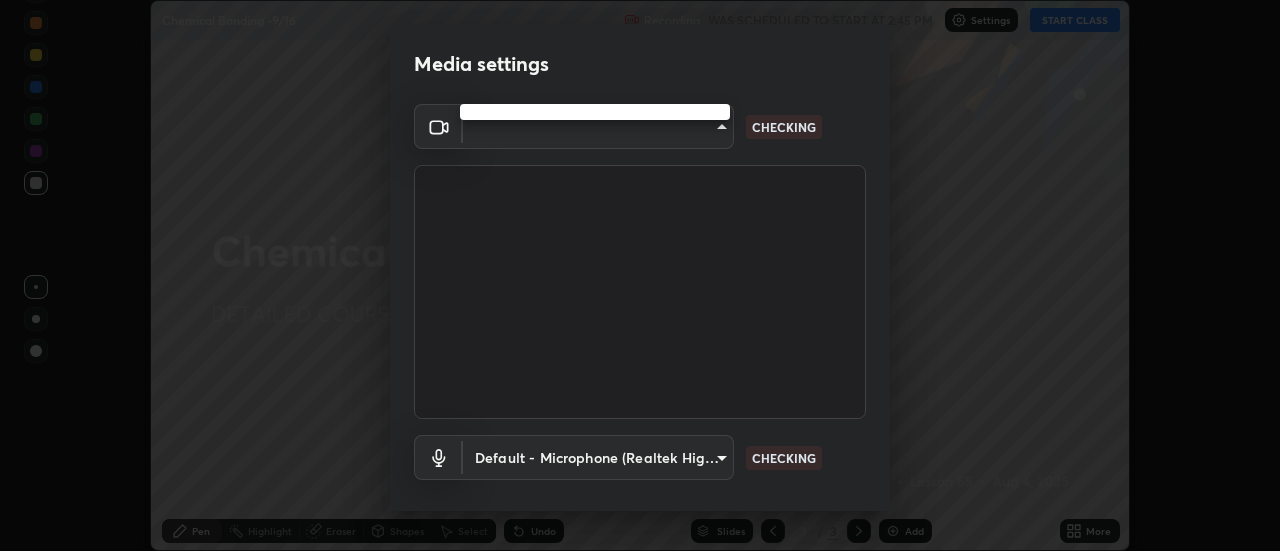 click at bounding box center (640, 275) 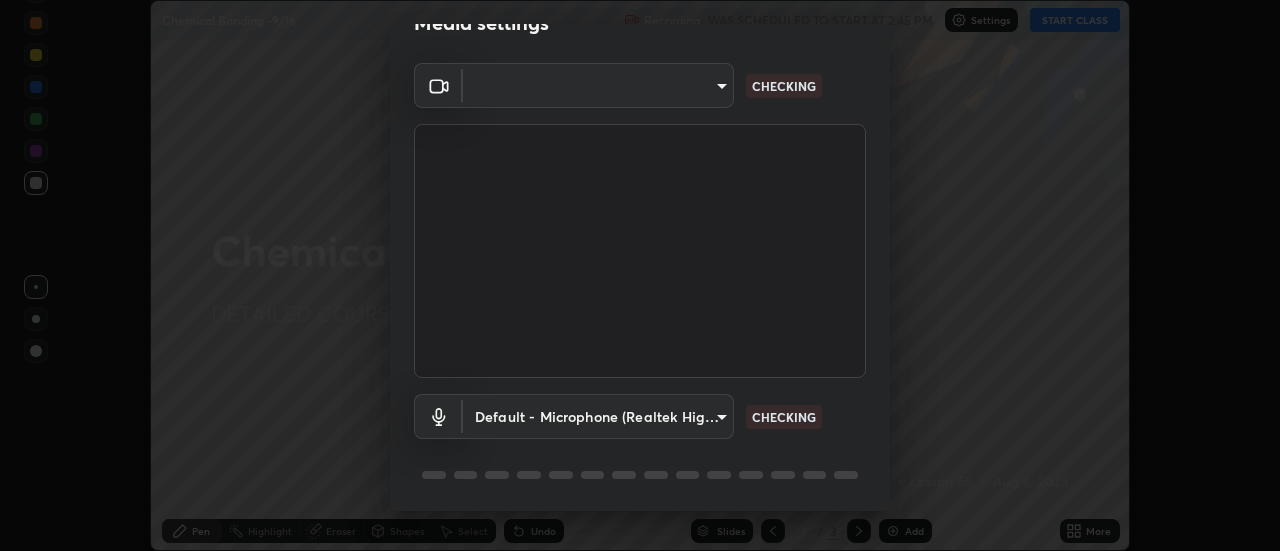 scroll, scrollTop: 50, scrollLeft: 0, axis: vertical 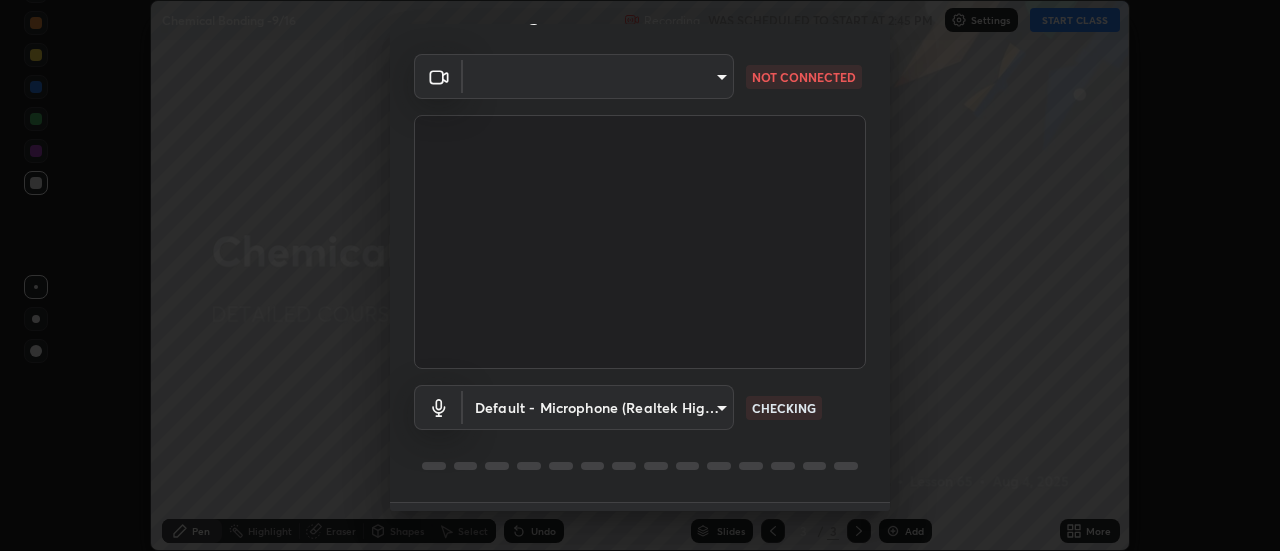 click on "Erase all Chemical Bonding -9/16 Recording WAS SCHEDULED TO START AT  2:45 PM Settings START CLASS Setting up your live class Chemical Bonding -9/16 • L65 of DETAILED COURSE ON CHEMISTRY NEET GROWTH - 1- 2027 [FIRST] [LAST] Pen Highlight Eraser Shapes Select Undo Slides 3 / 3 Add More No doubts shared Encourage your learners to ask a doubt for better clarity Report an issue Reason for reporting Buffering Chat not working Audio - Video sync issue Educator video quality low ​ Attach an image Report Media settings ​ NOT CONNECTED Default - Microphone (Realtek High Definition Audio) default CHECKING 1 / 5 Next" at bounding box center (640, 275) 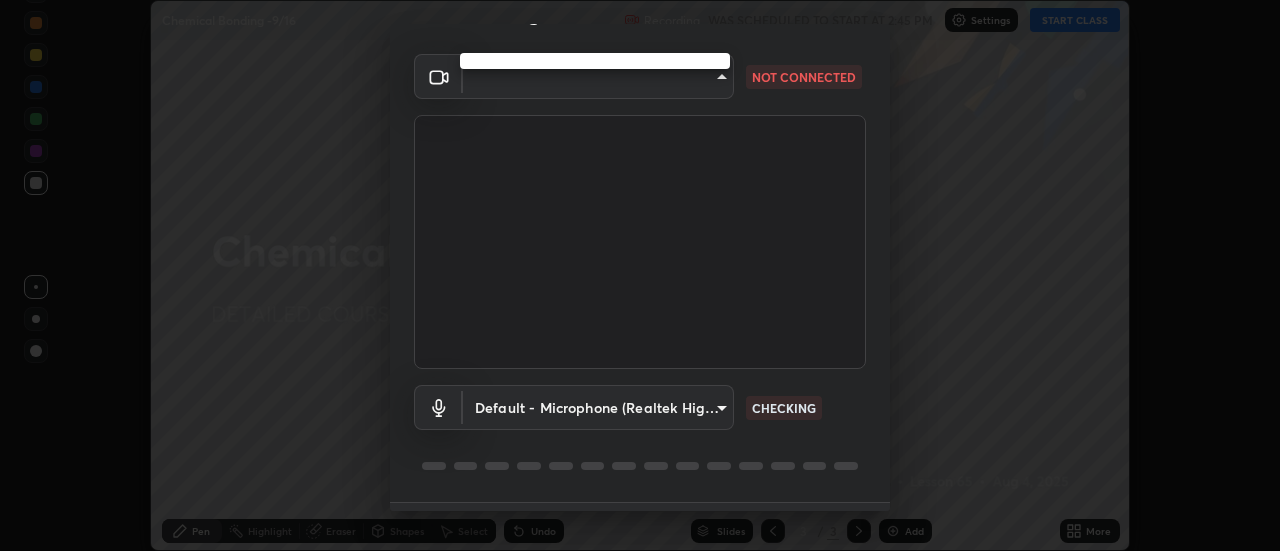 click at bounding box center [640, 275] 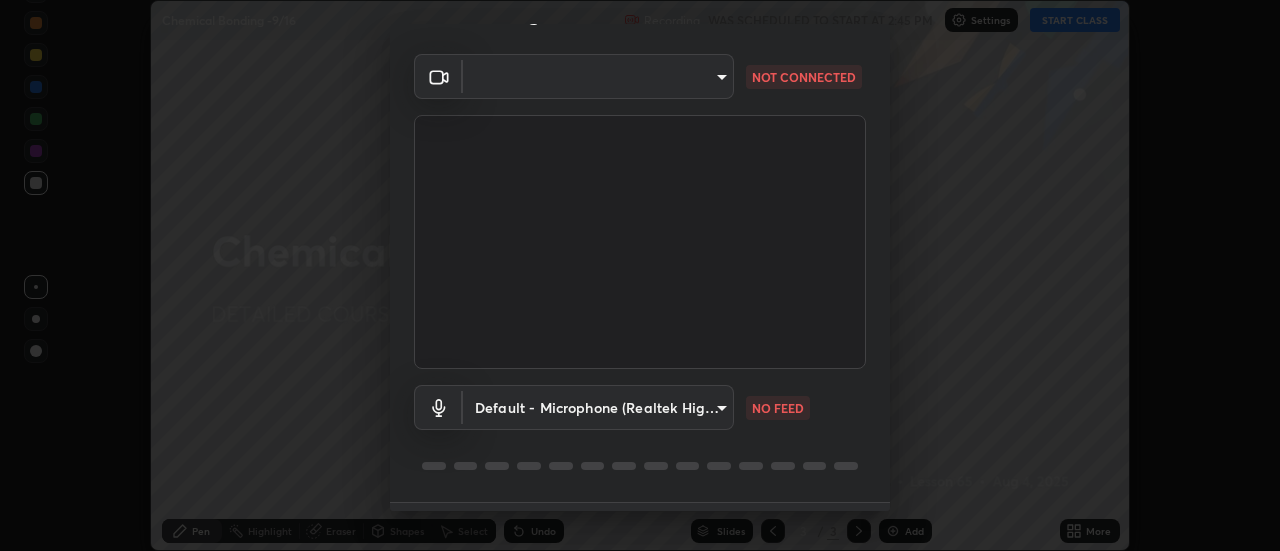 click on "Erase all Chemical Bonding -9/16 Recording WAS SCHEDULED TO START AT  2:45 PM Settings START CLASS Setting up your live class Chemical Bonding -9/16 • L65 of DETAILED COURSE ON CHEMISTRY NEET GROWTH - 1- 2027 [FIRST] [LAST] Pen Highlight Eraser Shapes Select Undo Slides 3 / 3 Add More No doubts shared Encourage your learners to ask a doubt for better clarity Report an issue Reason for reporting Buffering Chat not working Audio - Video sync issue Educator video quality low ​ Attach an image Report Media settings ​ NOT CONNECTED Default - Microphone (Realtek High Definition Audio) default NO FEED 1 / 5 Next" at bounding box center [640, 275] 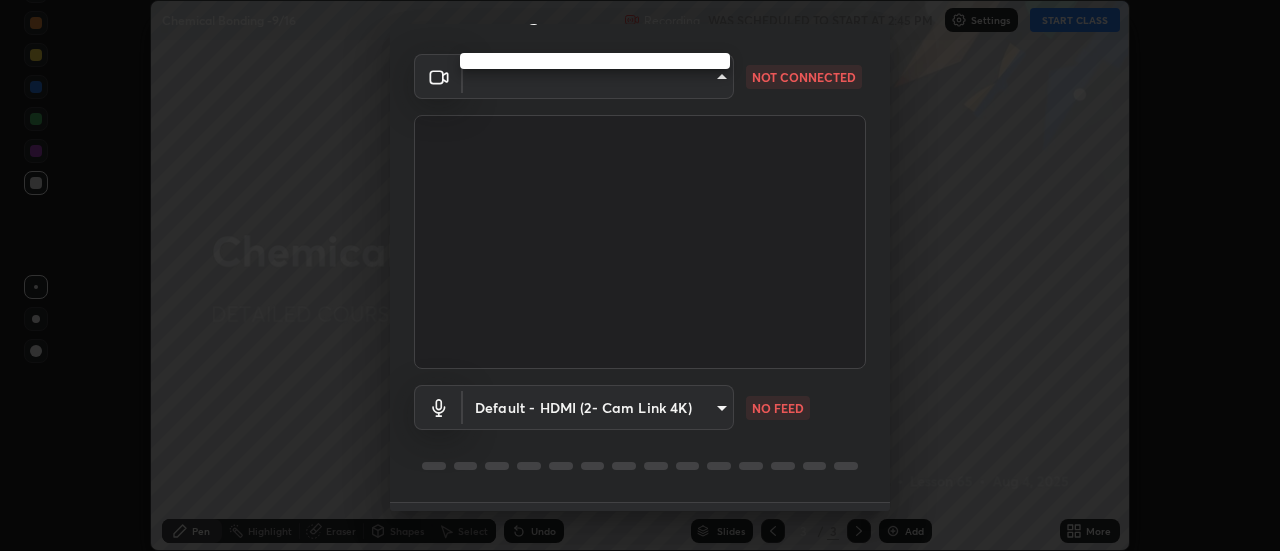 click at bounding box center (640, 275) 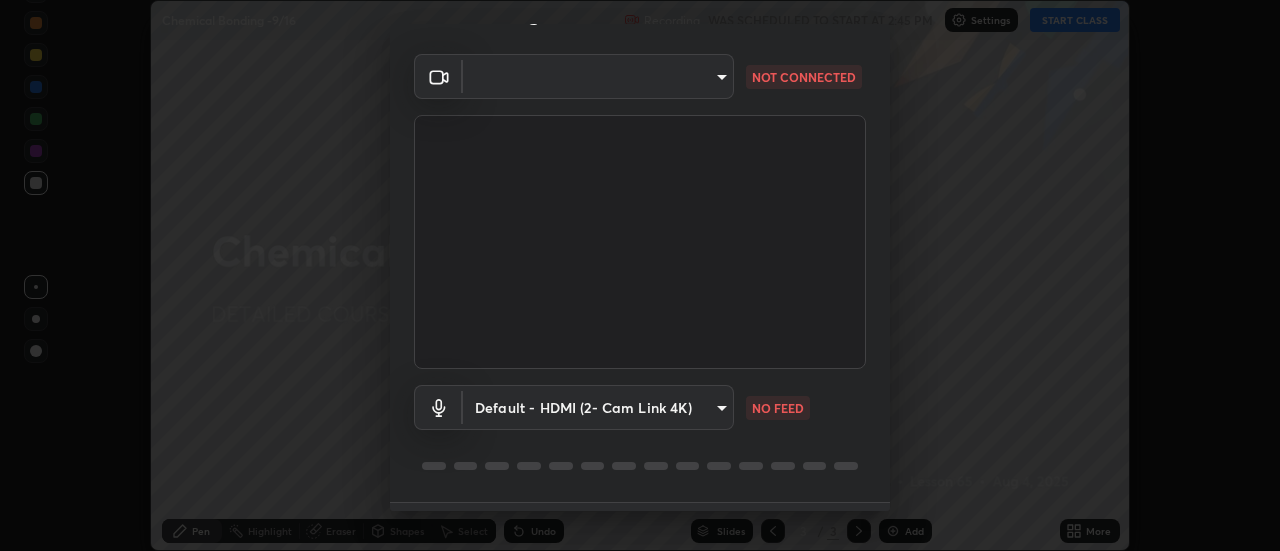 click on "Erase all Chemical Bonding -9/16 Recording WAS SCHEDULED TO START AT  2:45 PM Settings START CLASS Setting up your live class Chemical Bonding -9/16 • L65 of DETAILED COURSE ON CHEMISTRY NEET GROWTH - 1- 2027 [FIRST] [LAST] Pen Highlight Eraser Shapes Select Undo Slides 3 / 3 Add More No doubts shared Encourage your learners to ask a doubt for better clarity Report an issue Reason for reporting Buffering Chat not working Audio - Video sync issue Educator video quality low ​ Attach an image Report Media settings ​ NOT CONNECTED Default - HDMI (2- Cam Link 4K) default NO FEED 1 / 5 Next" at bounding box center [640, 275] 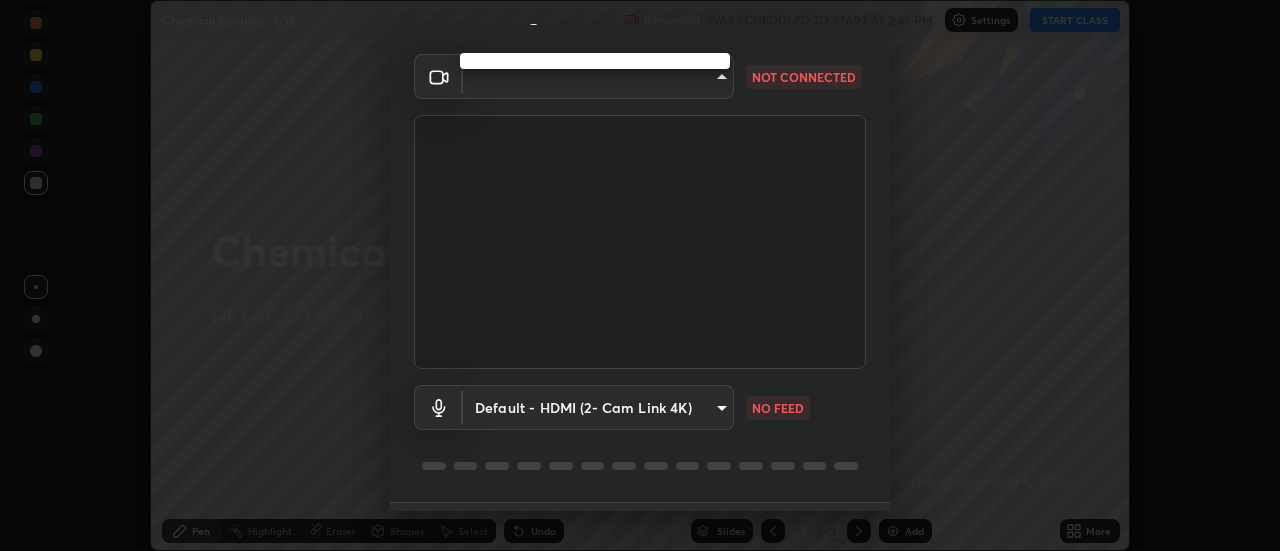 click at bounding box center (640, 275) 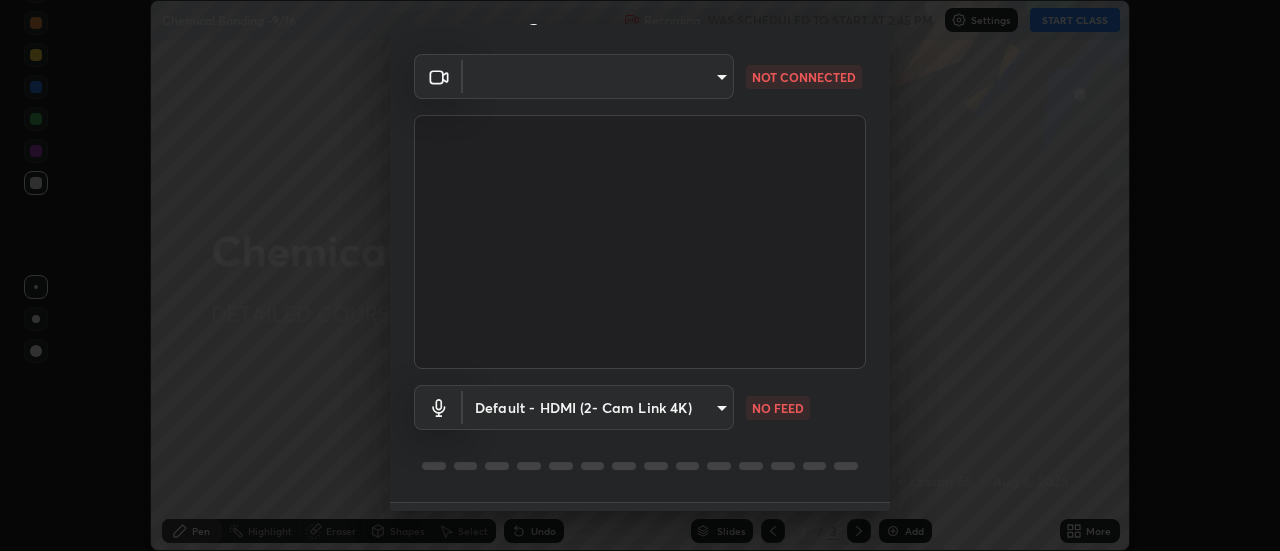 click on "Erase all Chemical Bonding -9/16 Recording WAS SCHEDULED TO START AT  2:45 PM Settings START CLASS Setting up your live class Chemical Bonding -9/16 • L65 of DETAILED COURSE ON CHEMISTRY NEET GROWTH - 1- 2027 [FIRST] [LAST] Pen Highlight Eraser Shapes Select Undo Slides 3 / 3 Add More No doubts shared Encourage your learners to ask a doubt for better clarity Report an issue Reason for reporting Buffering Chat not working Audio - Video sync issue Educator video quality low ​ Attach an image Report Media settings ​ NOT CONNECTED Default - HDMI (2- Cam Link 4K) default NO FEED 1 / 5 Next" at bounding box center (640, 275) 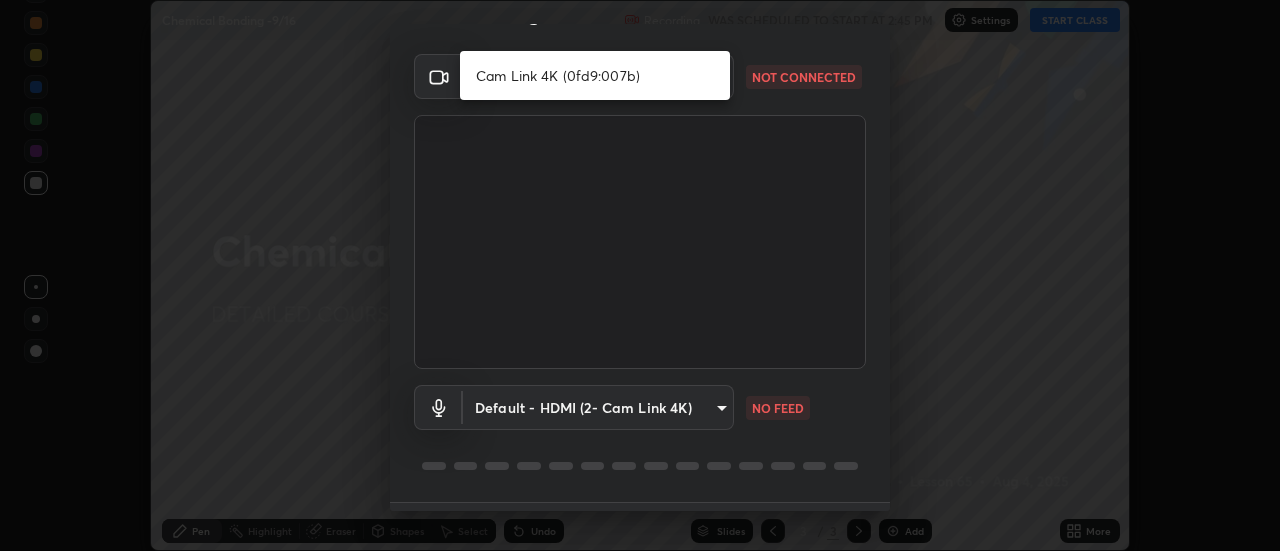 click on "Cam Link 4K (0fd9:007b)" at bounding box center [595, 75] 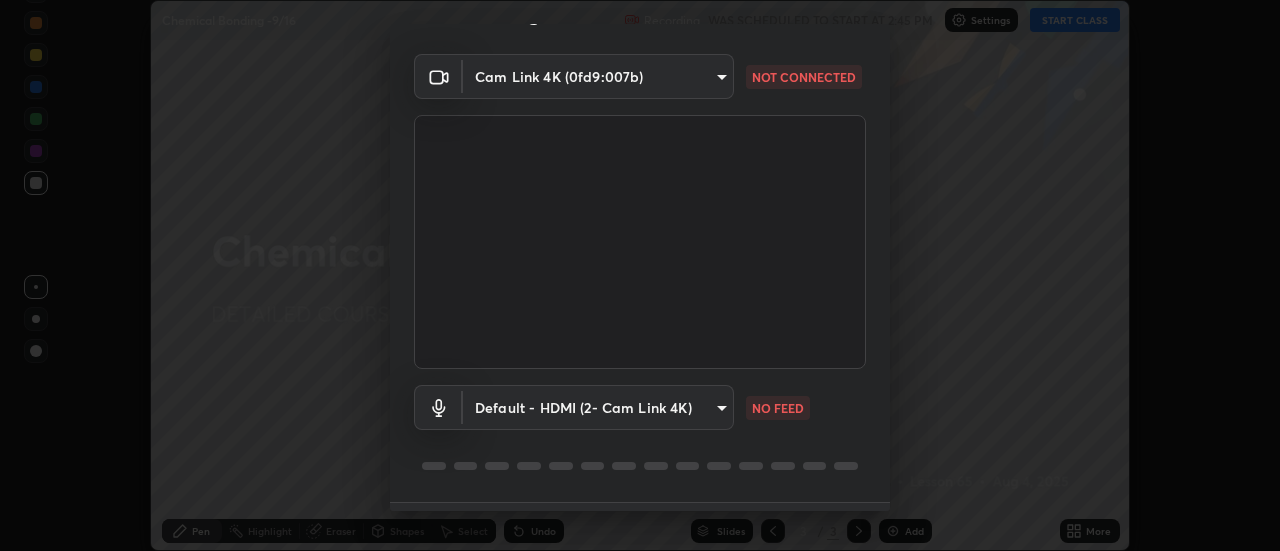 scroll, scrollTop: 105, scrollLeft: 0, axis: vertical 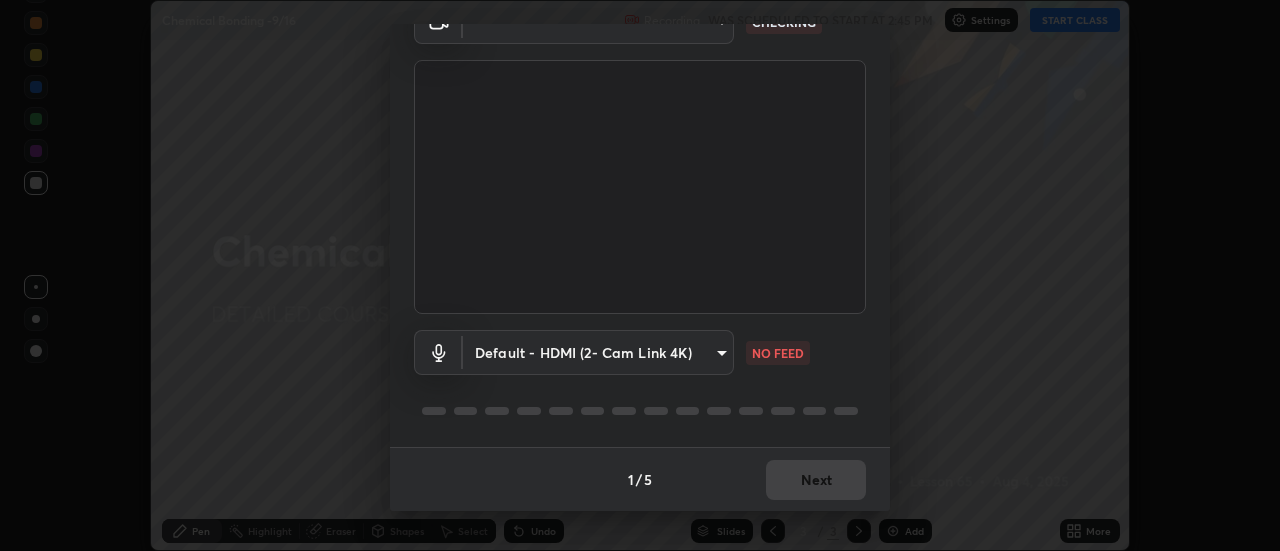 click on "Erase all Chemical Bonding -9/16 Recording WAS SCHEDULED TO START AT  2:45 PM Settings START CLASS Setting up your live class Chemical Bonding -9/16 • L65 of DETAILED COURSE ON CHEMISTRY NEET GROWTH - 1- 2027 [FIRST] [LAST] Pen Highlight Eraser Shapes Select Undo Slides 3 / 3 Add More No doubts shared Encourage your learners to ask a doubt for better clarity Report an issue Reason for reporting Buffering Chat not working Audio - Video sync issue Educator video quality low ​ Attach an image Report Media settings ​ [HASH] CHECKING Default - HDMI (2- Cam Link 4K) default NO FEED 1 / 5 Next" at bounding box center (640, 275) 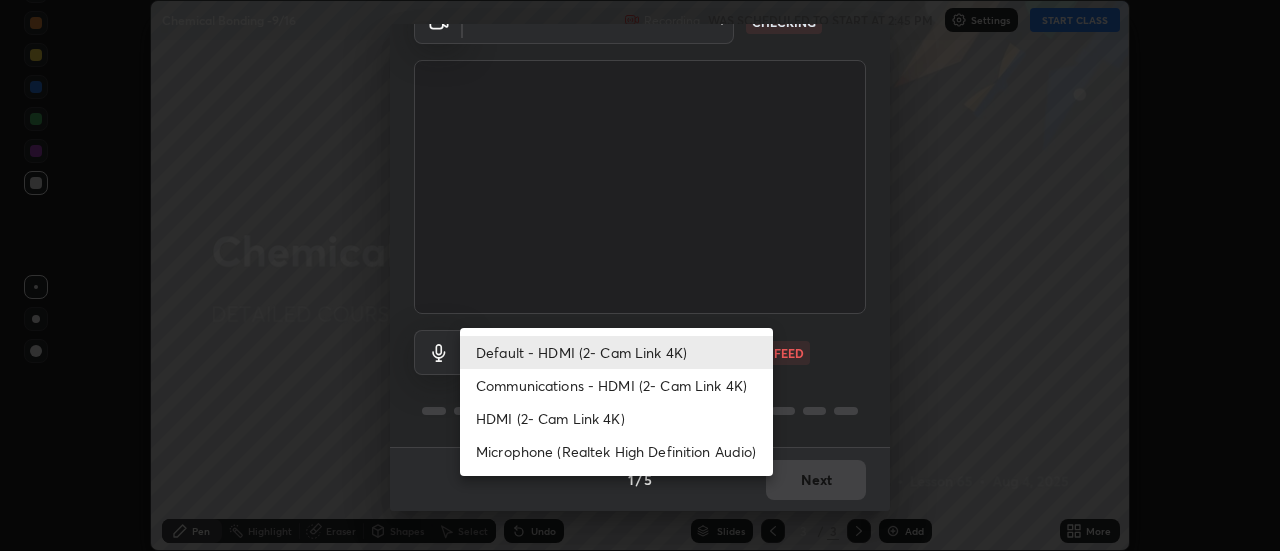 click on "HDMI (2- Cam Link 4K)" at bounding box center [616, 418] 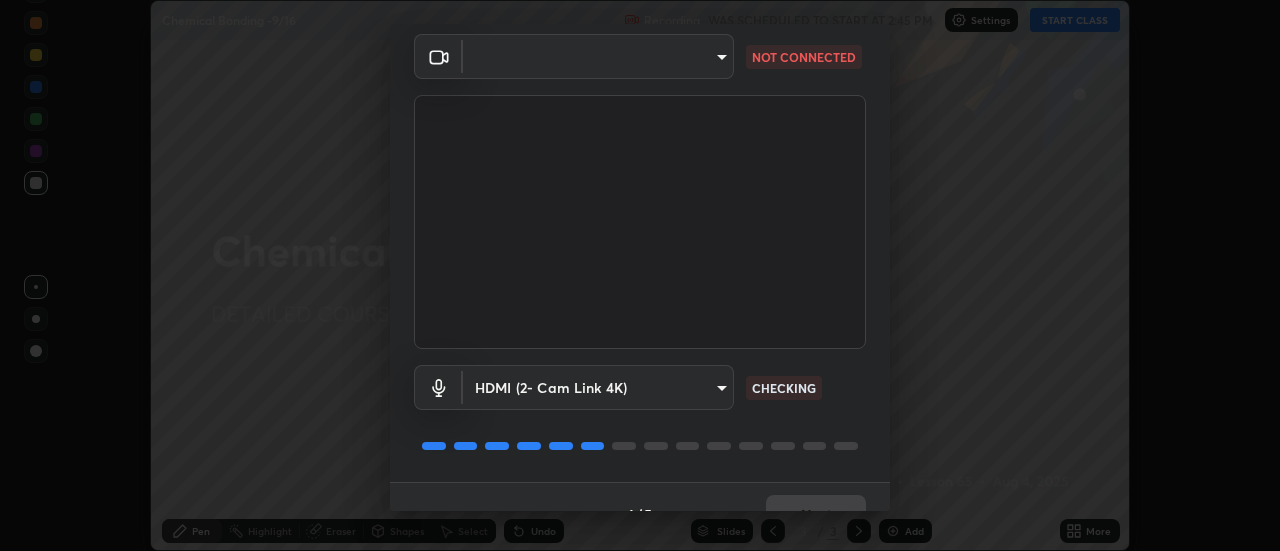 scroll, scrollTop: 72, scrollLeft: 0, axis: vertical 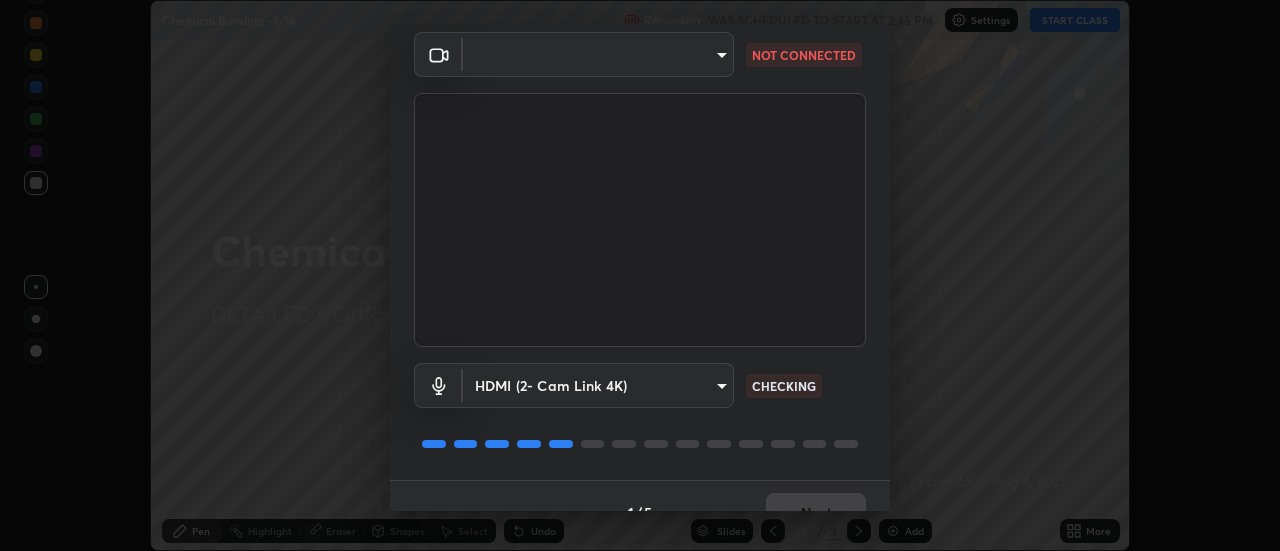 click on "Erase all Chemical Bonding -9/16 Recording WAS SCHEDULED TO START AT  2:45 PM Settings START CLASS Setting up your live class Chemical Bonding -9/16 • L65 of DETAILED COURSE ON CHEMISTRY NEET GROWTH - 1- 2027 [FIRST] [LAST] Pen Highlight Eraser Shapes Select Undo Slides 3 / 3 Add More No doubts shared Encourage your learners to ask a doubt for better clarity Report an issue Reason for reporting Buffering Chat not working Audio - Video sync issue Educator video quality low ​ Attach an image Report Media settings ​ [HASH] CHECKING 1 / 5 Next" at bounding box center (640, 275) 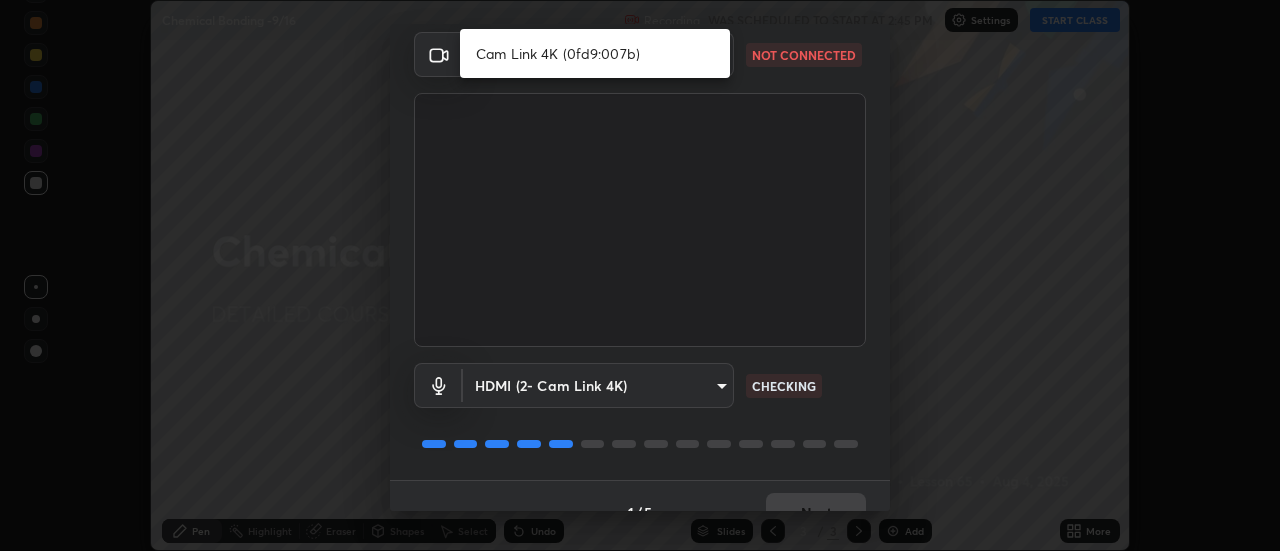 click on "Cam Link 4K (0fd9:007b)" at bounding box center (595, 53) 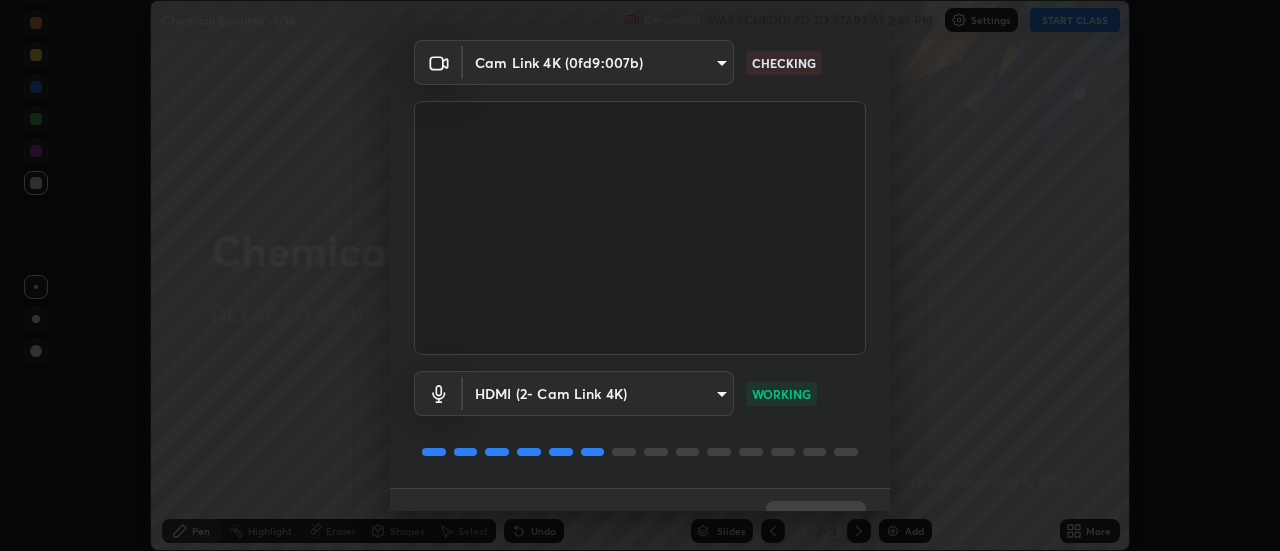 scroll, scrollTop: 105, scrollLeft: 0, axis: vertical 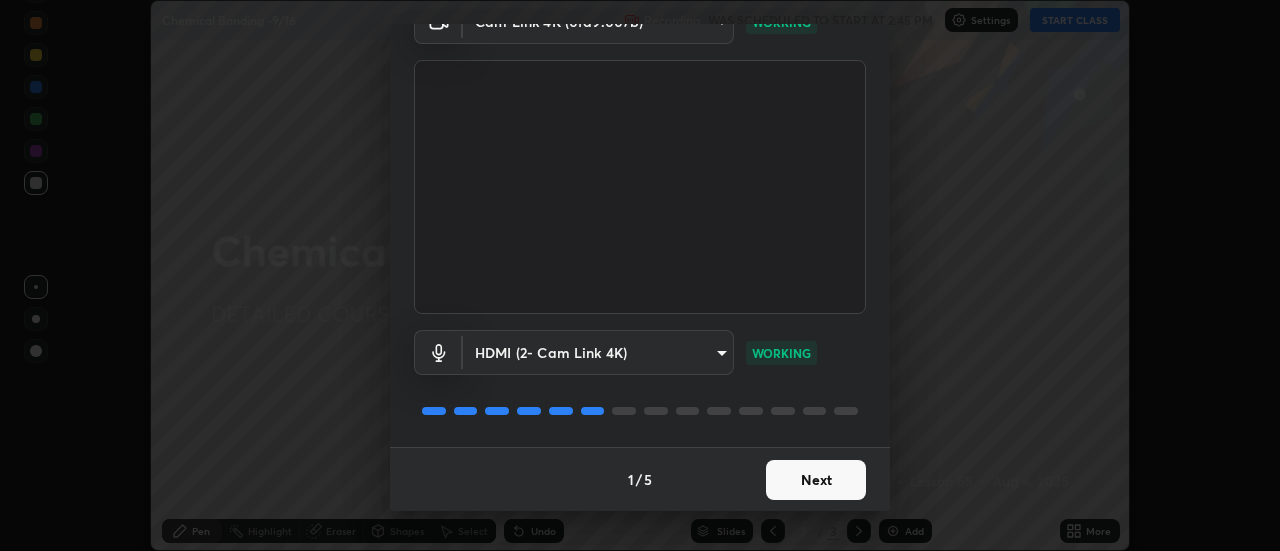 click on "Next" at bounding box center [816, 480] 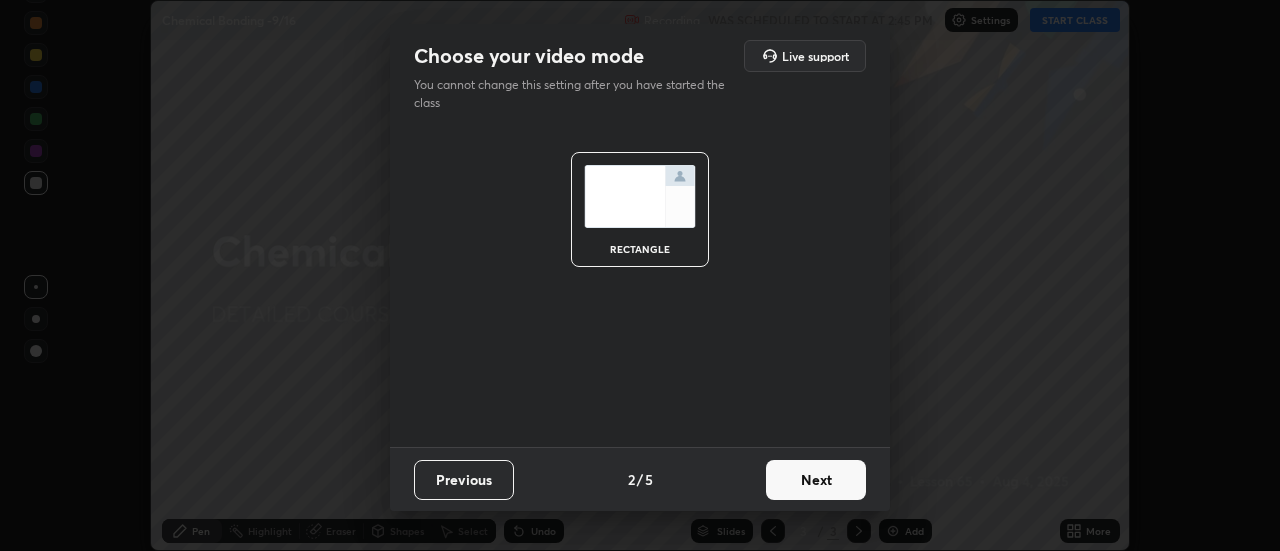 click on "Next" at bounding box center (816, 480) 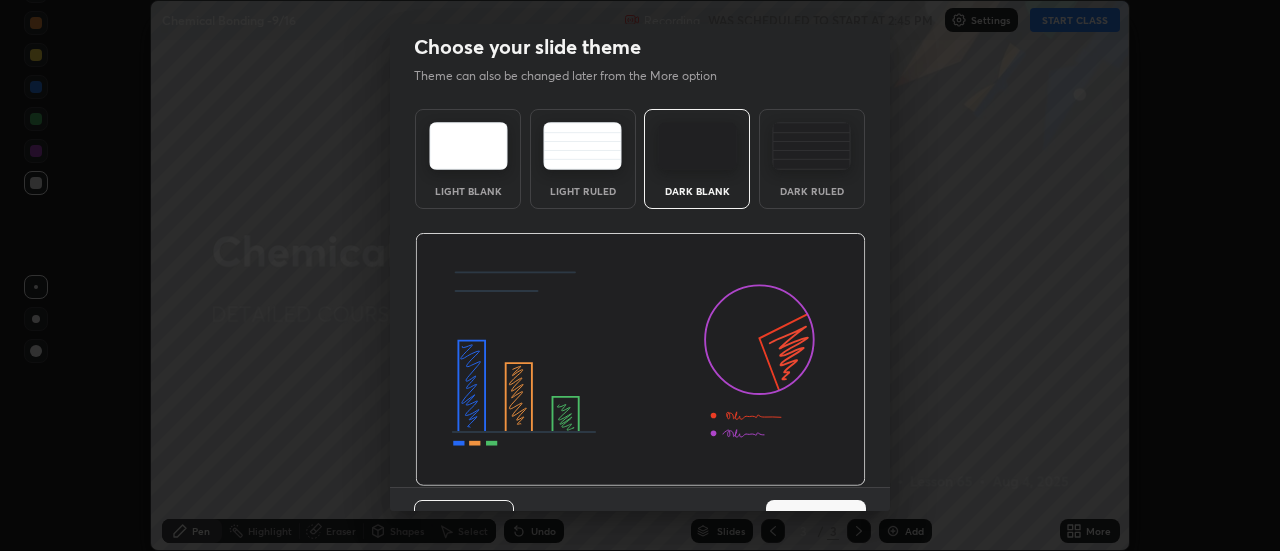 scroll, scrollTop: 49, scrollLeft: 0, axis: vertical 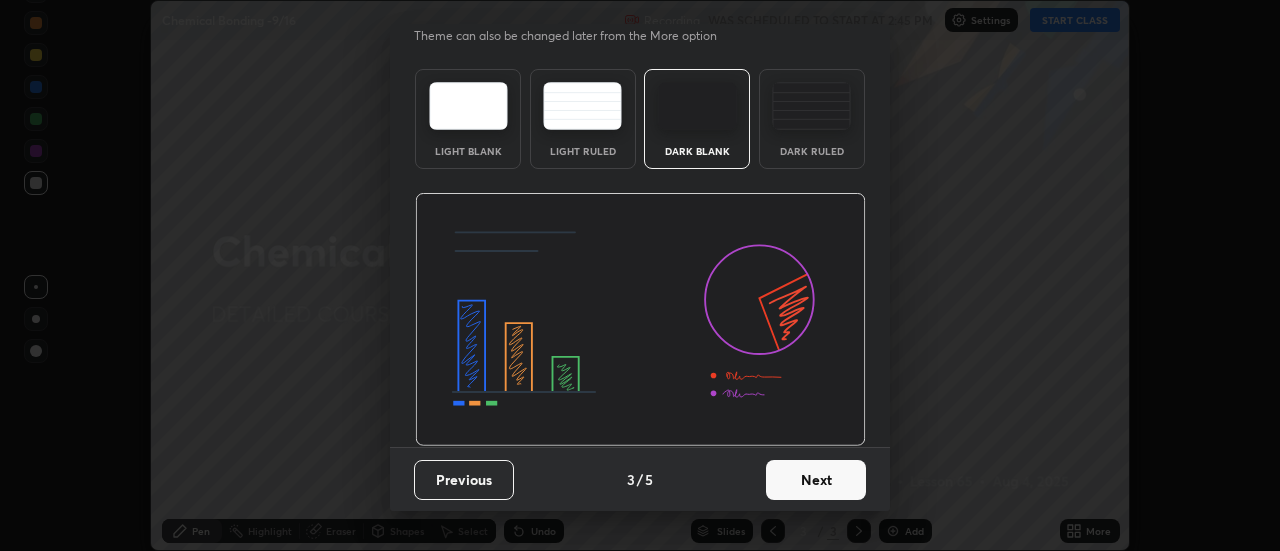 click on "Next" at bounding box center [816, 480] 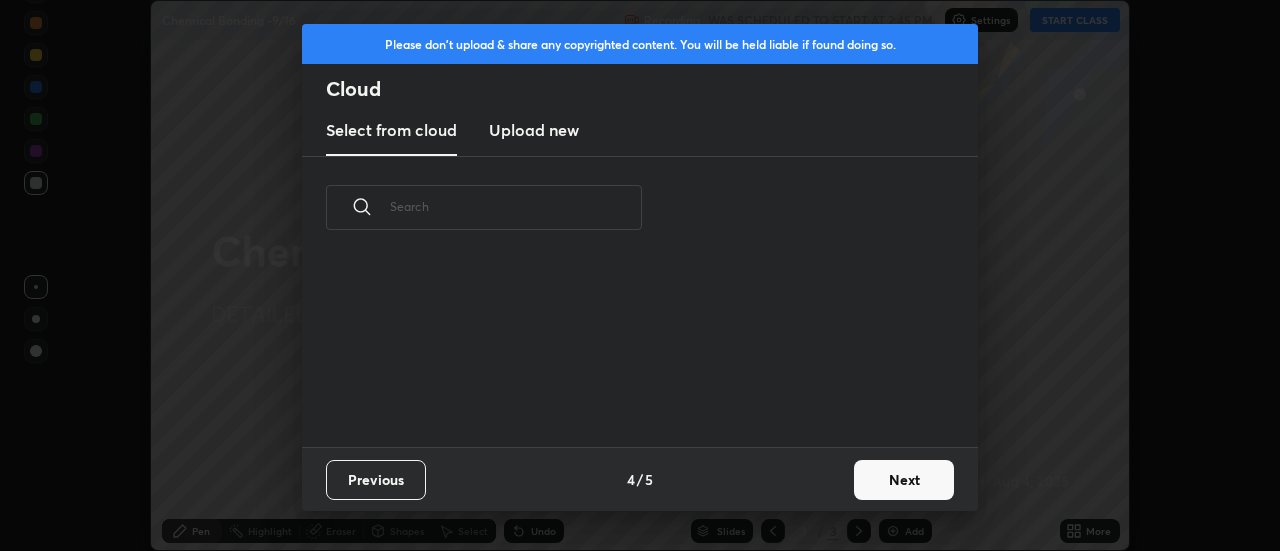 scroll, scrollTop: 0, scrollLeft: 0, axis: both 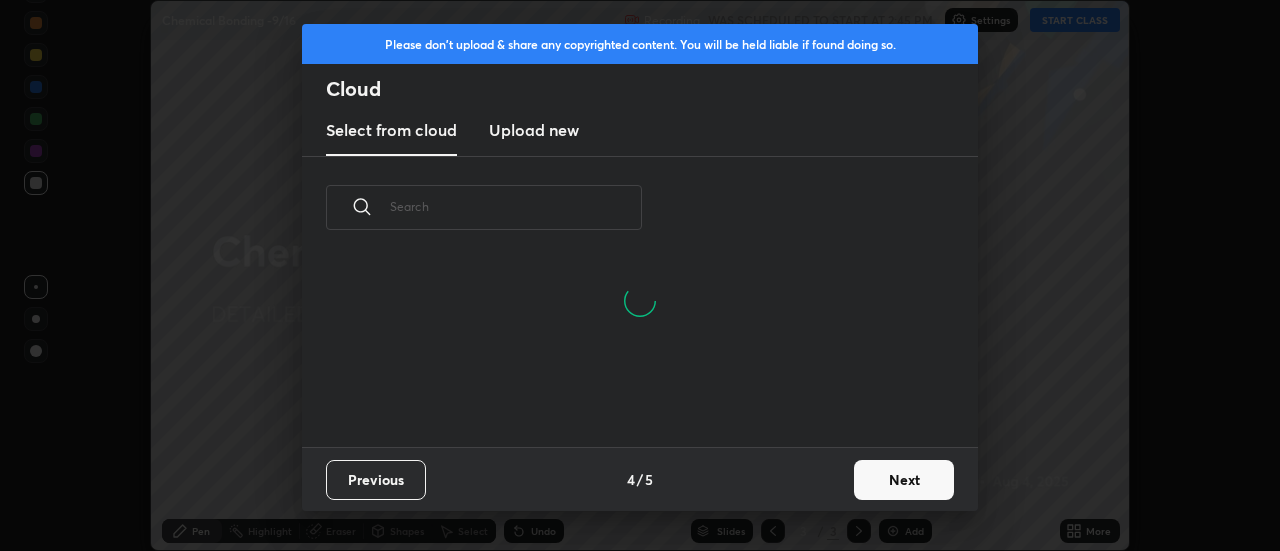 click on "Next" at bounding box center (904, 480) 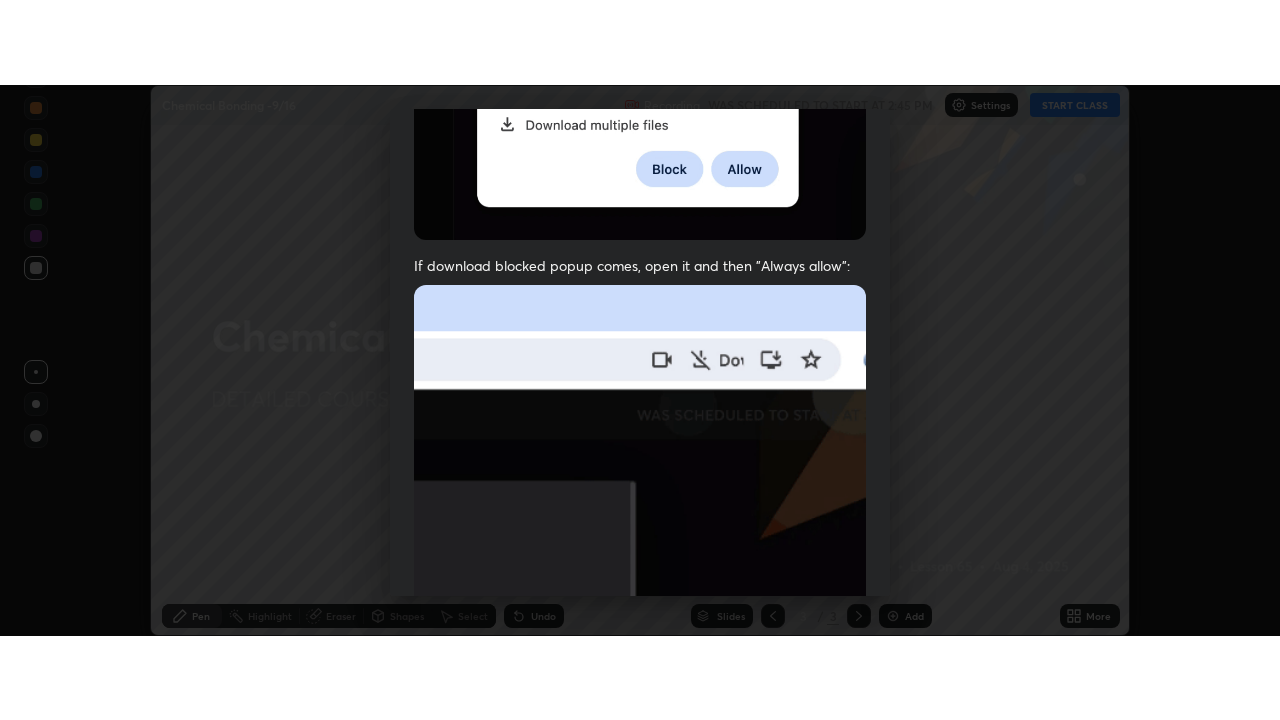 scroll, scrollTop: 513, scrollLeft: 0, axis: vertical 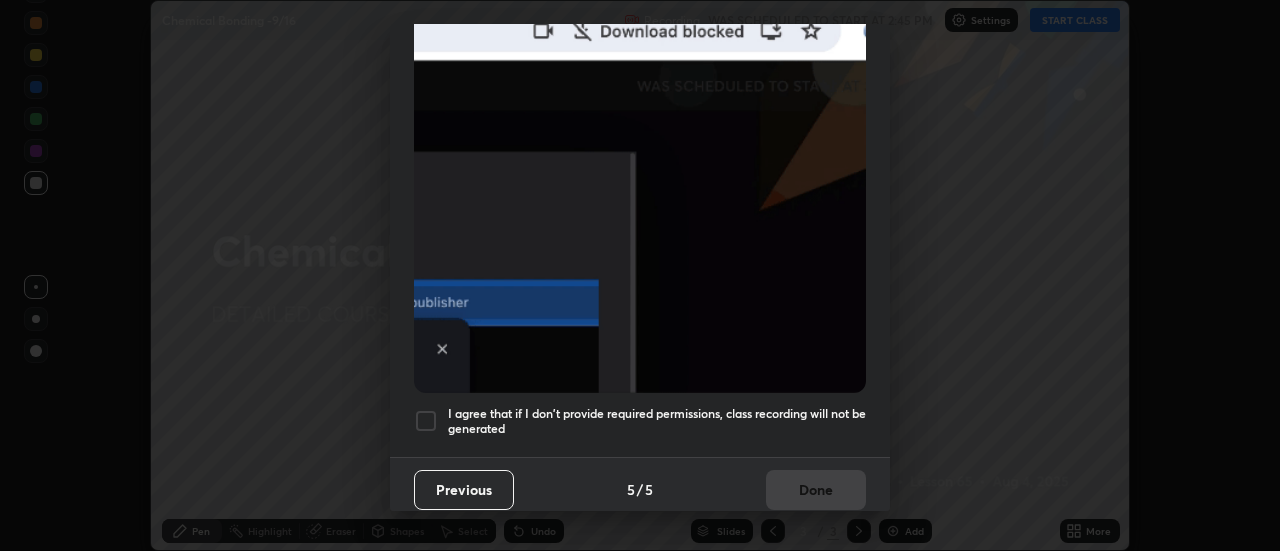 click at bounding box center [426, 421] 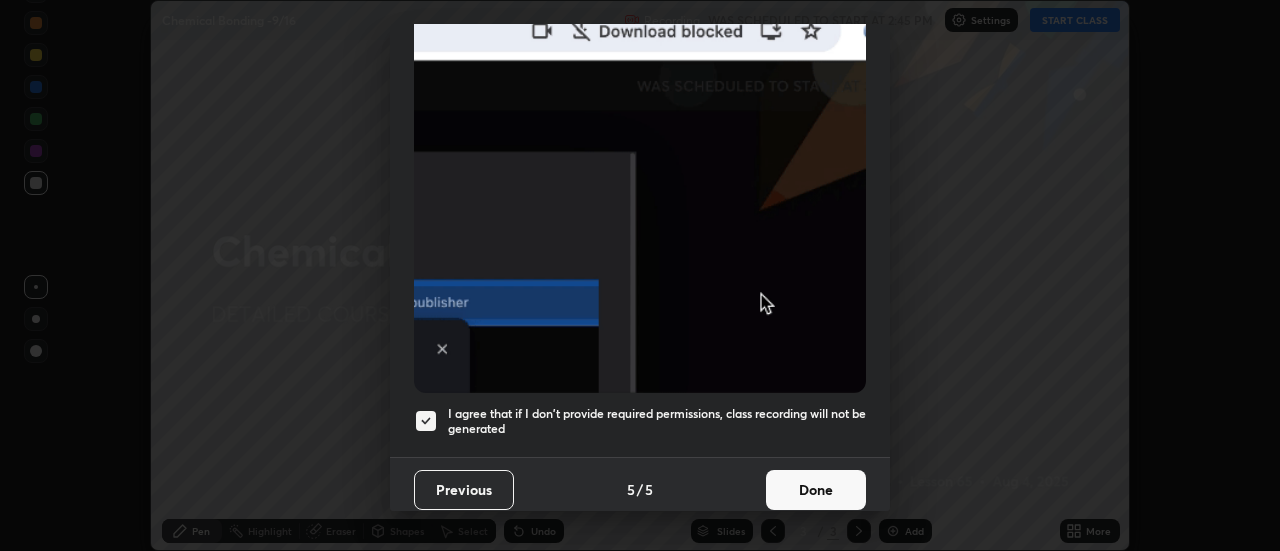 click on "Done" at bounding box center [816, 490] 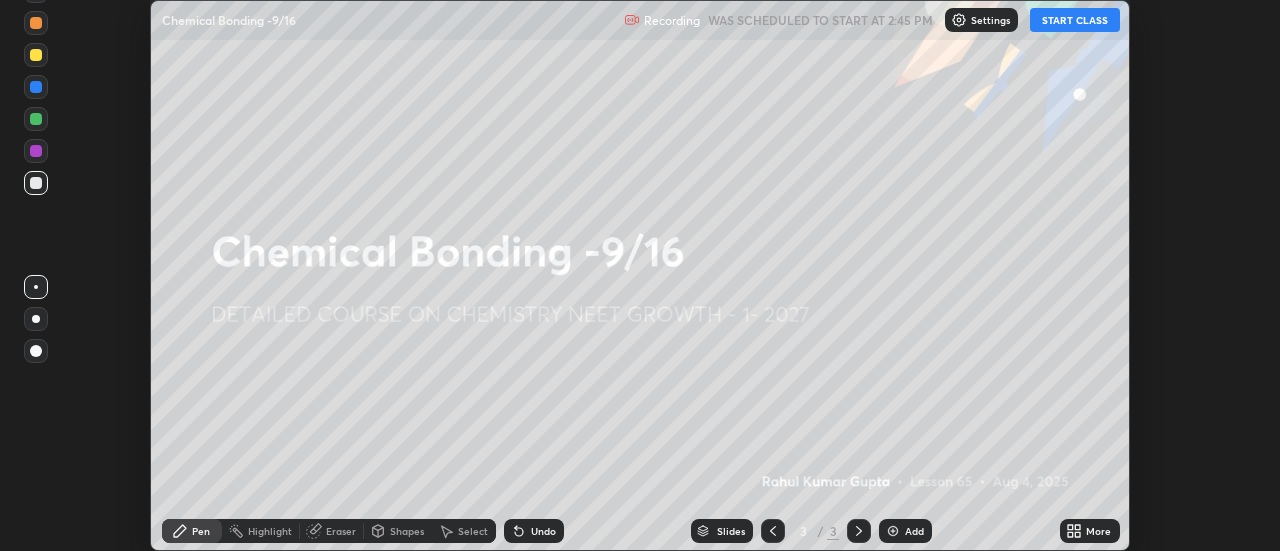 click on "More" at bounding box center (1090, 531) 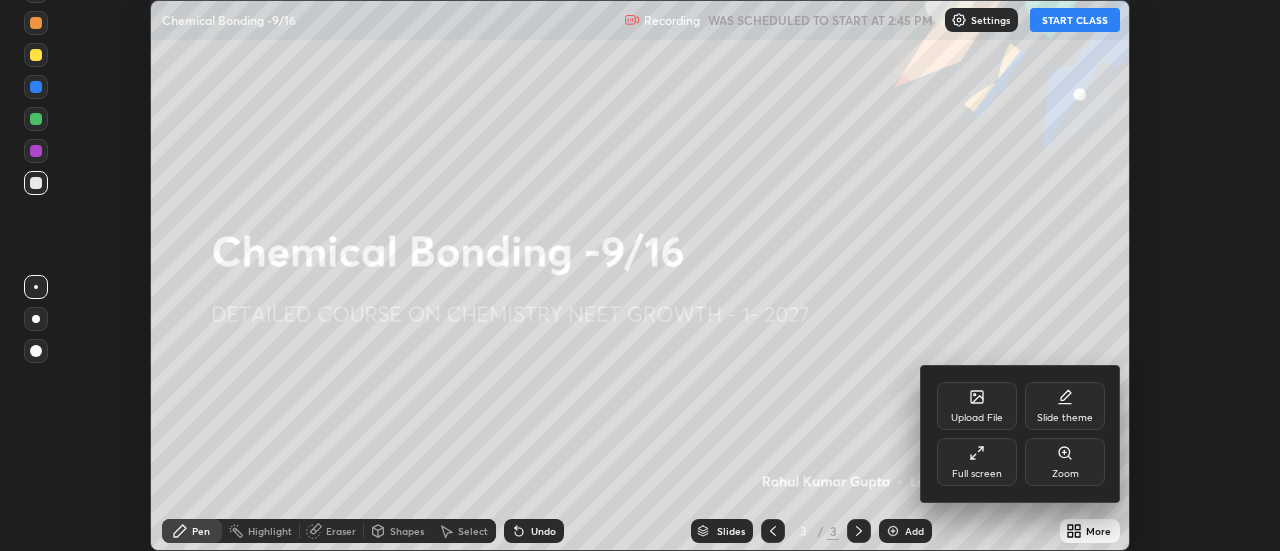 click on "Full screen" at bounding box center [977, 474] 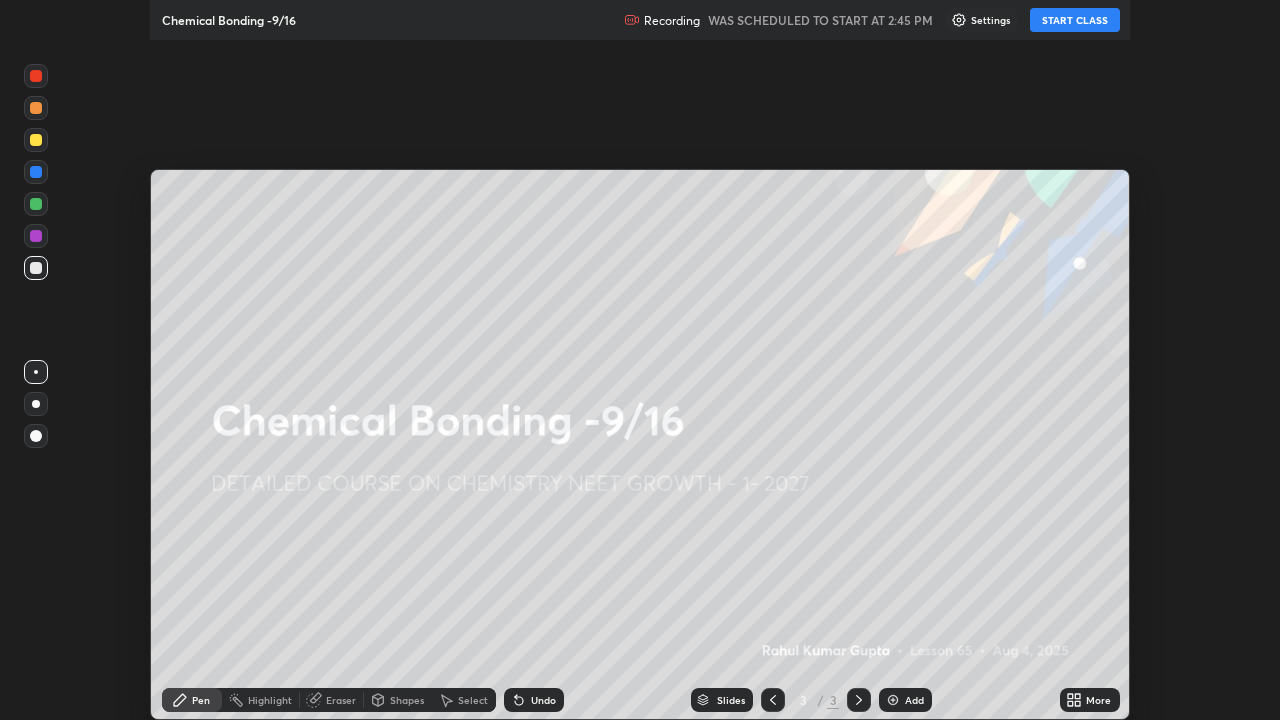 scroll, scrollTop: 99280, scrollLeft: 98720, axis: both 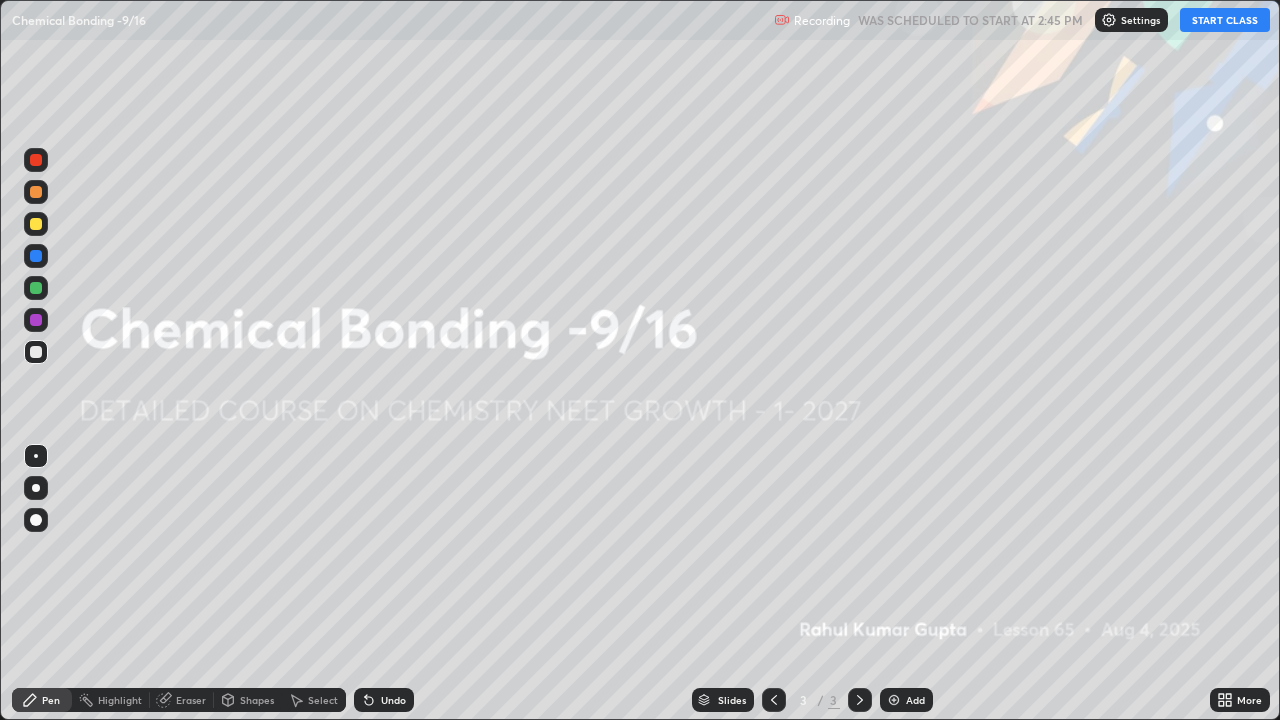 click on "START CLASS" at bounding box center [1225, 20] 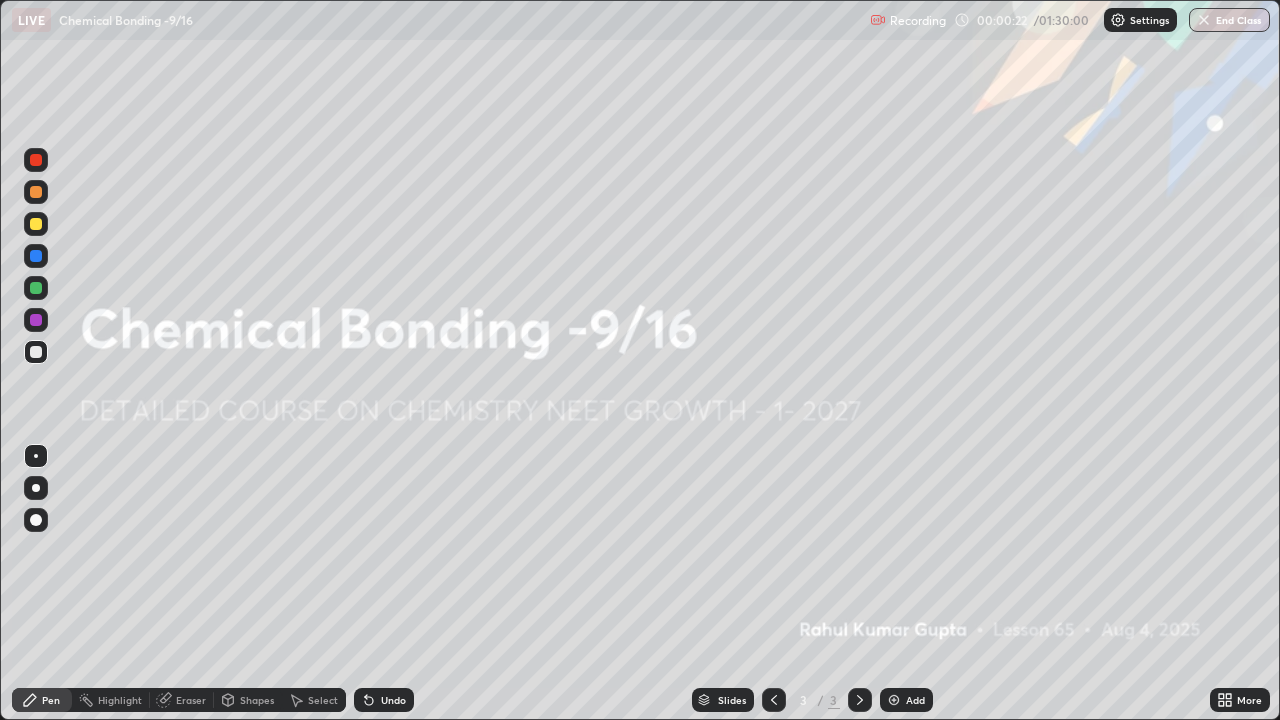 click at bounding box center (894, 700) 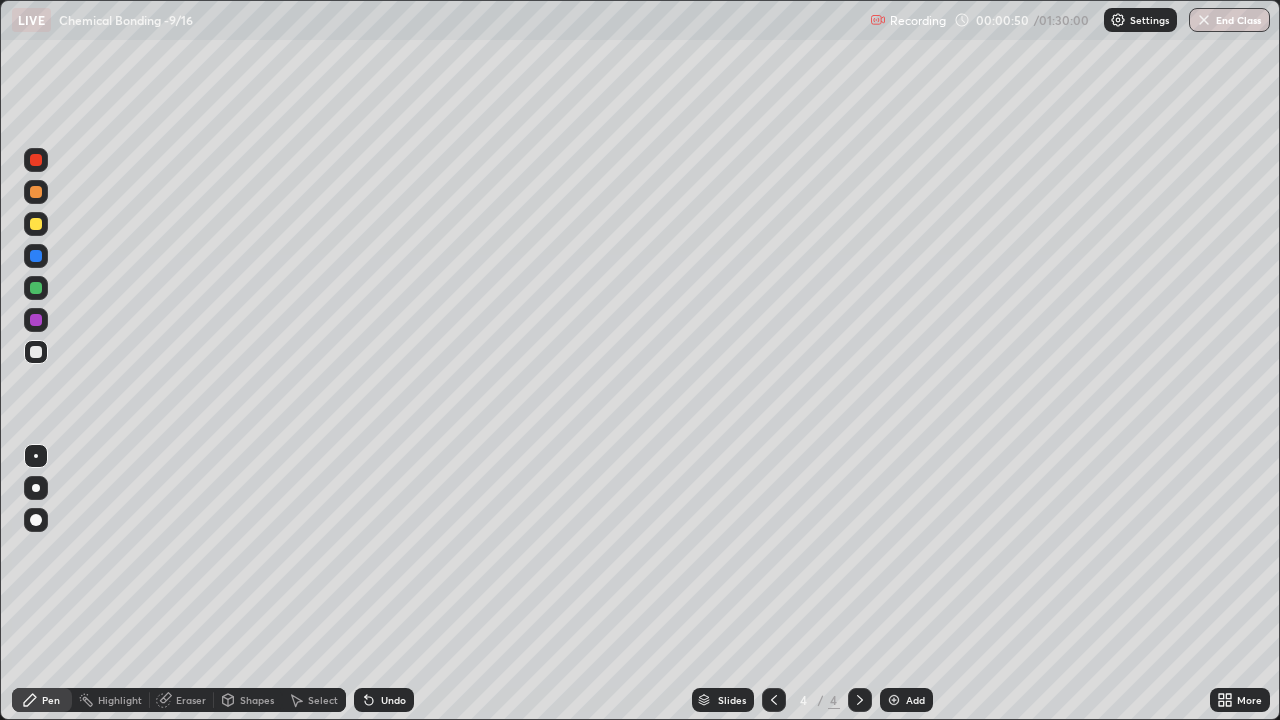 click at bounding box center (36, 488) 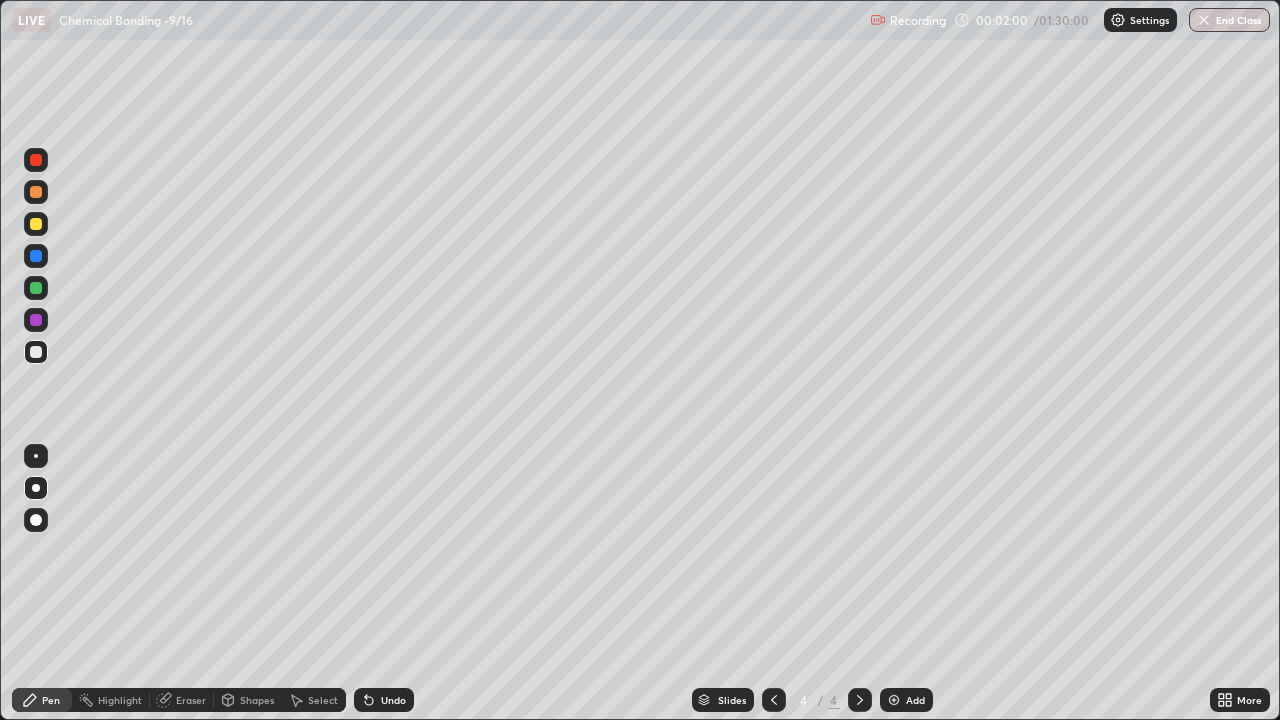 click at bounding box center [36, 224] 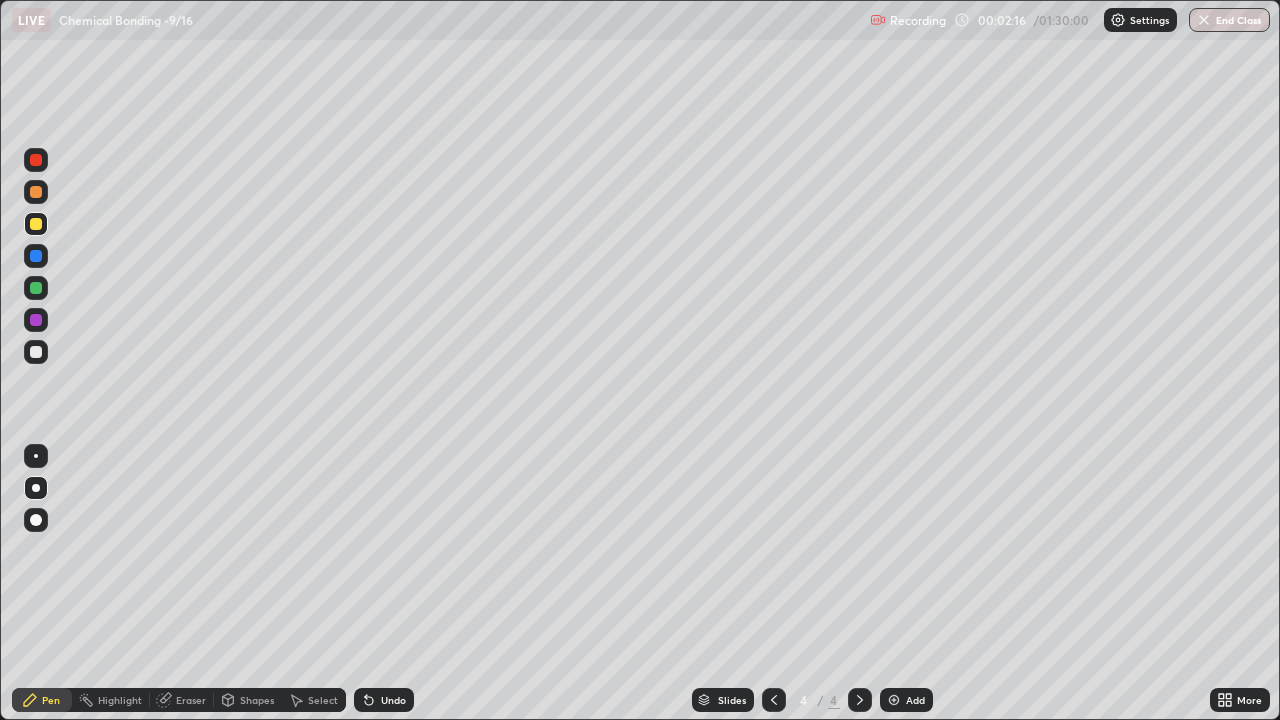 click on "Shapes" at bounding box center [257, 700] 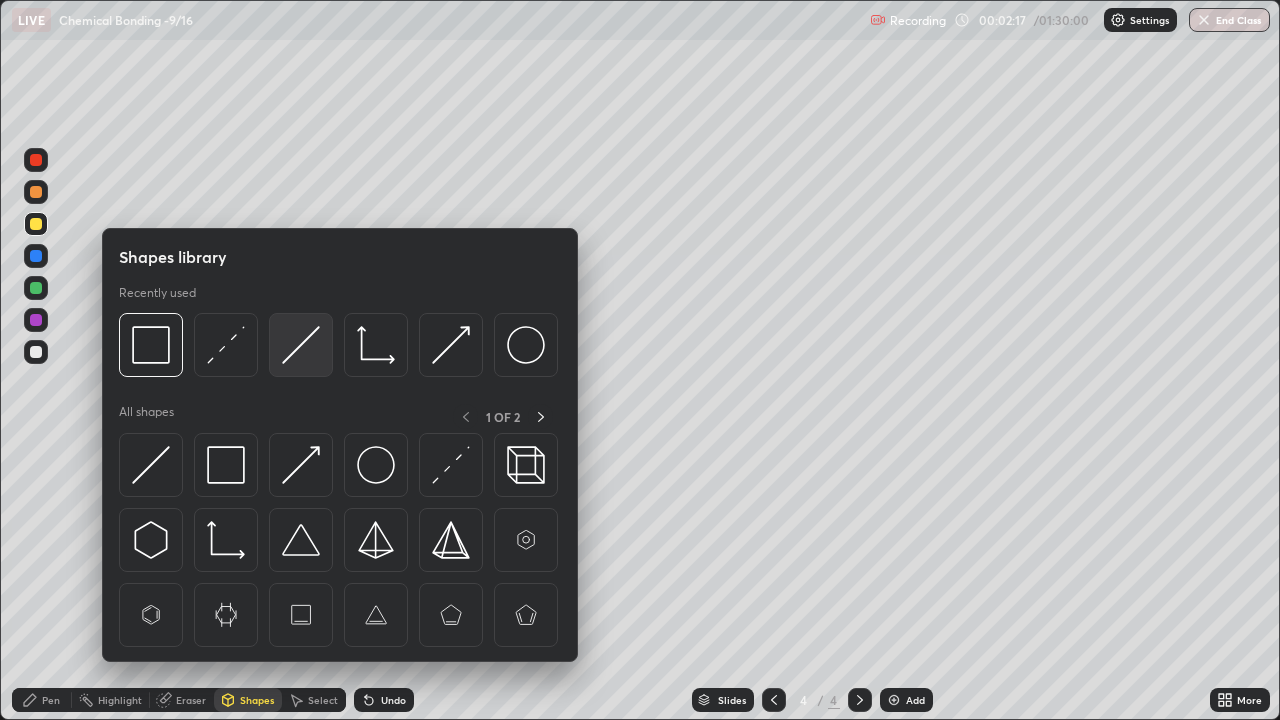 click at bounding box center (301, 345) 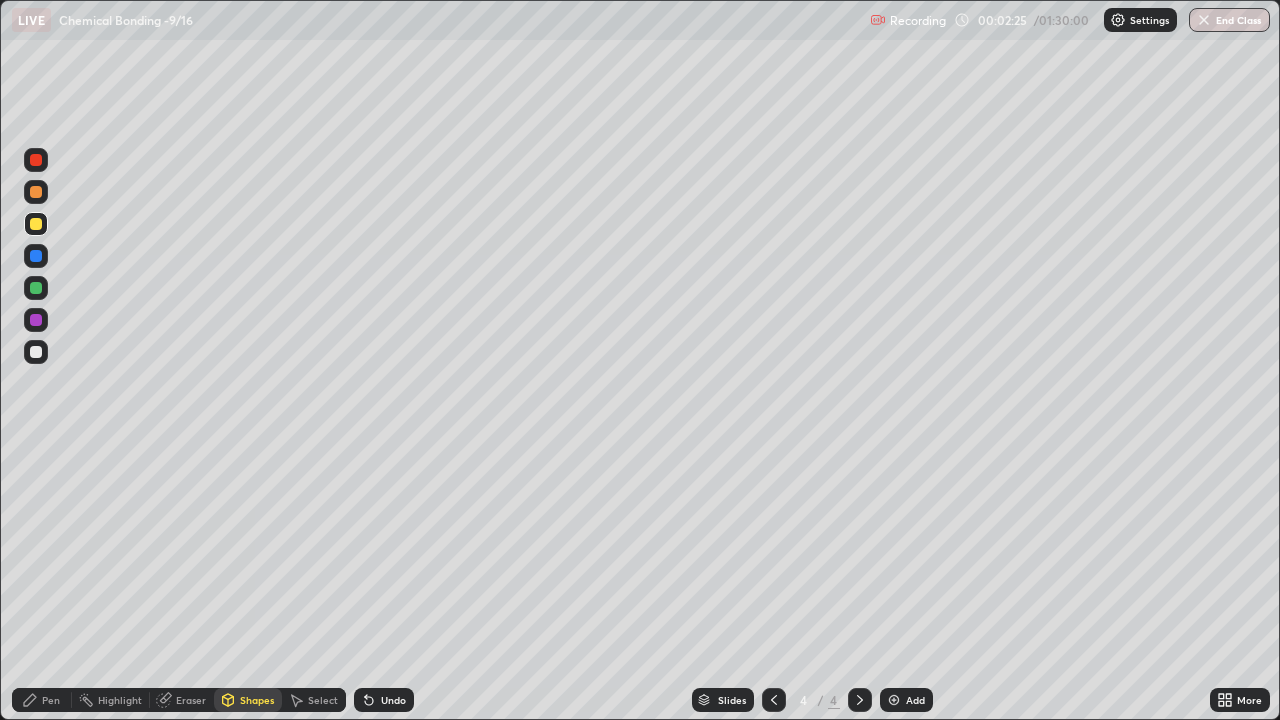 click on "Pen" at bounding box center [51, 700] 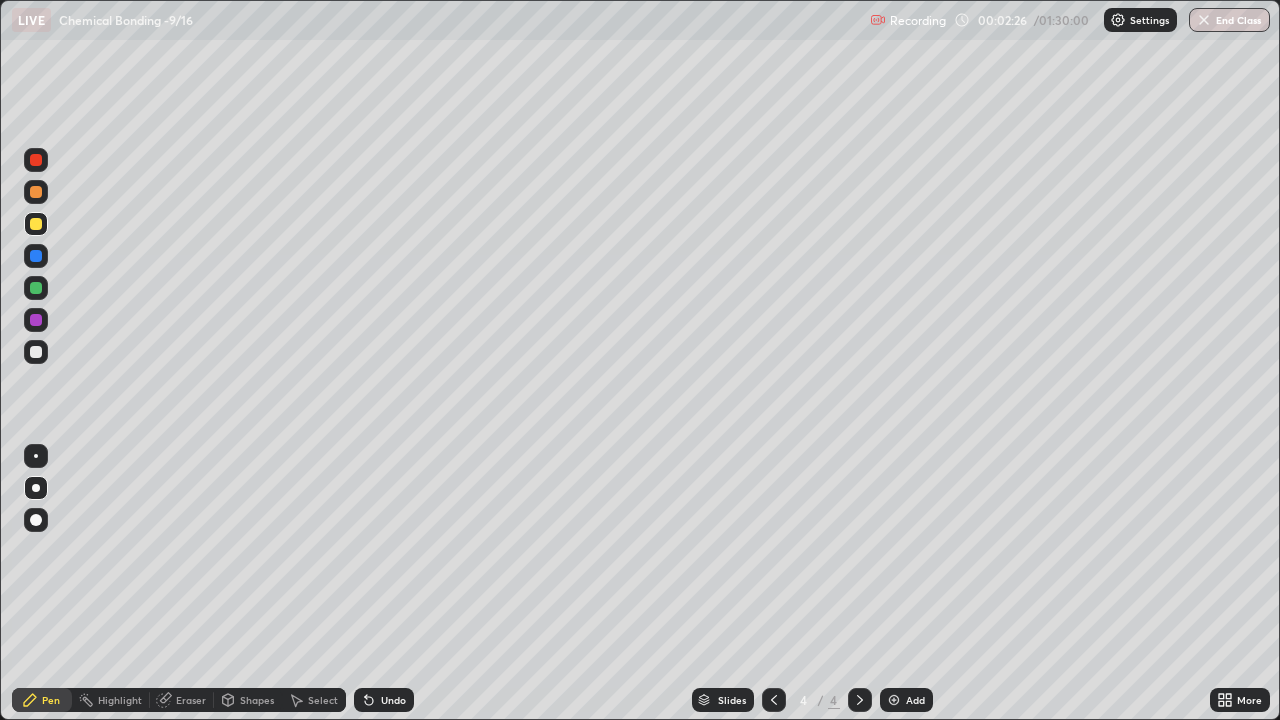 click at bounding box center [36, 352] 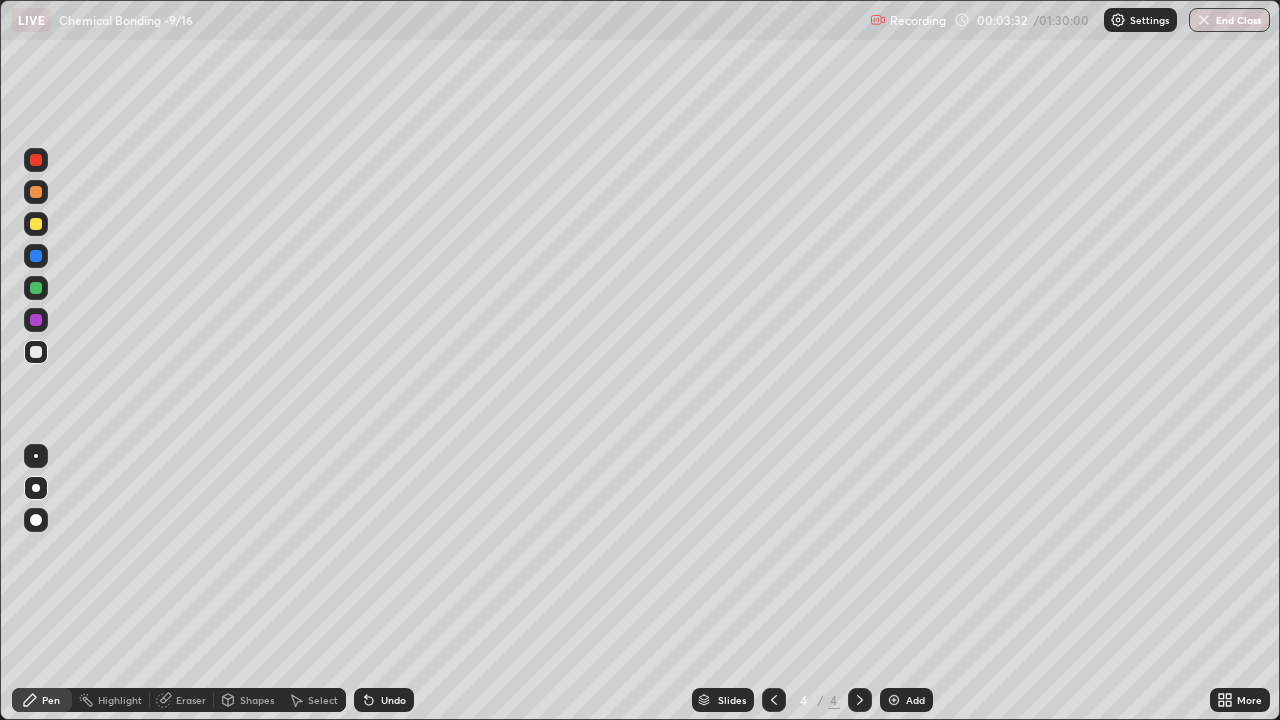 click at bounding box center (894, 700) 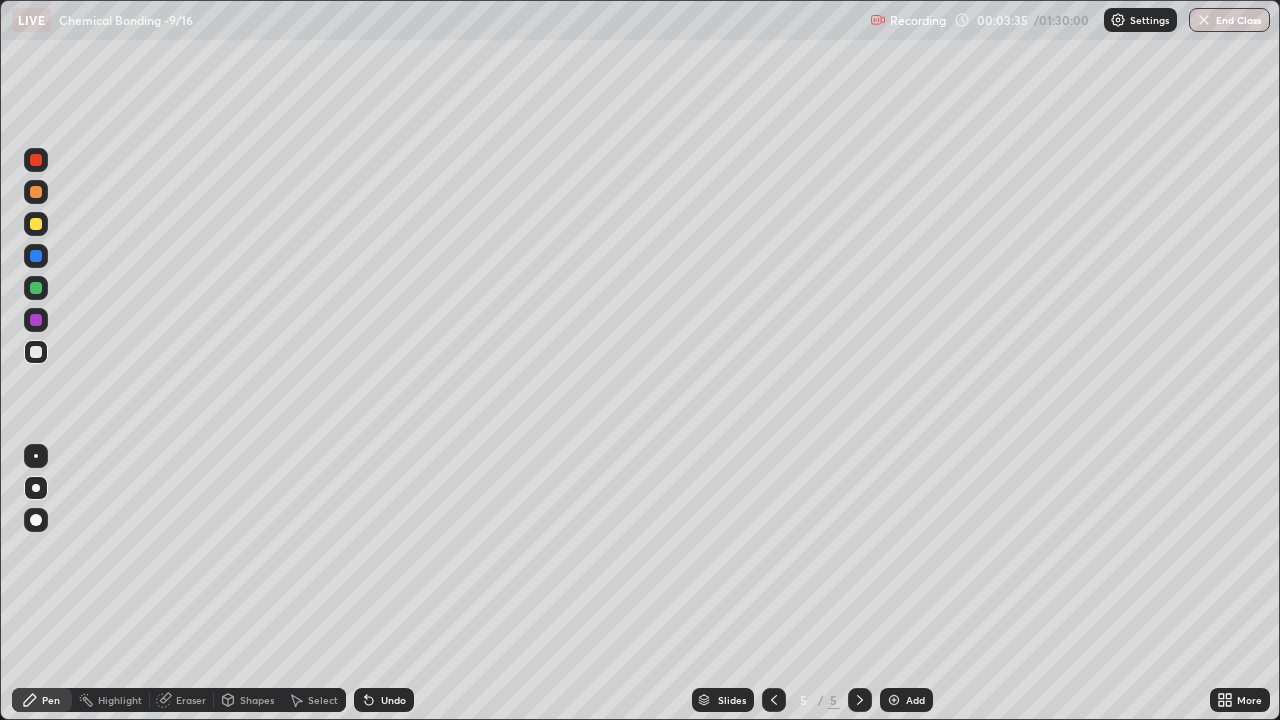 click at bounding box center (36, 192) 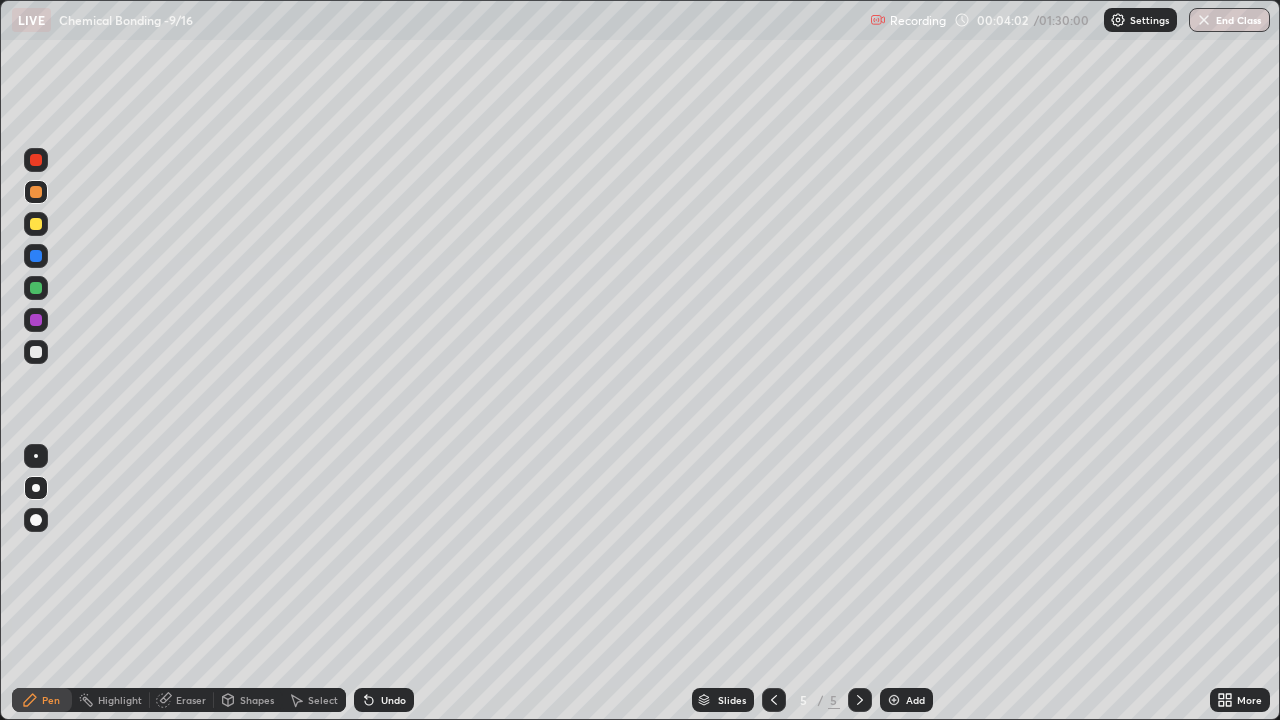 click at bounding box center (36, 352) 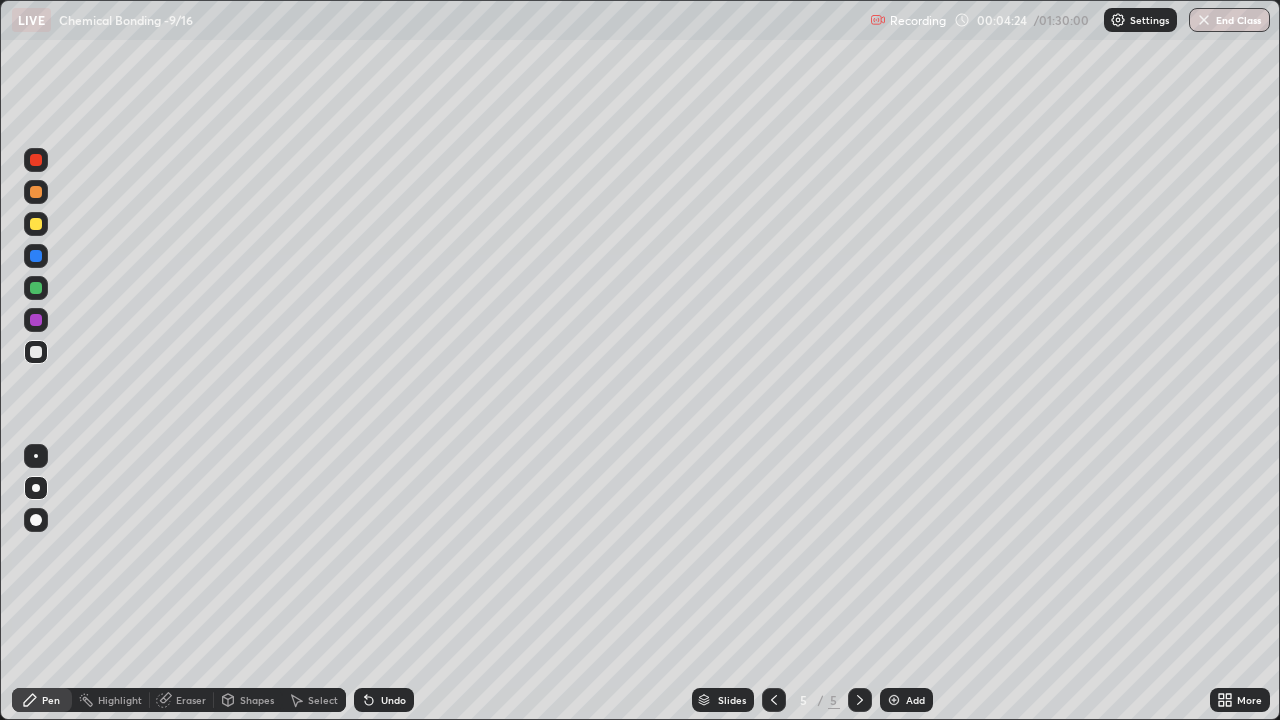 click at bounding box center (36, 224) 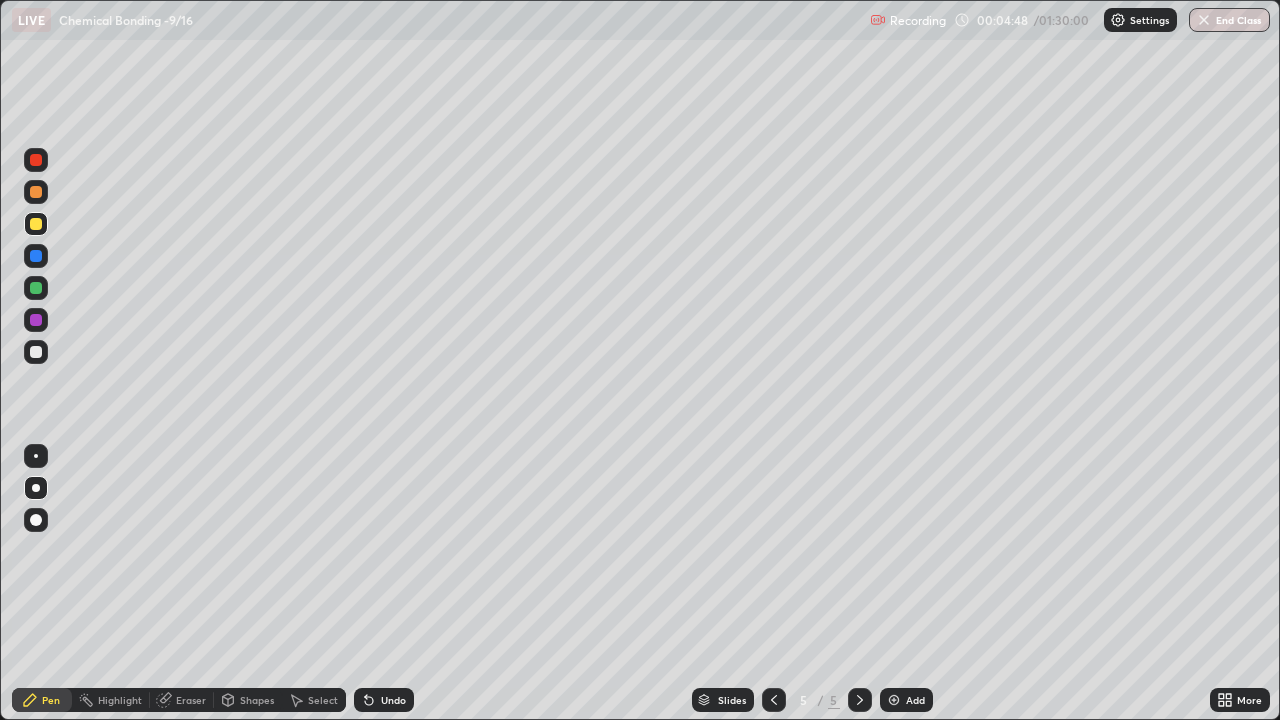click at bounding box center (36, 352) 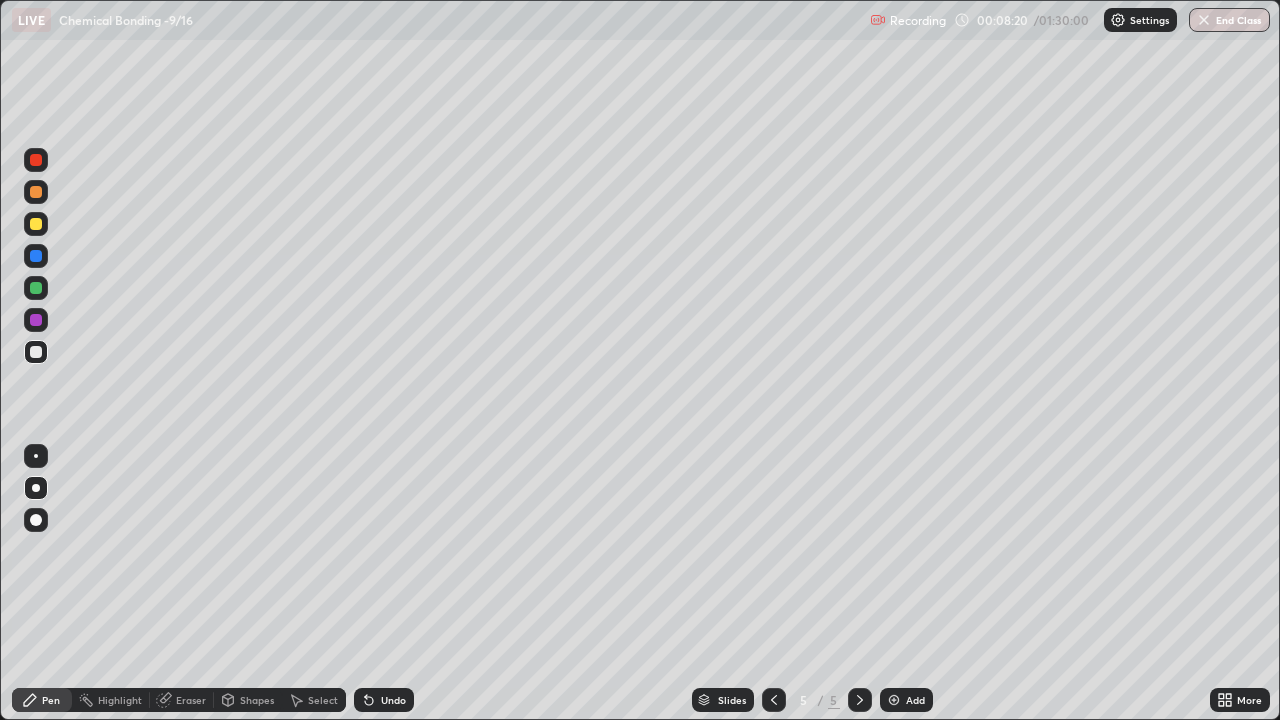 click on "Add" at bounding box center (906, 700) 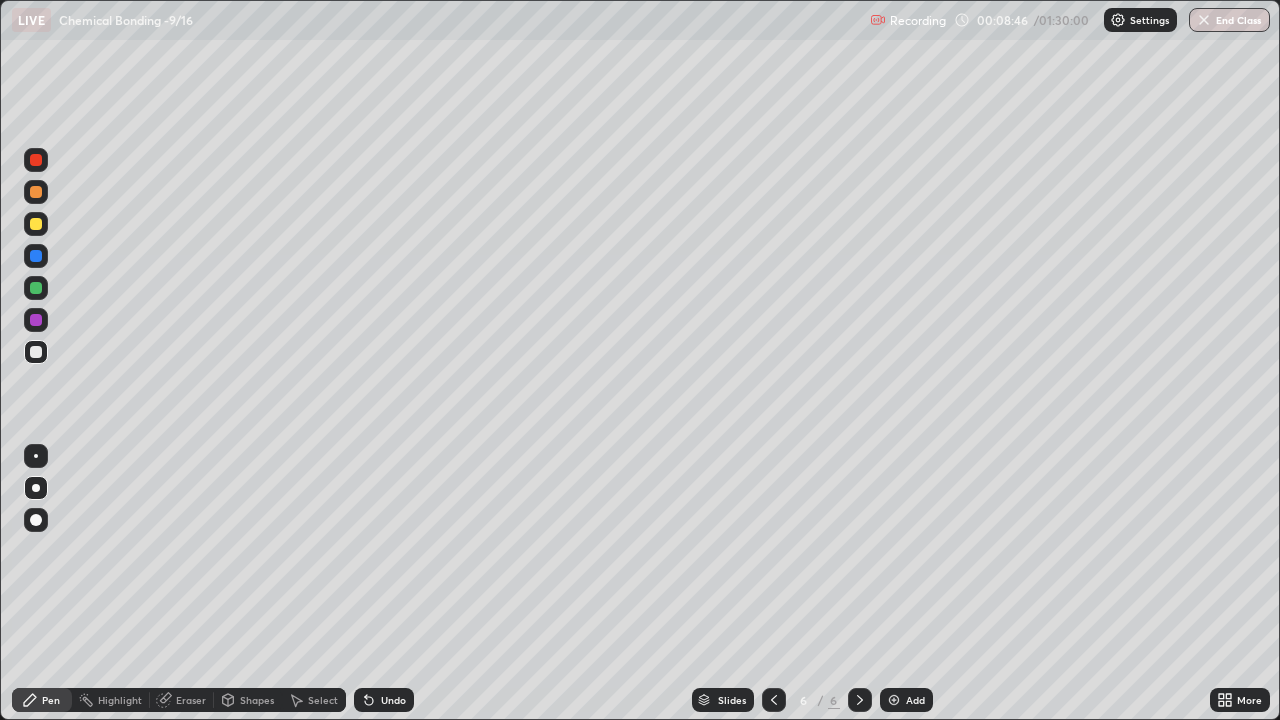 click at bounding box center (36, 288) 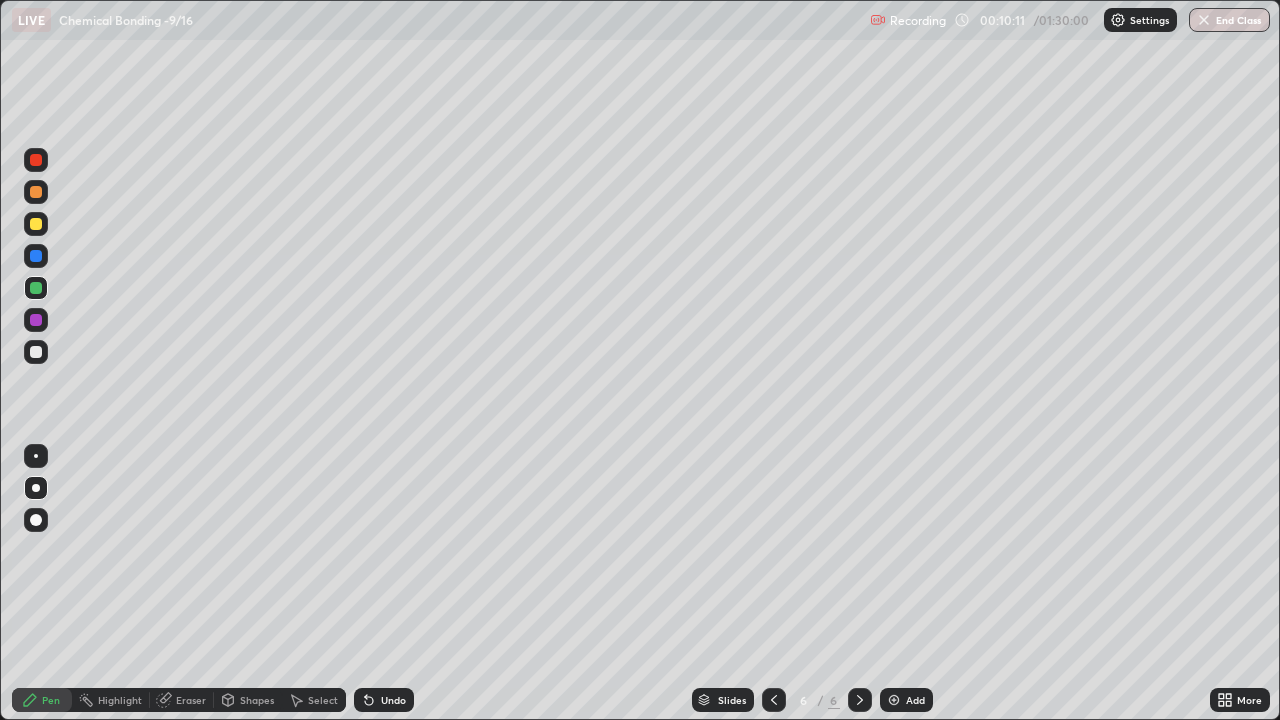 click at bounding box center (36, 224) 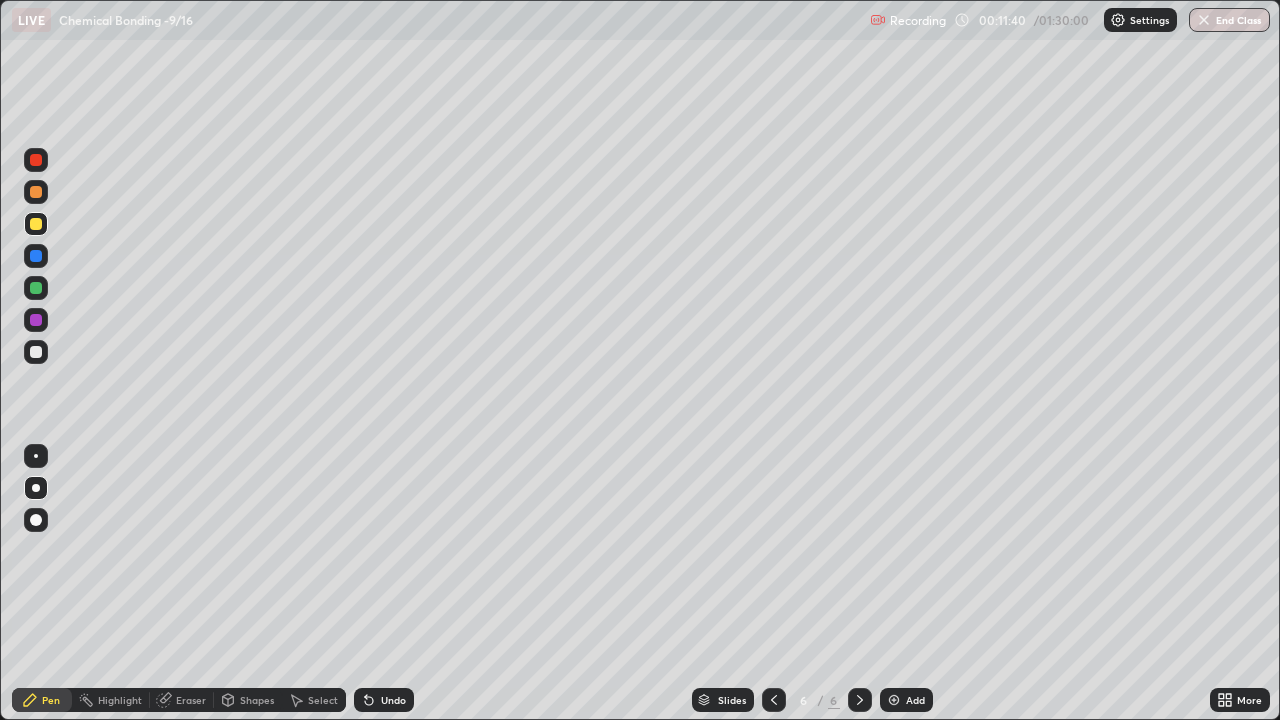 click on "Add" at bounding box center (915, 700) 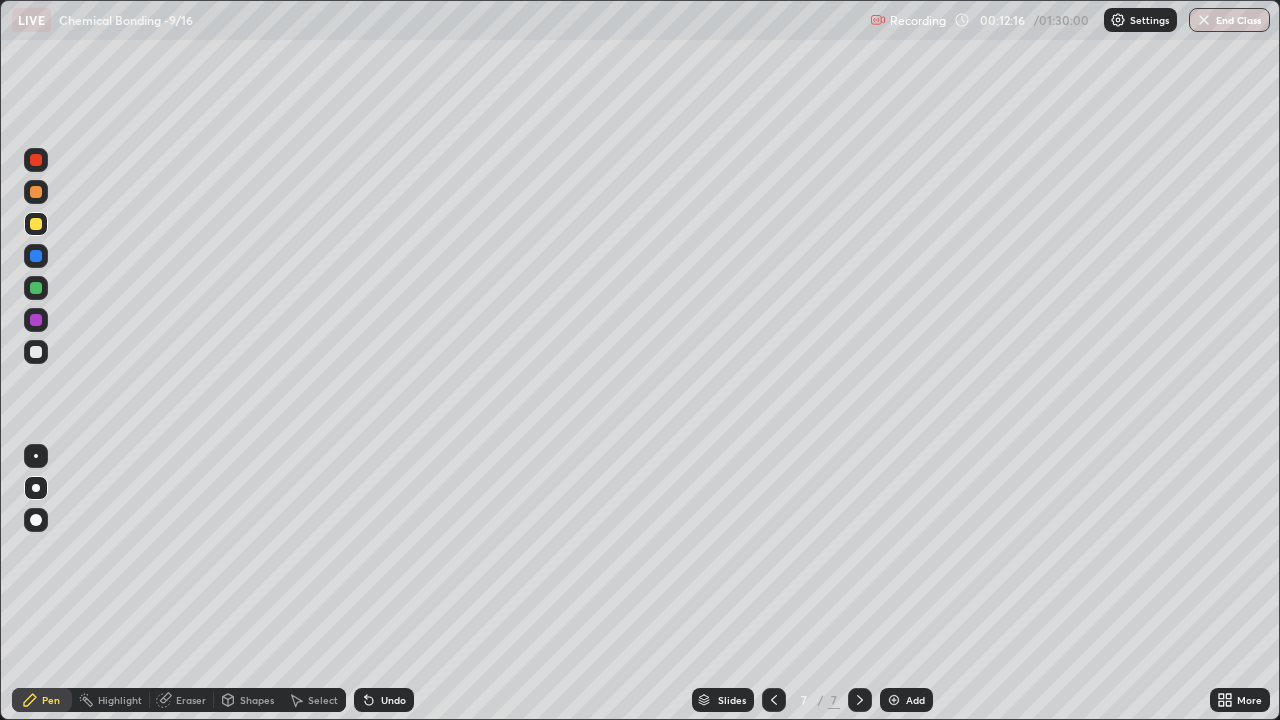 click 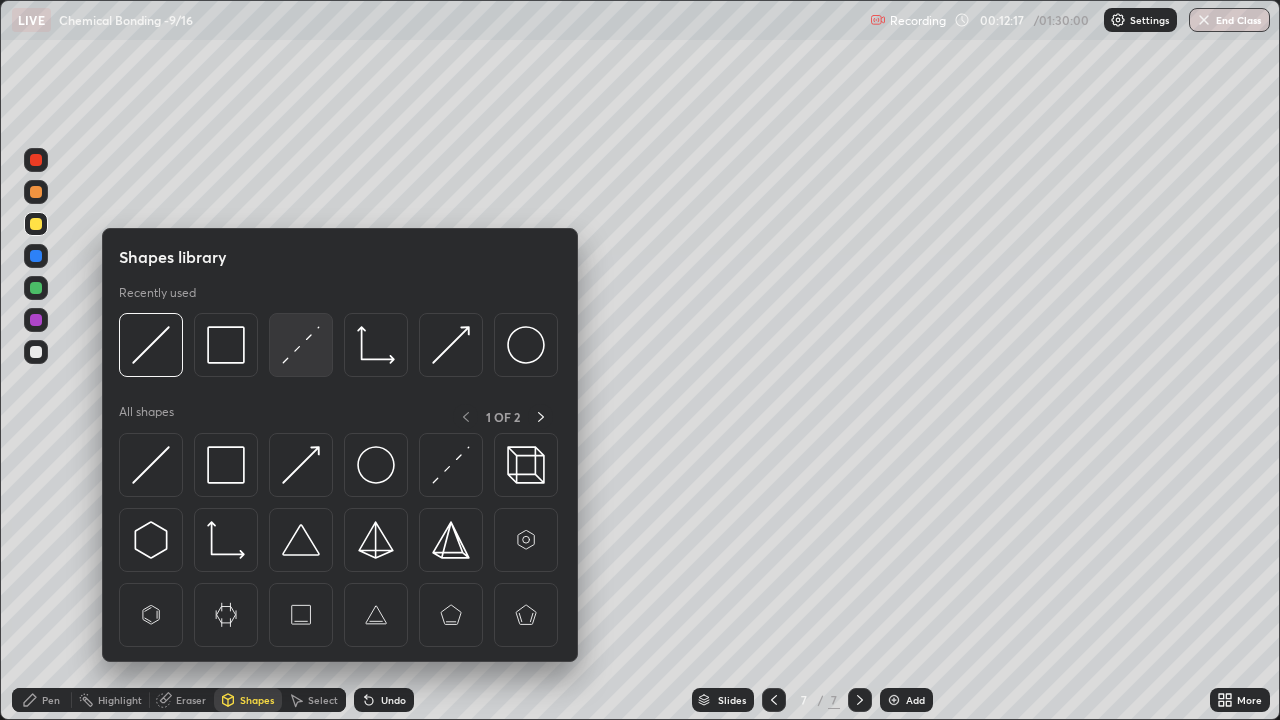 click at bounding box center (301, 345) 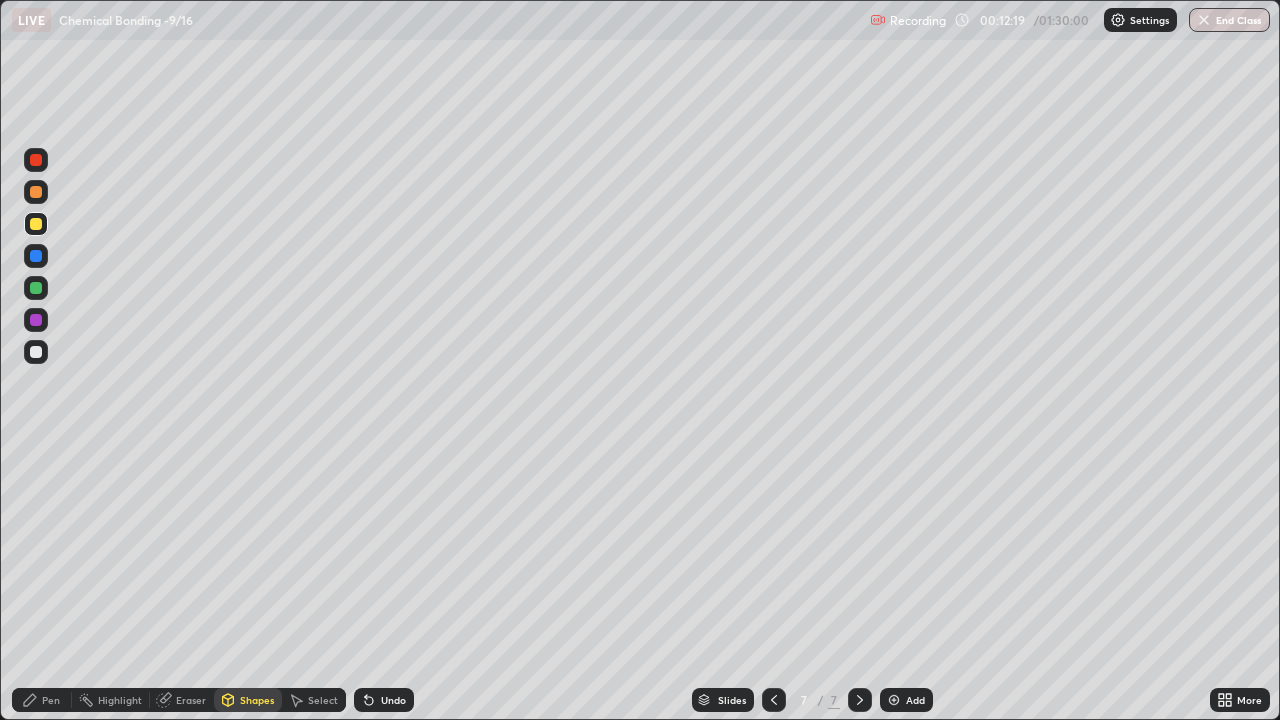 click 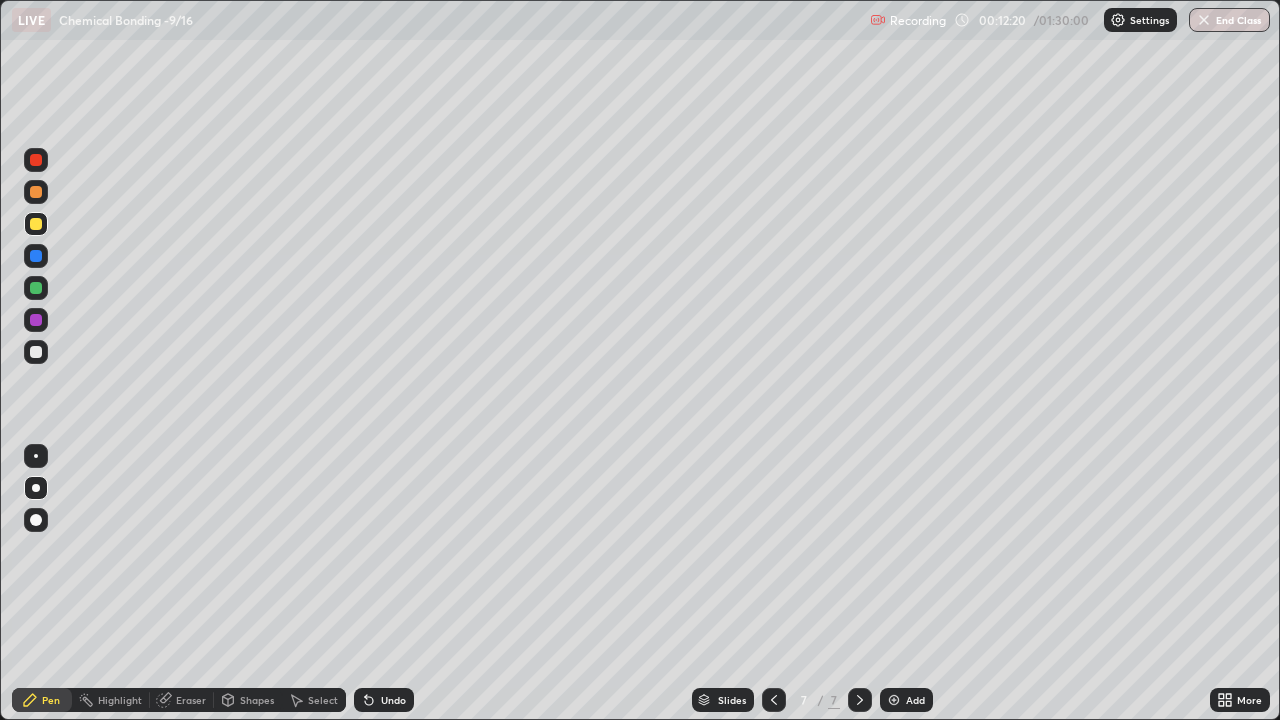 click at bounding box center (36, 352) 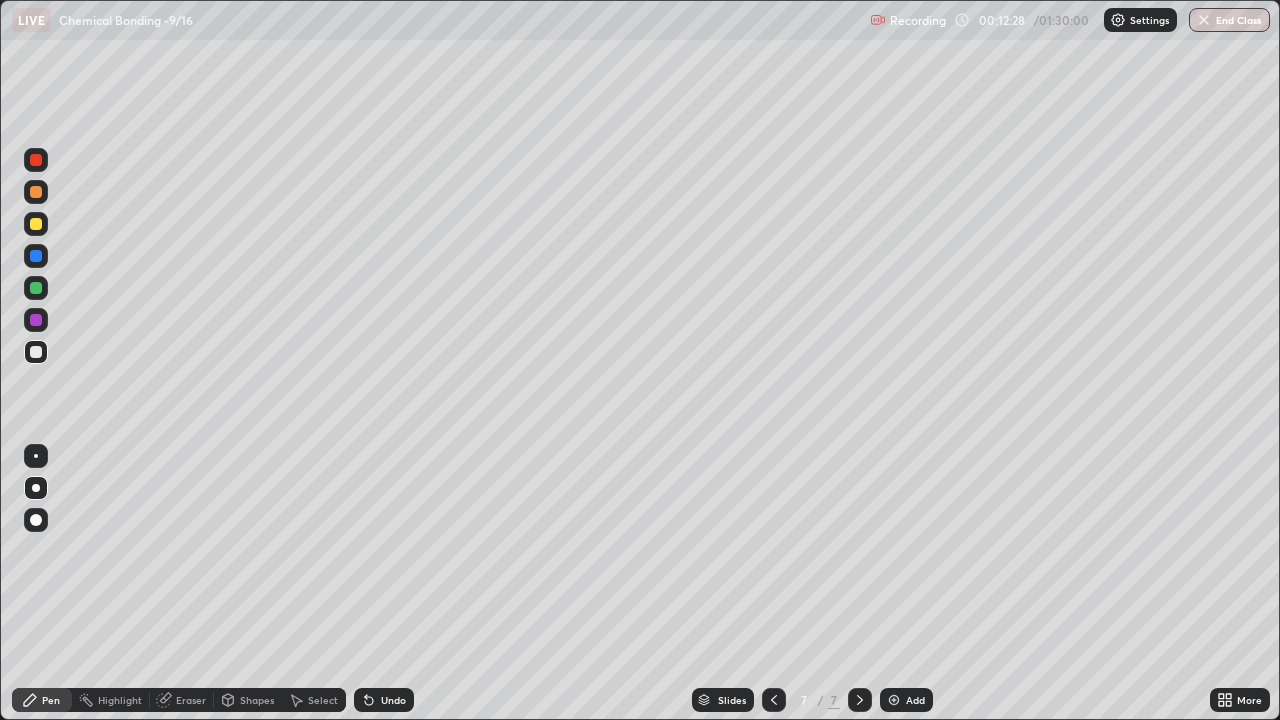 click on "Shapes" at bounding box center [257, 700] 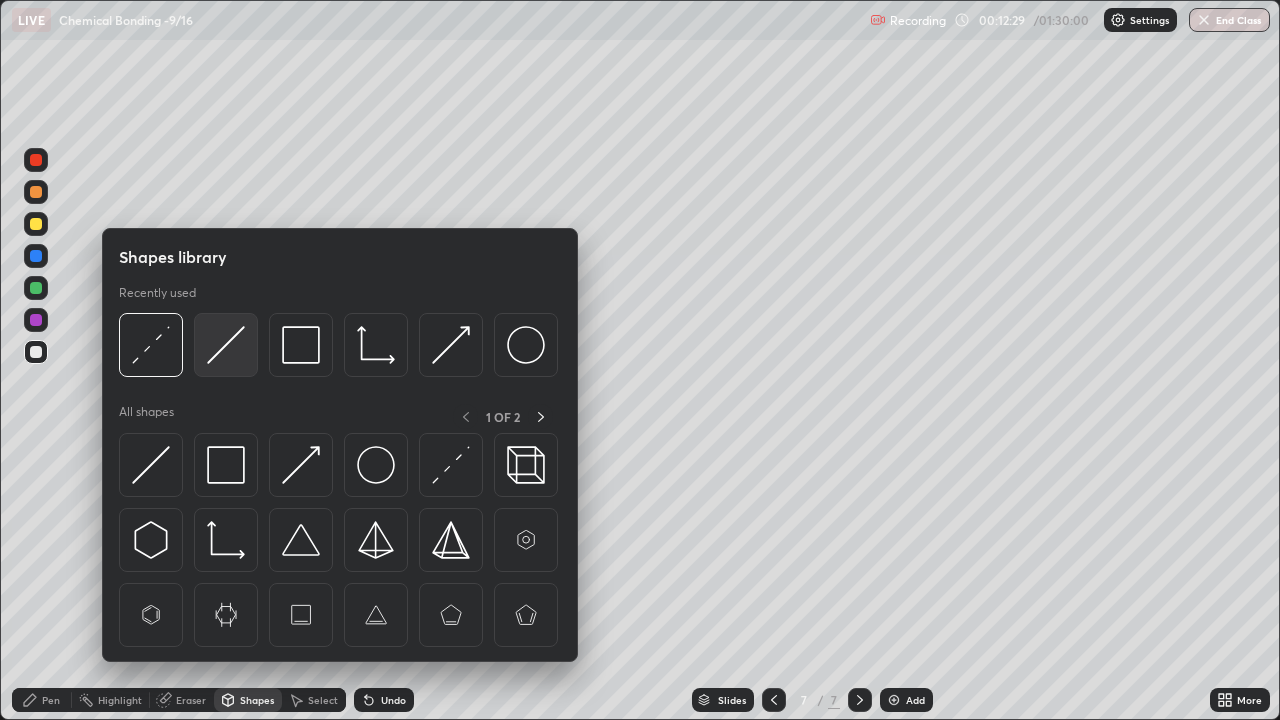 click at bounding box center (226, 345) 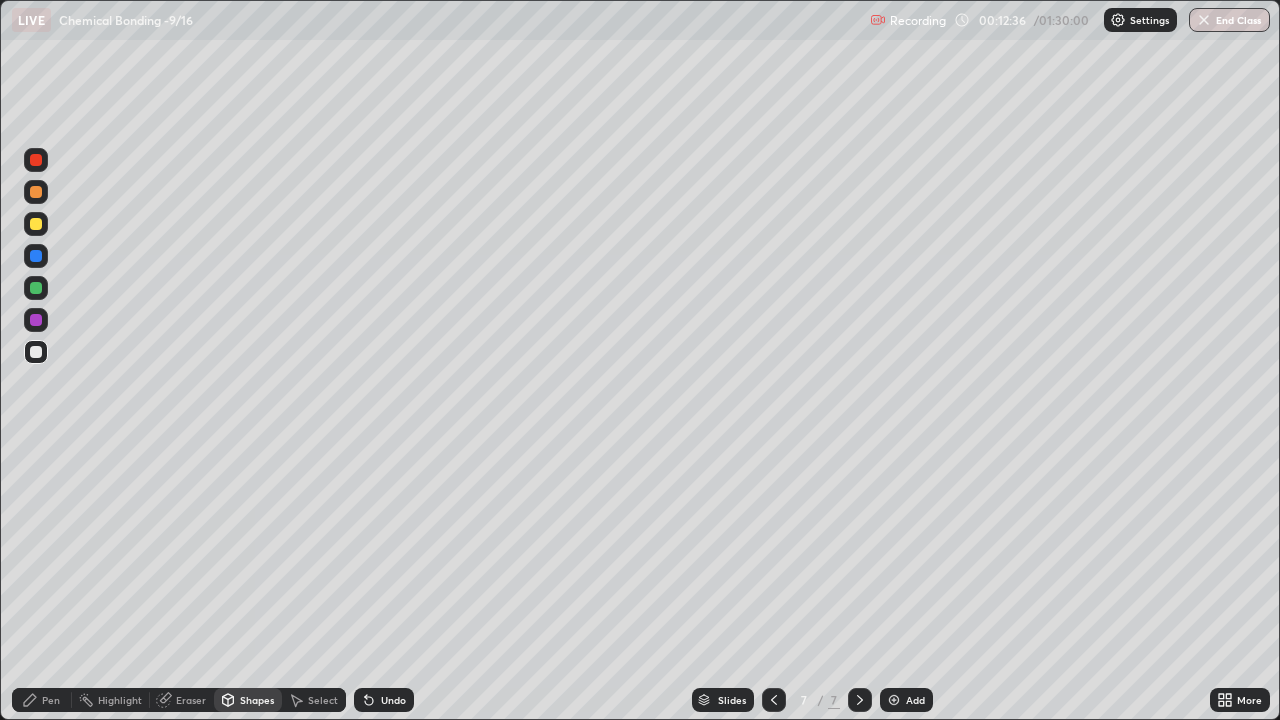 click on "Pen" at bounding box center [51, 700] 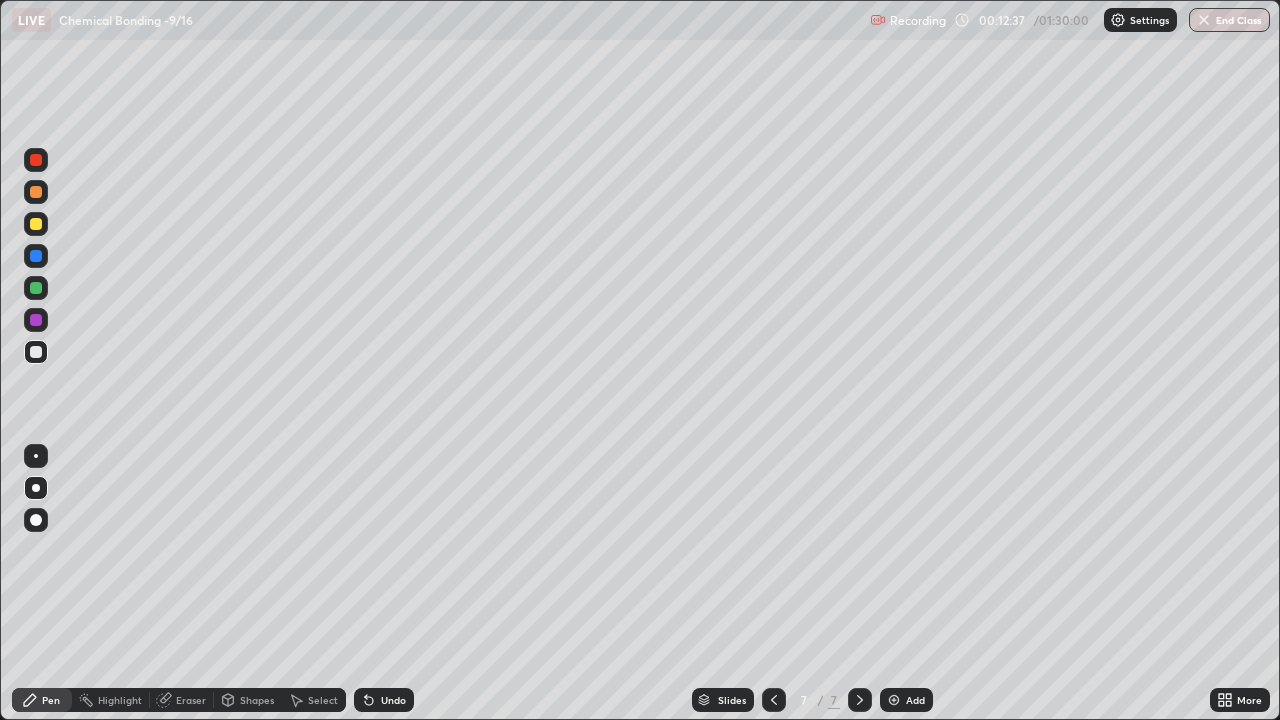 click at bounding box center (36, 288) 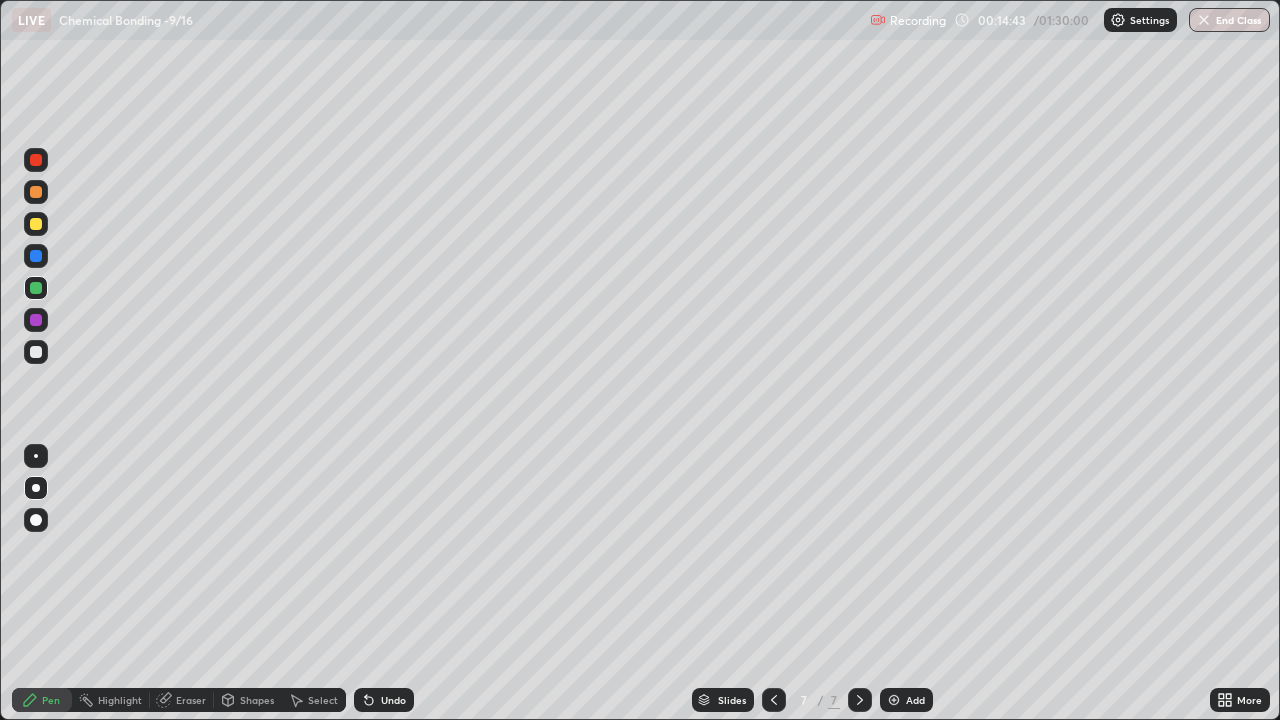 click on "Add" at bounding box center [906, 700] 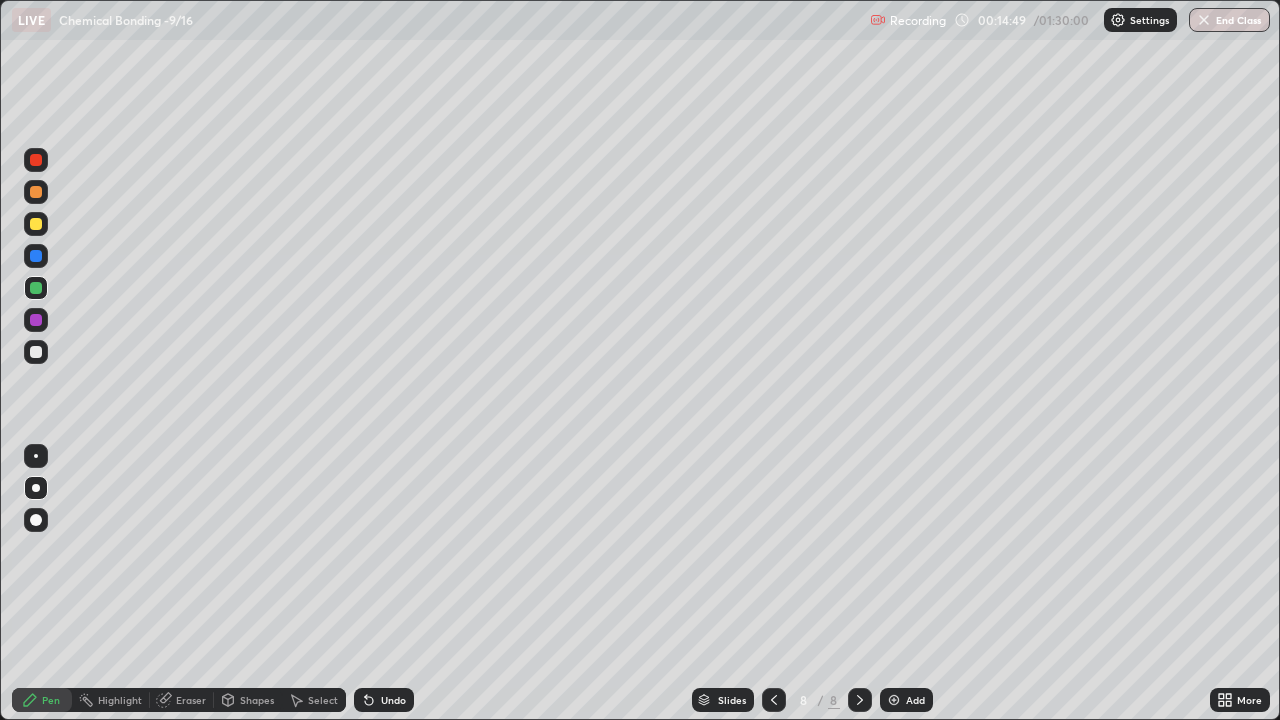 click at bounding box center [36, 352] 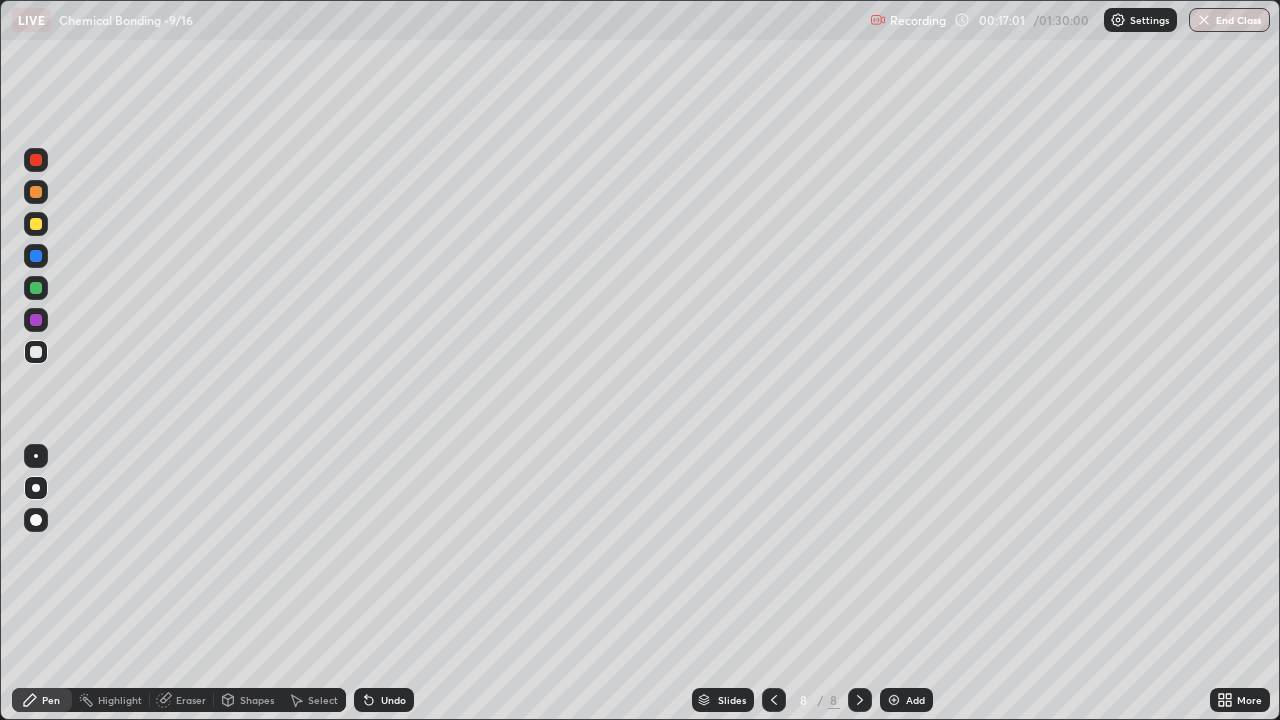 click on "Add" at bounding box center [915, 700] 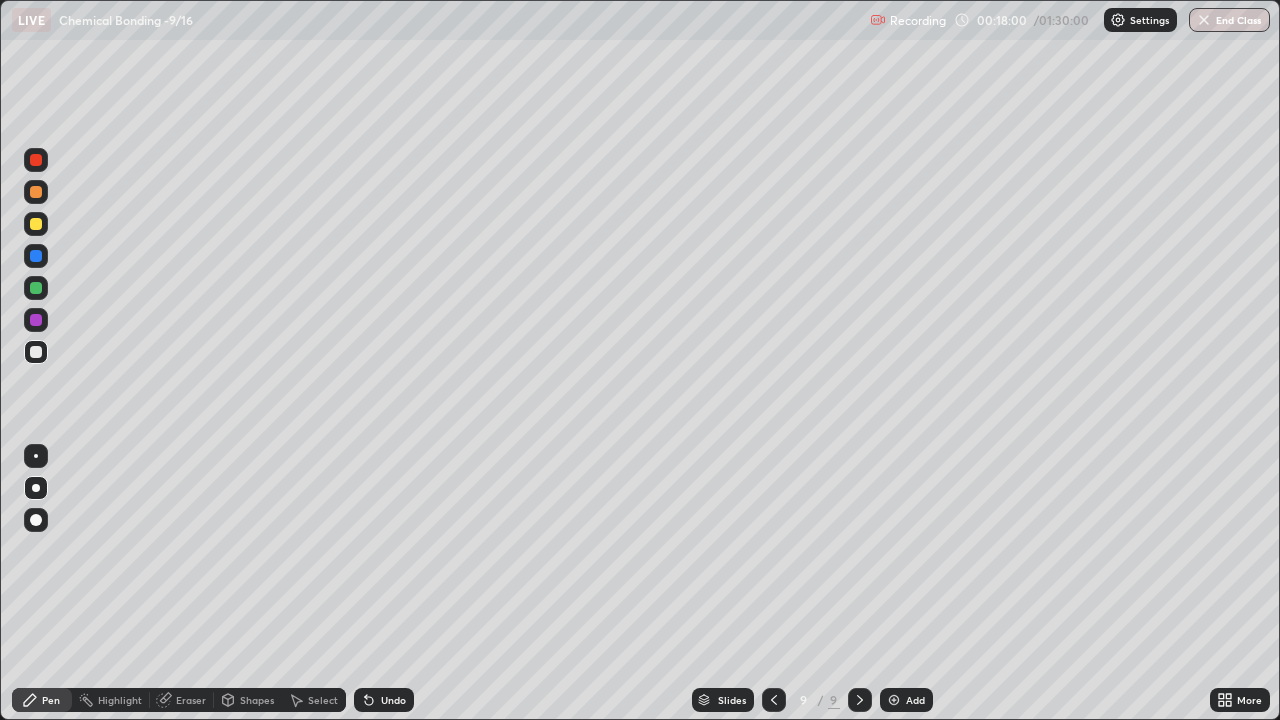 click at bounding box center [894, 700] 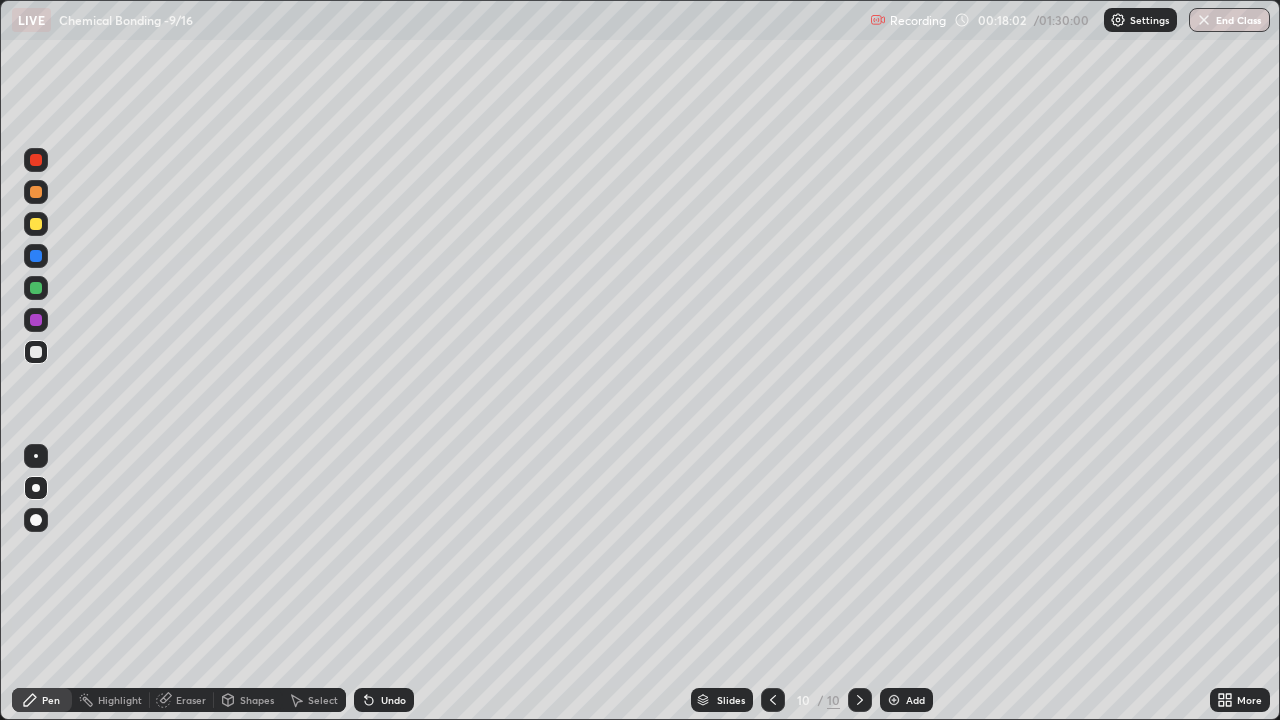 click 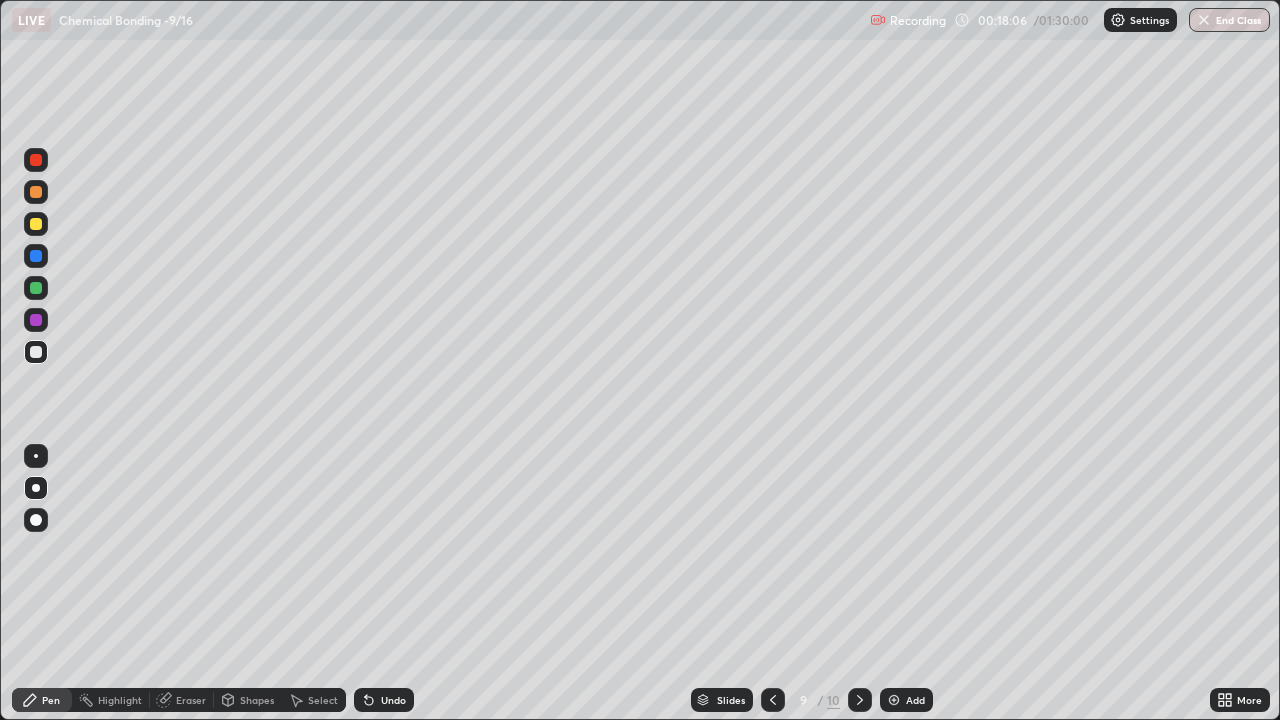 click 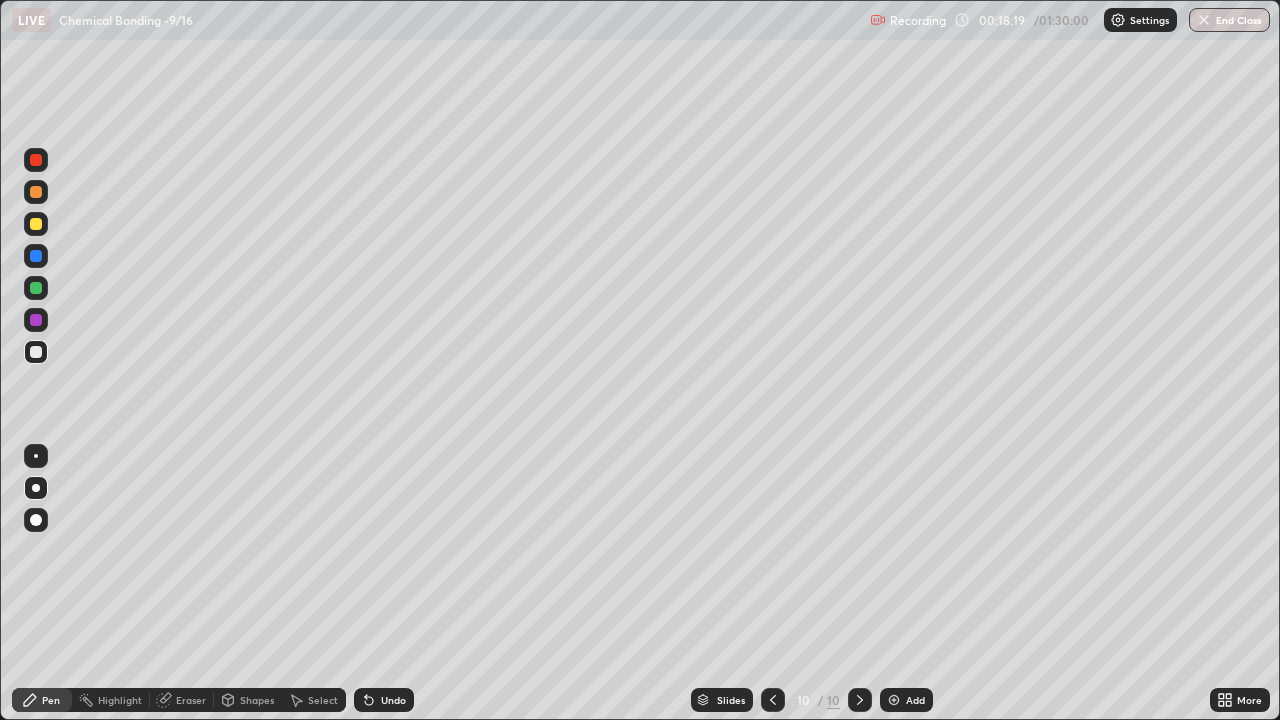 click at bounding box center (36, 320) 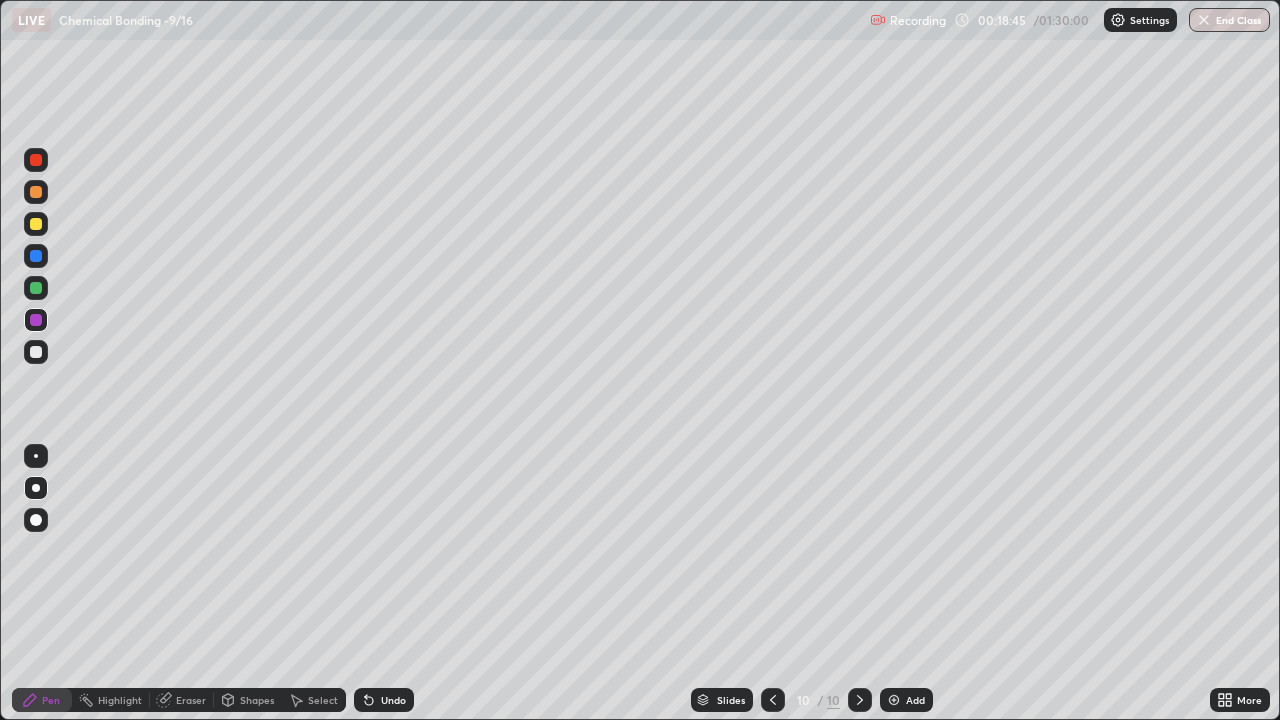 click at bounding box center (36, 352) 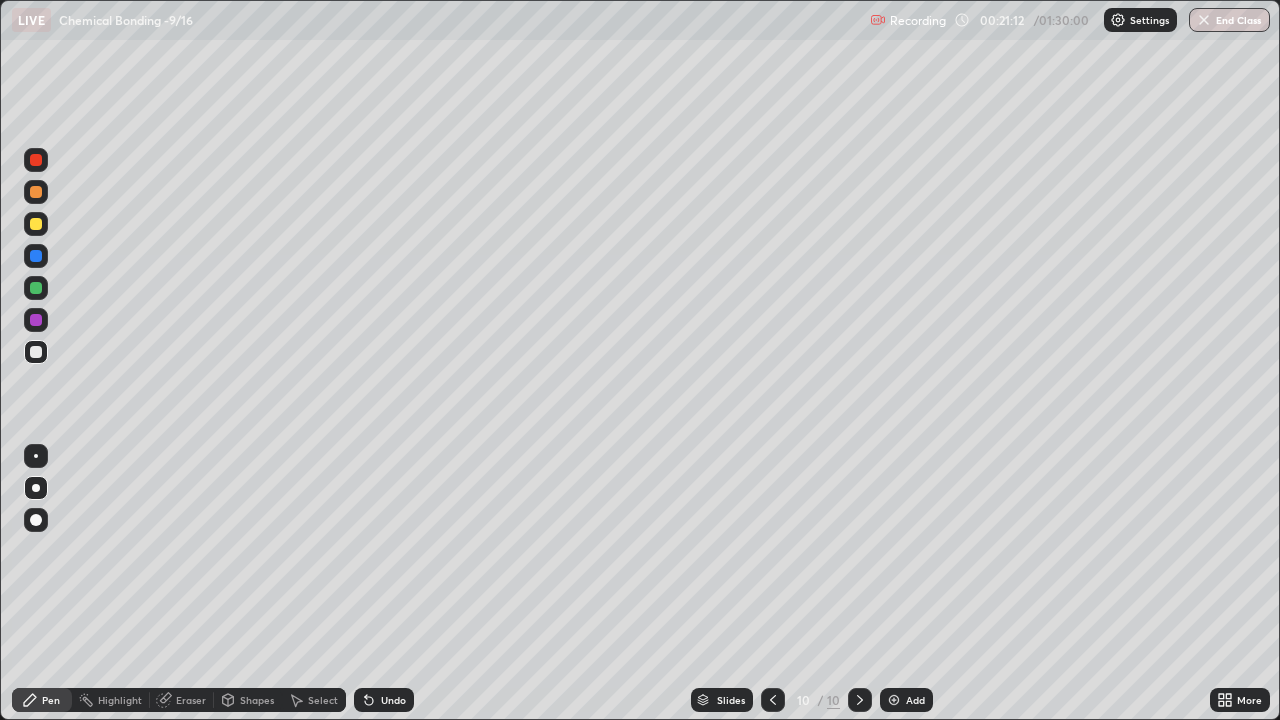 click at bounding box center (894, 700) 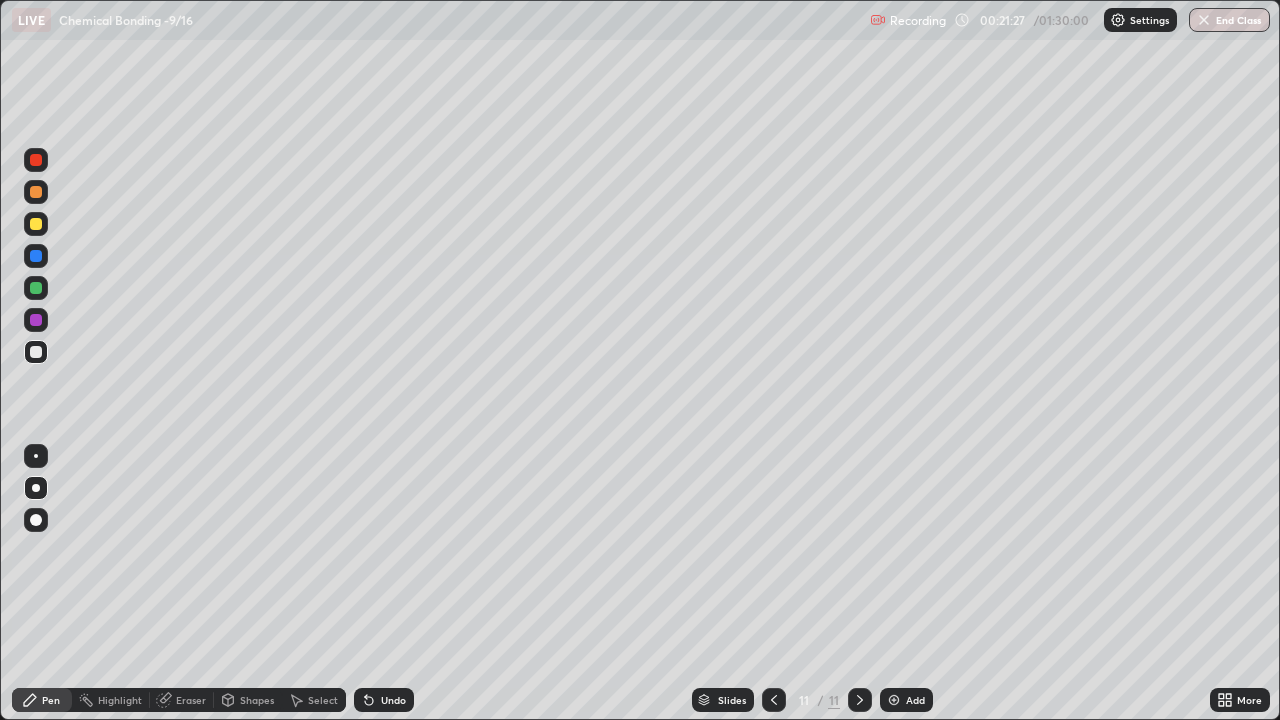 click at bounding box center [36, 224] 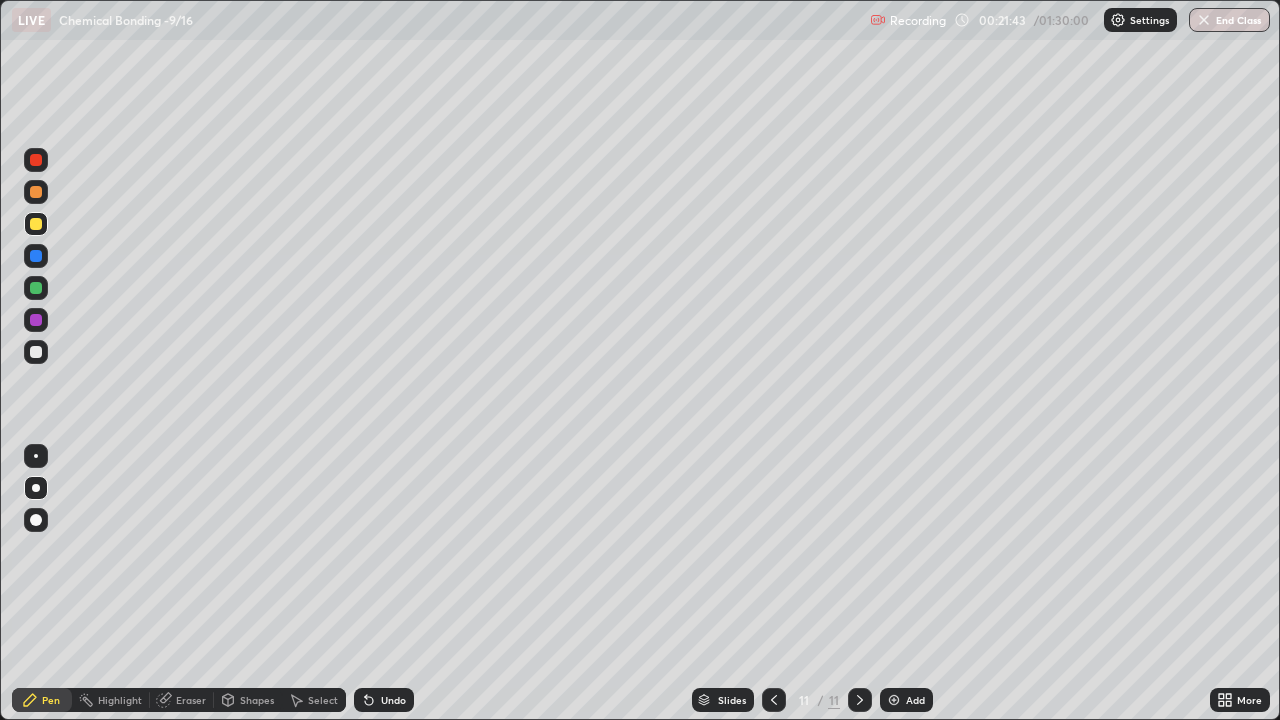 click on "Shapes" at bounding box center [257, 700] 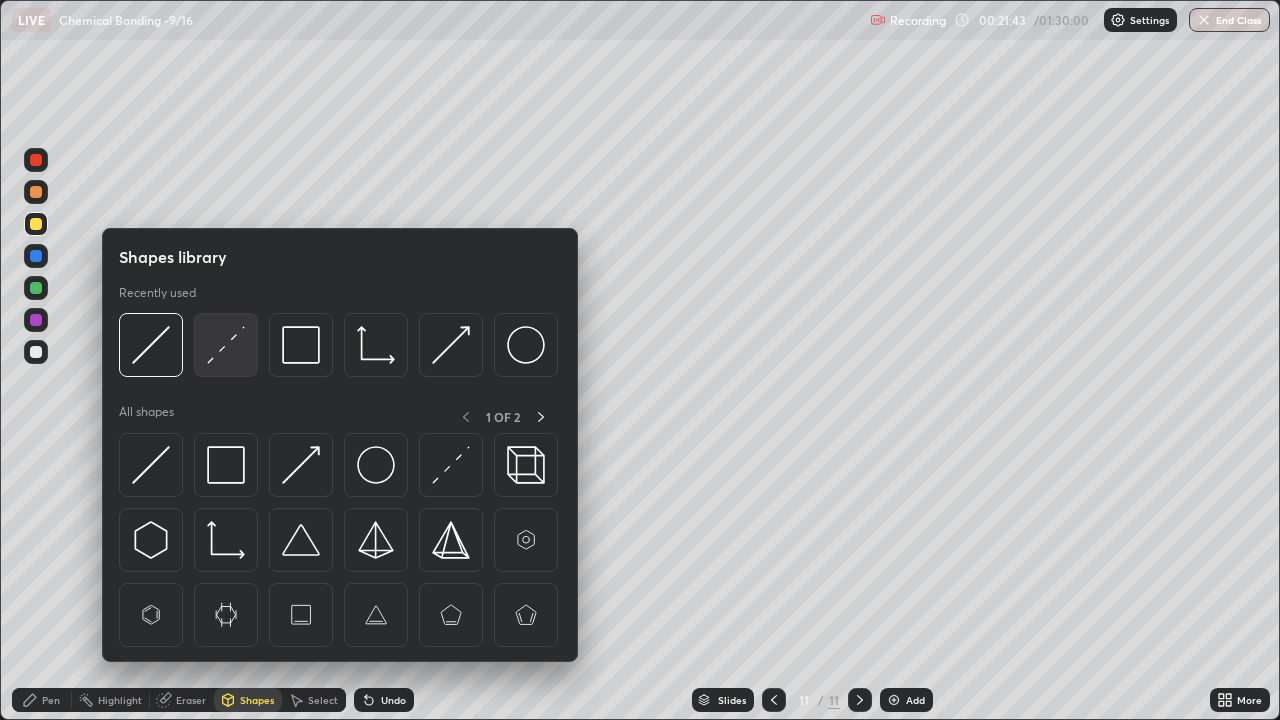 click at bounding box center (226, 345) 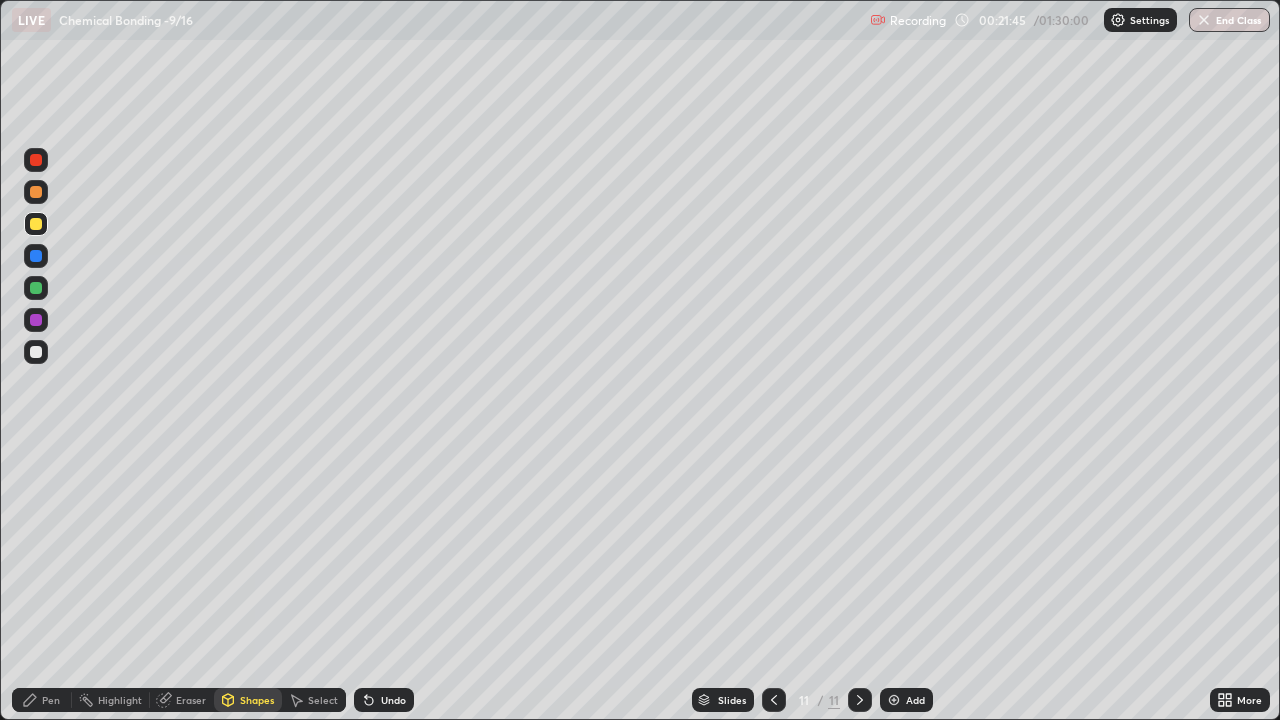 click 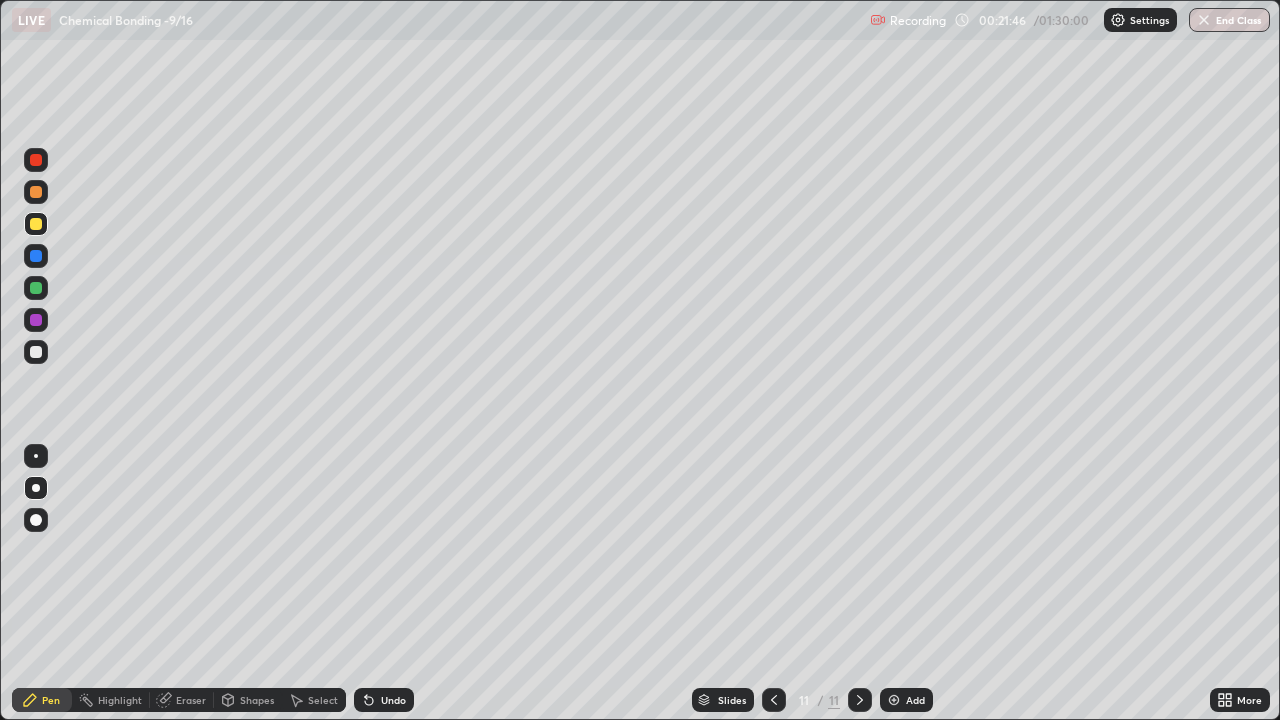 click at bounding box center [36, 352] 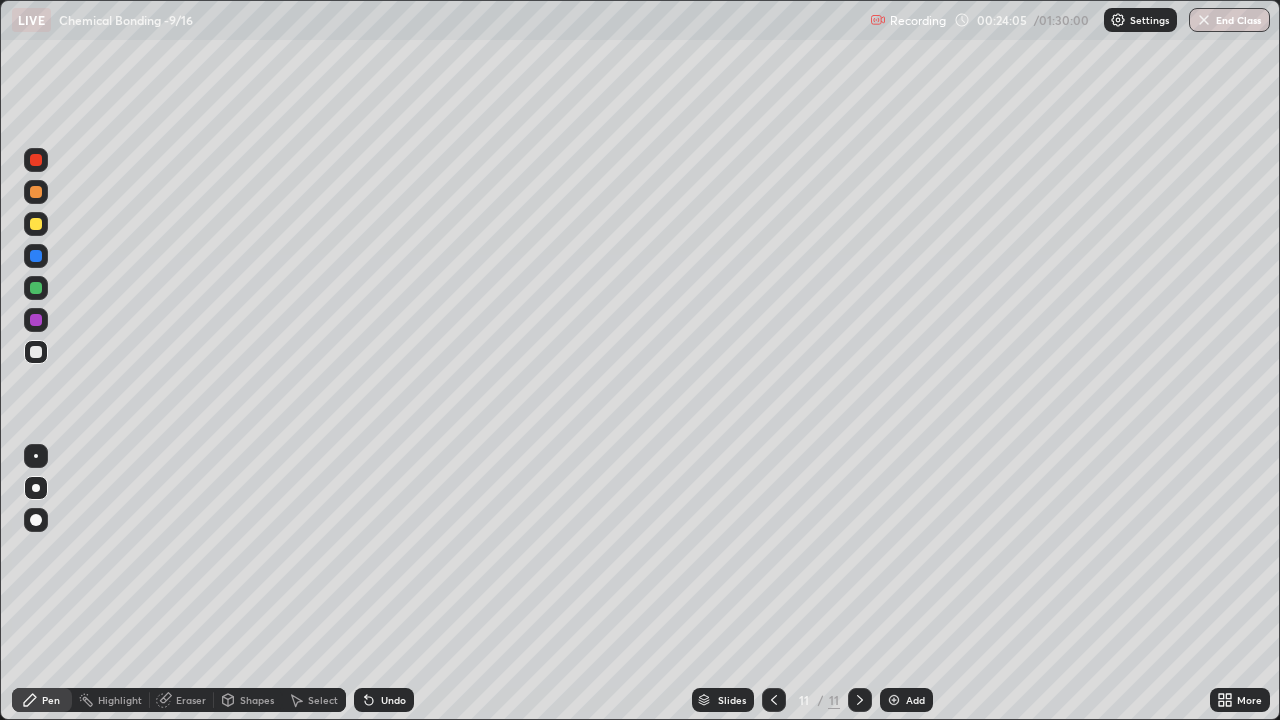 click at bounding box center [36, 224] 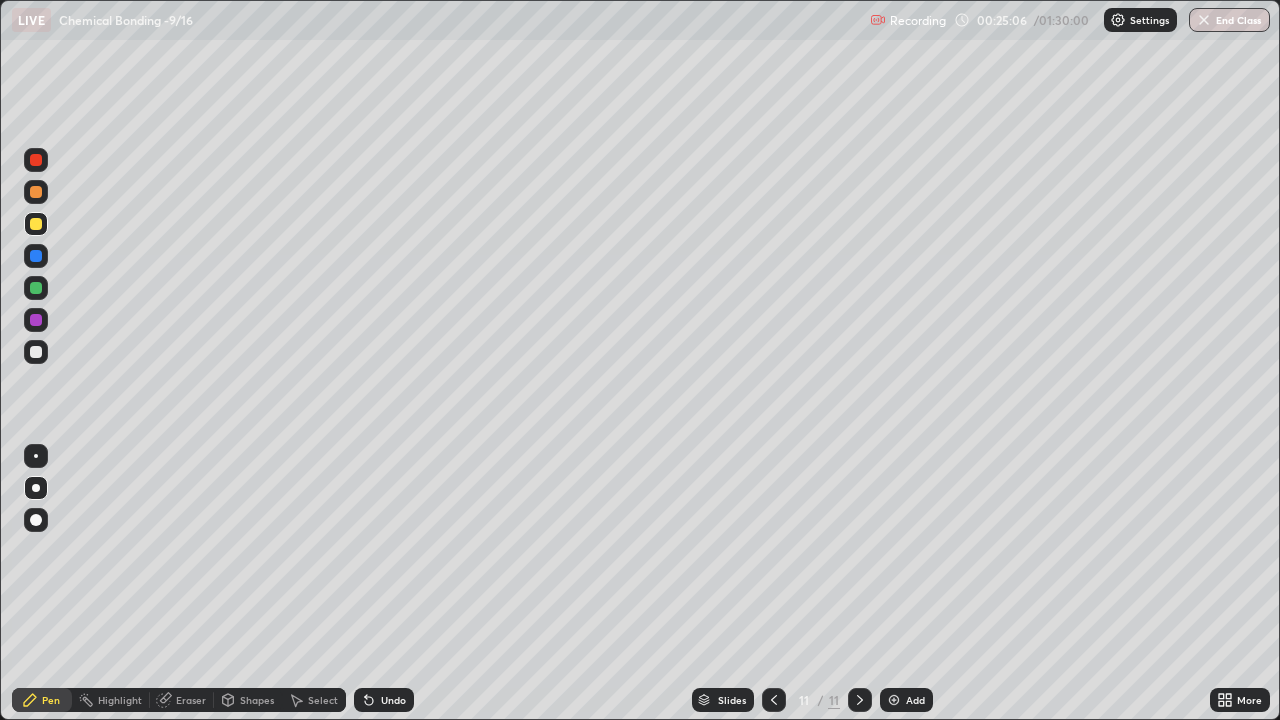 click at bounding box center (36, 288) 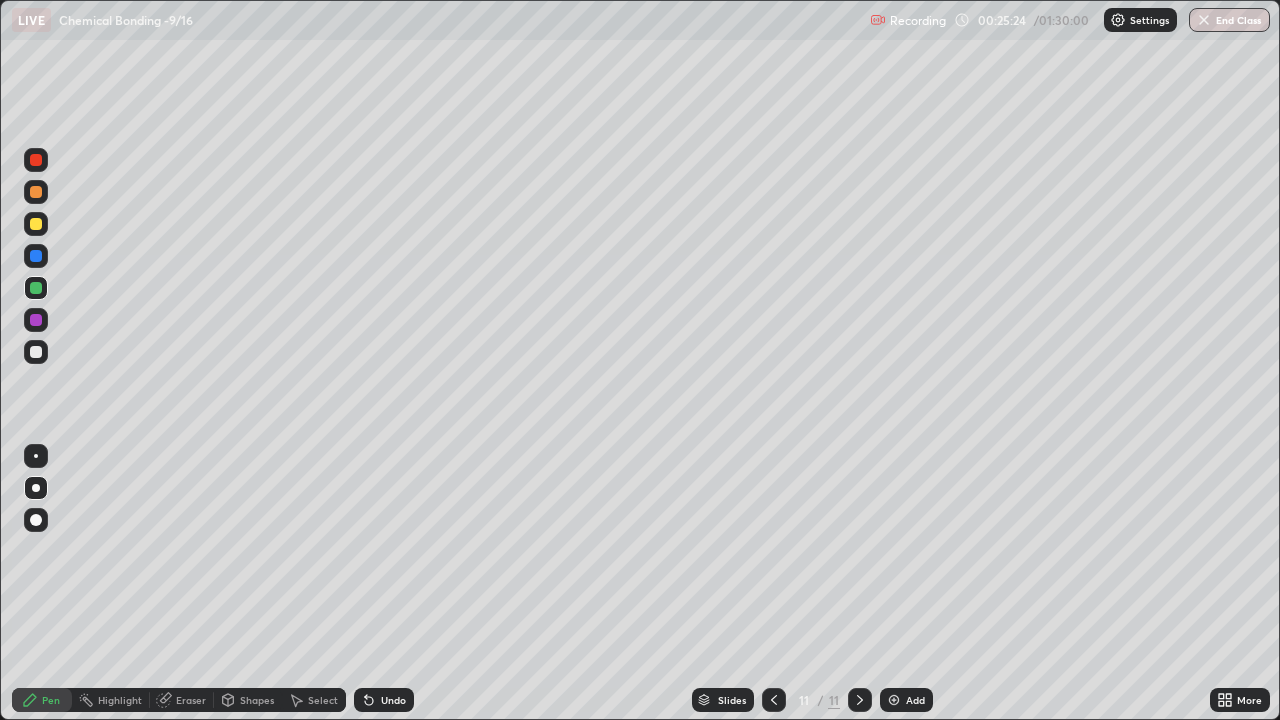 click at bounding box center (36, 352) 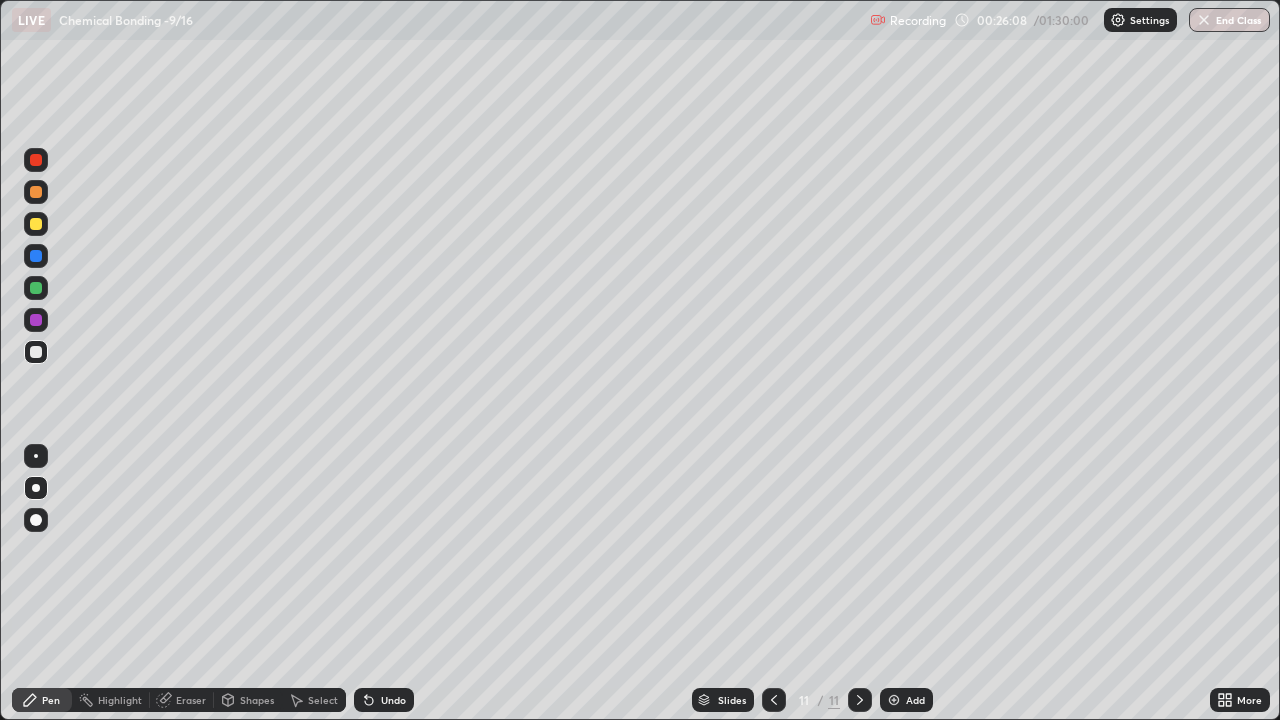 click at bounding box center (36, 320) 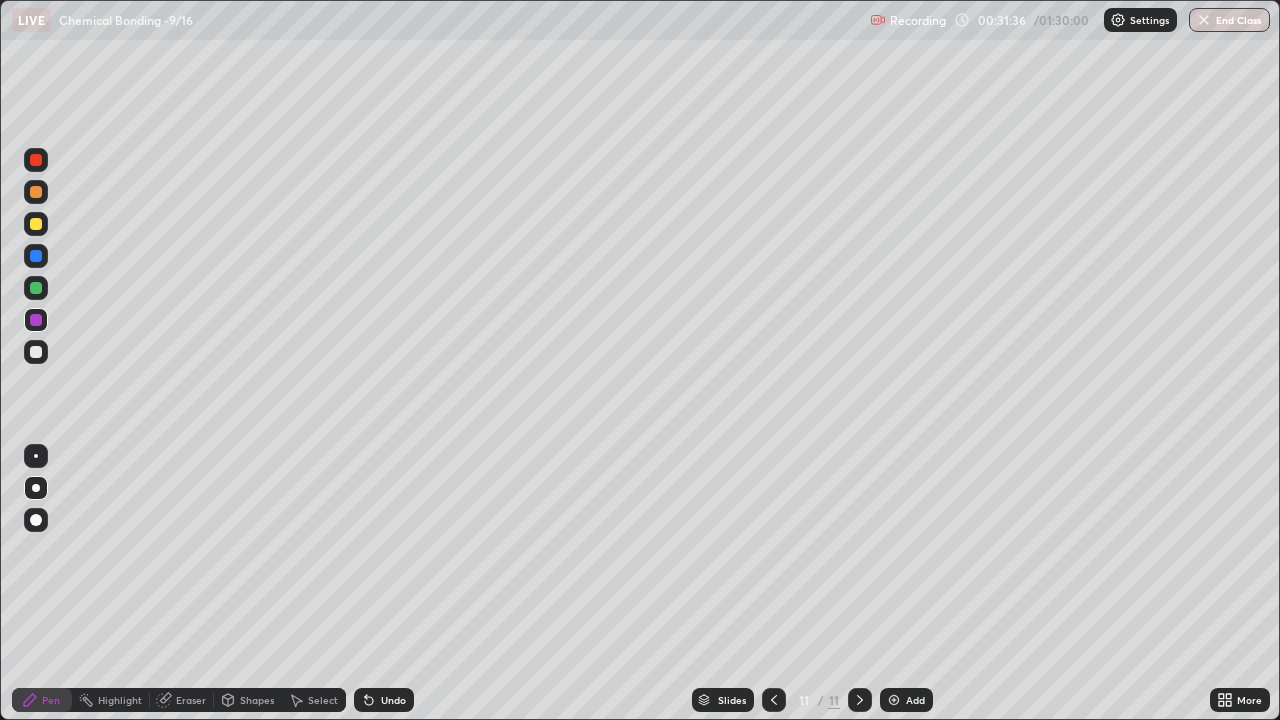 click at bounding box center (36, 224) 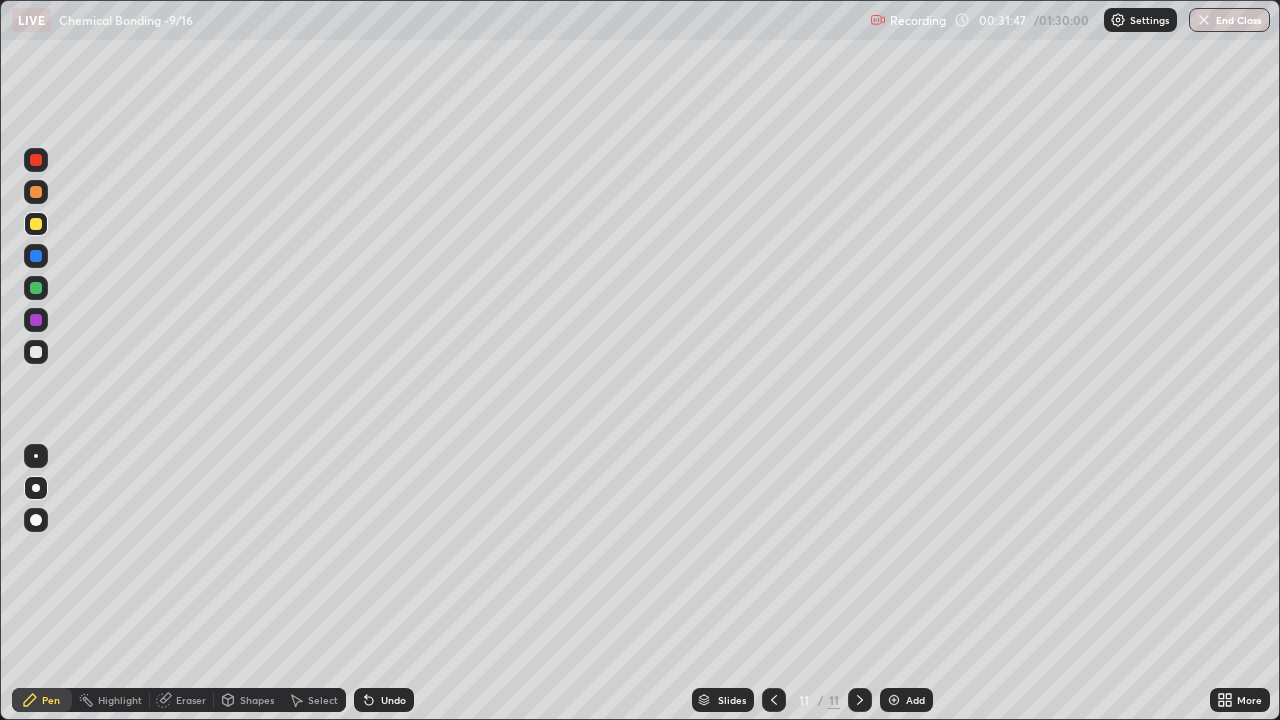 click on "Add" at bounding box center [906, 700] 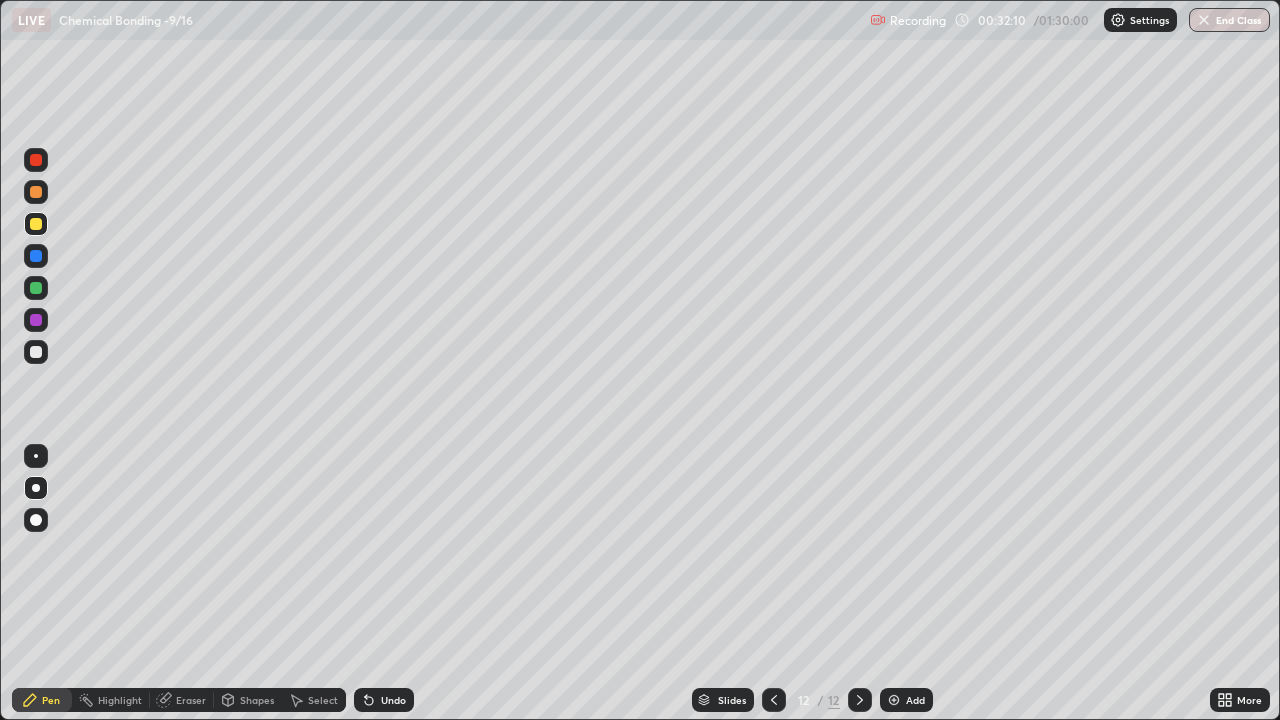 click on "Shapes" at bounding box center (257, 700) 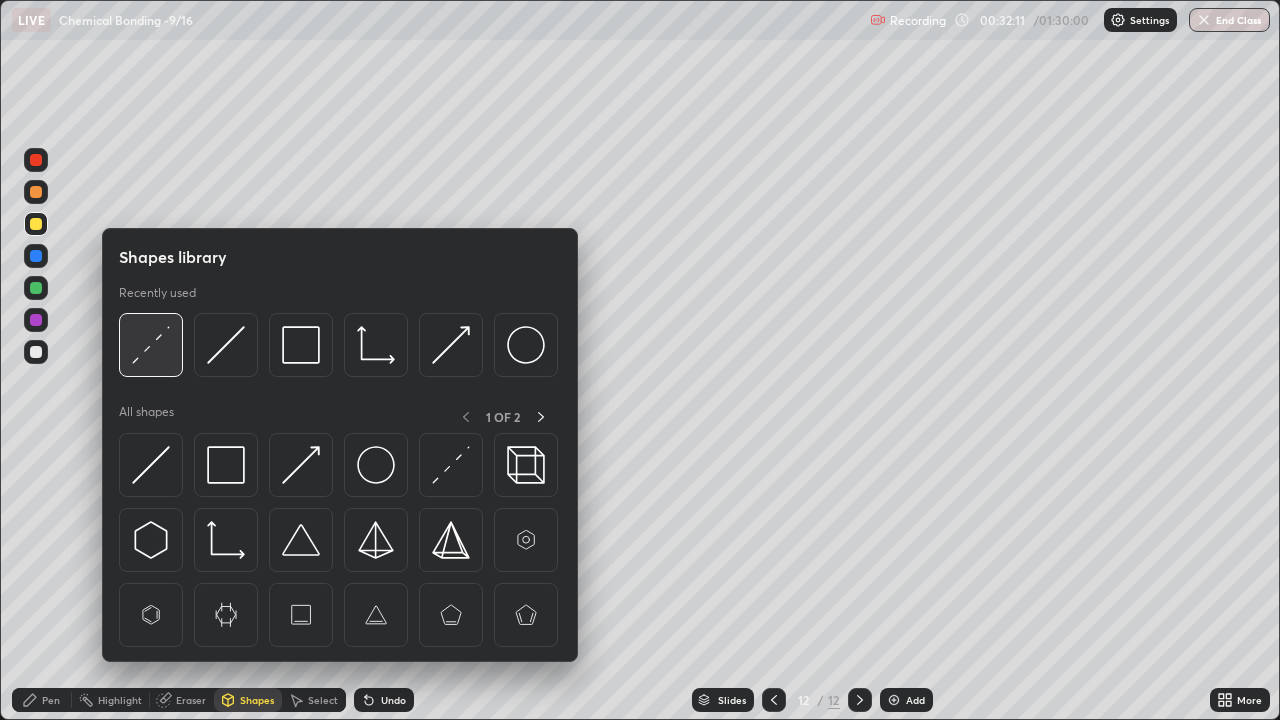click at bounding box center [151, 345] 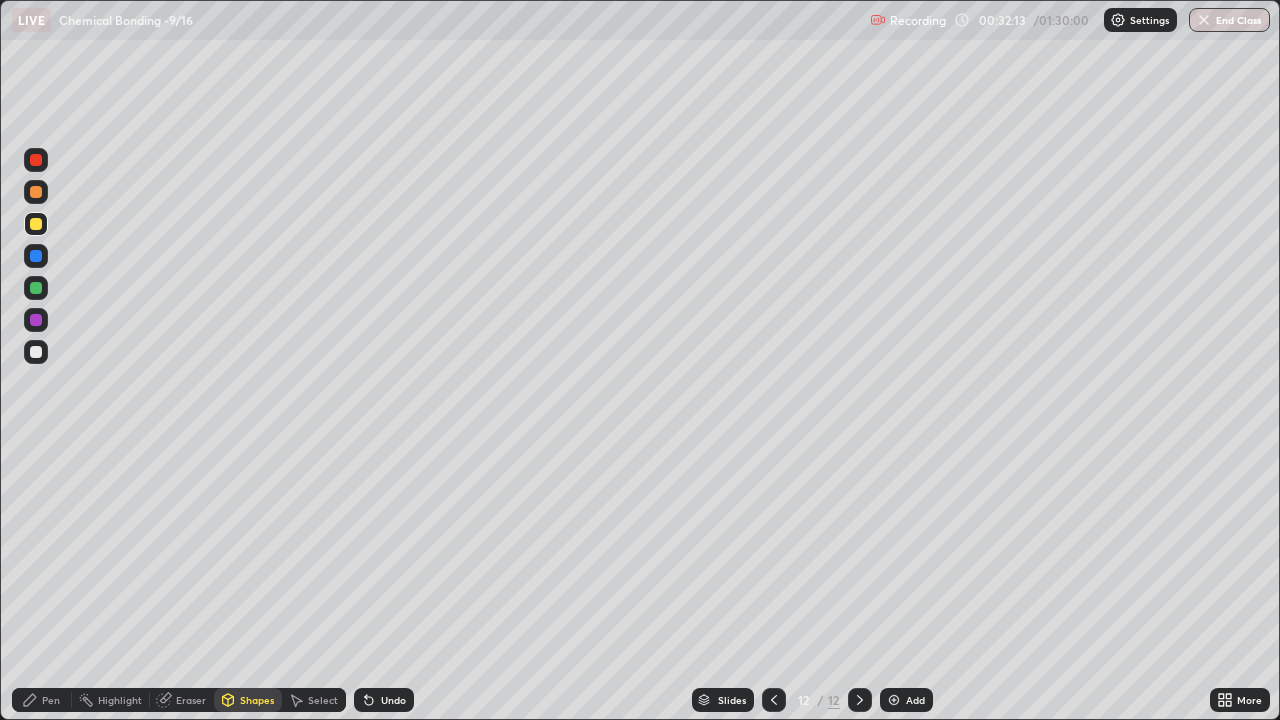 click on "Pen" at bounding box center (42, 700) 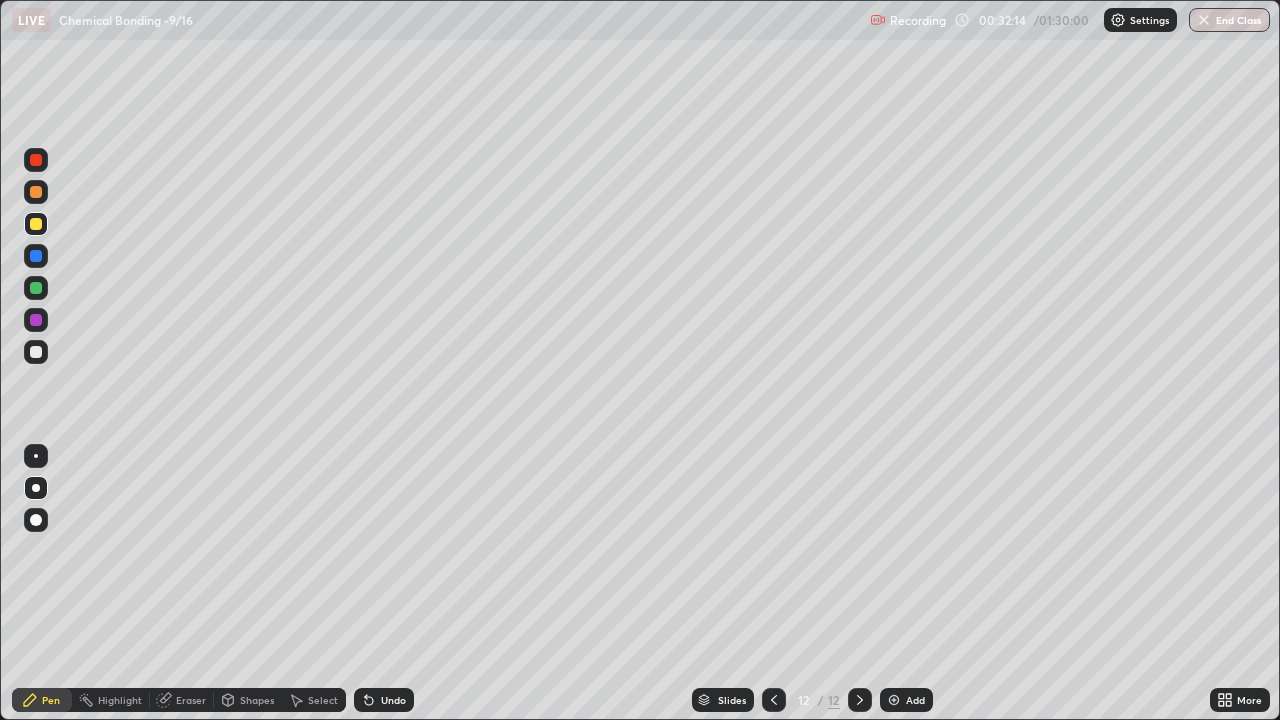 click at bounding box center [36, 352] 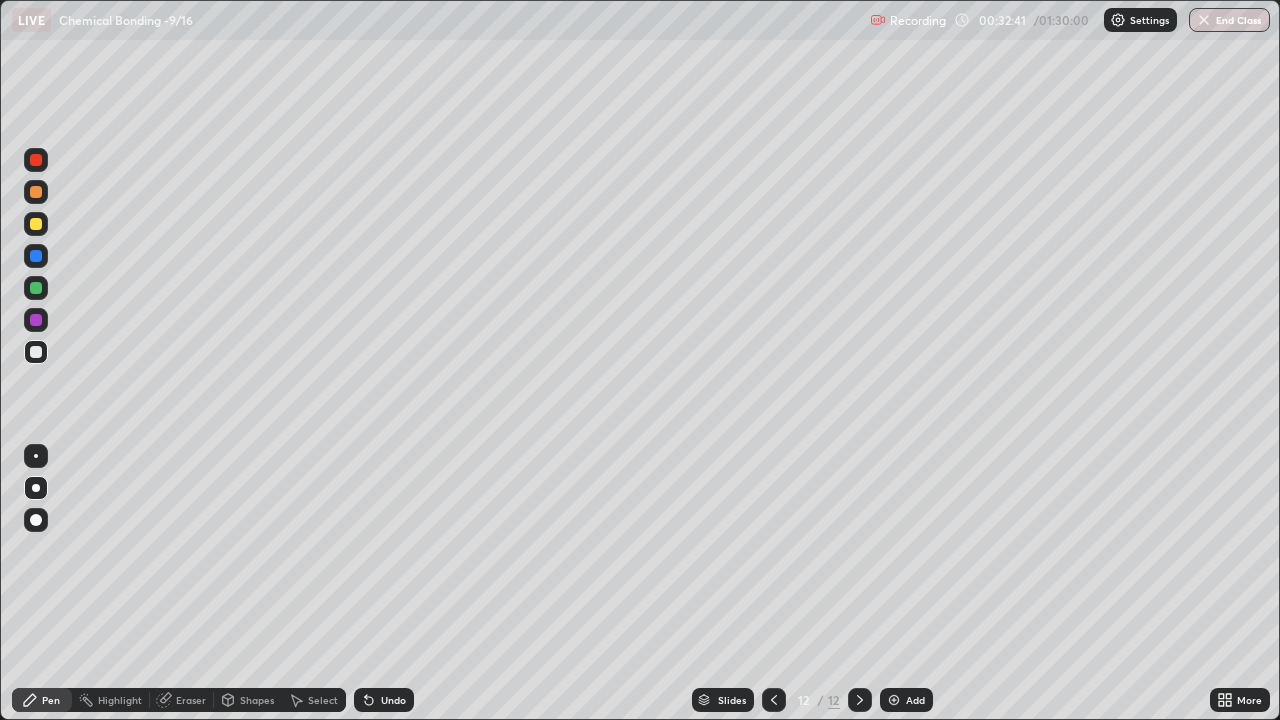 click at bounding box center [36, 256] 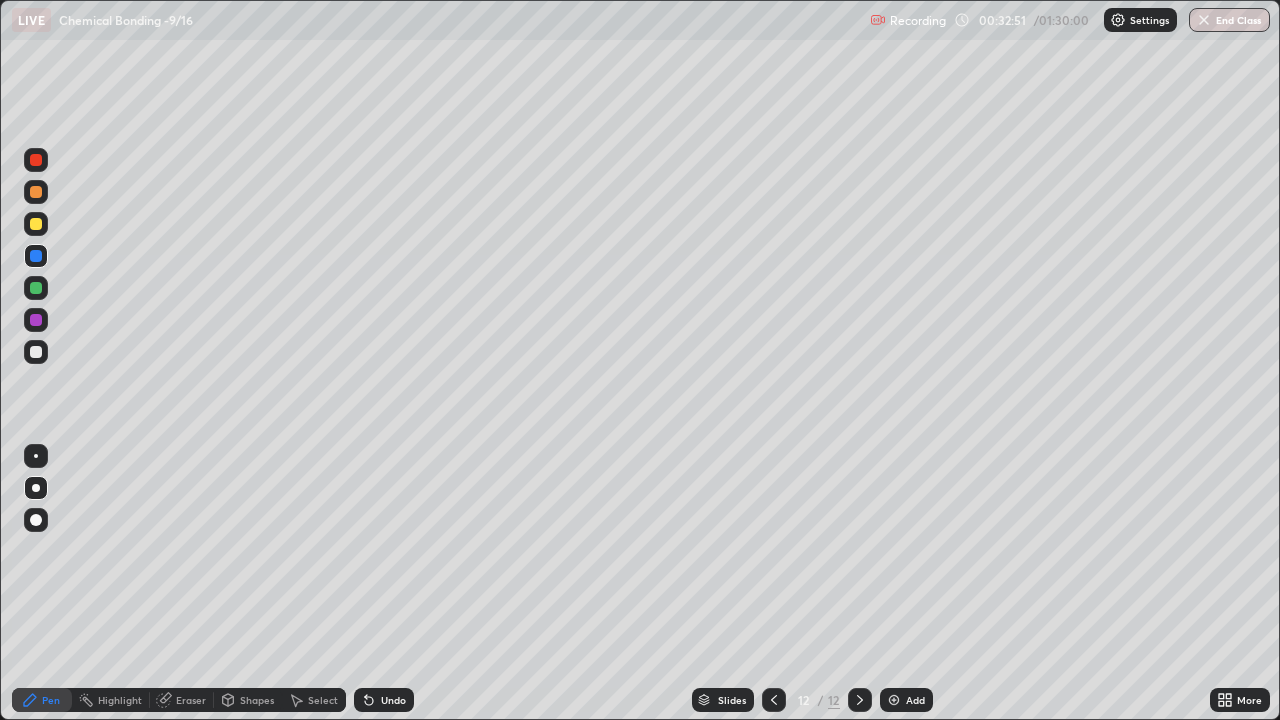 click on "Shapes" at bounding box center (257, 700) 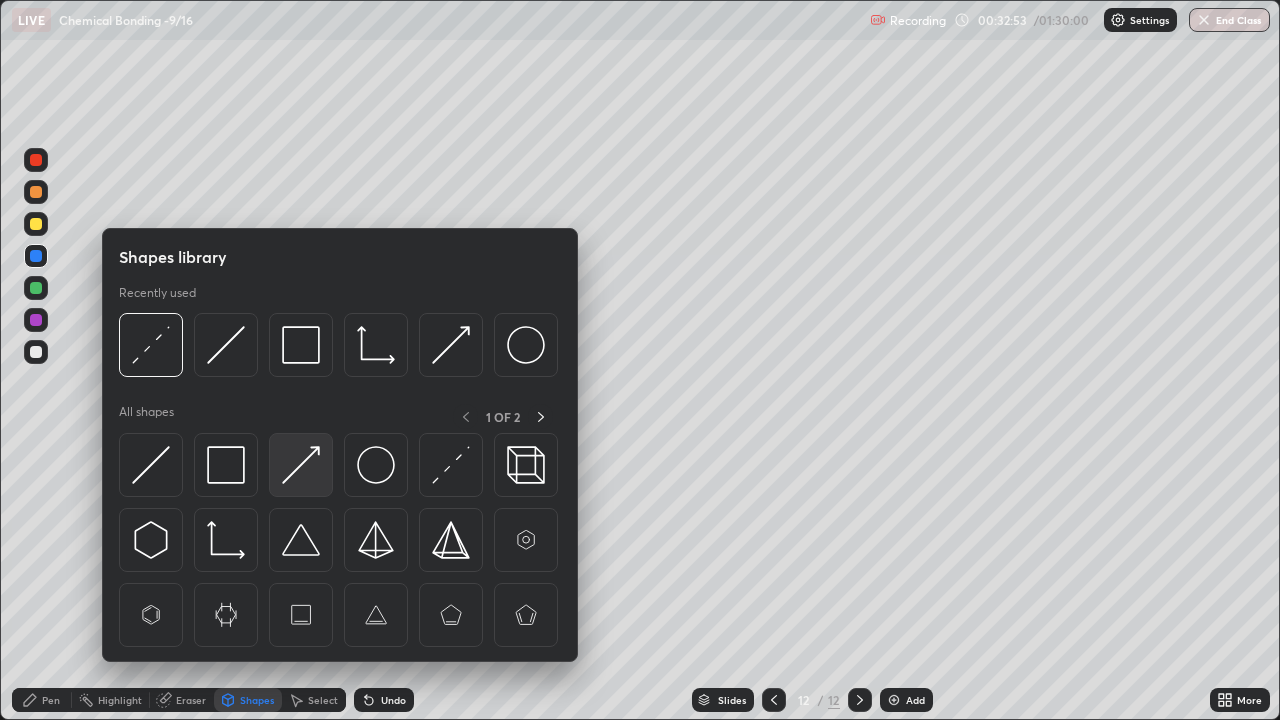click at bounding box center [301, 465] 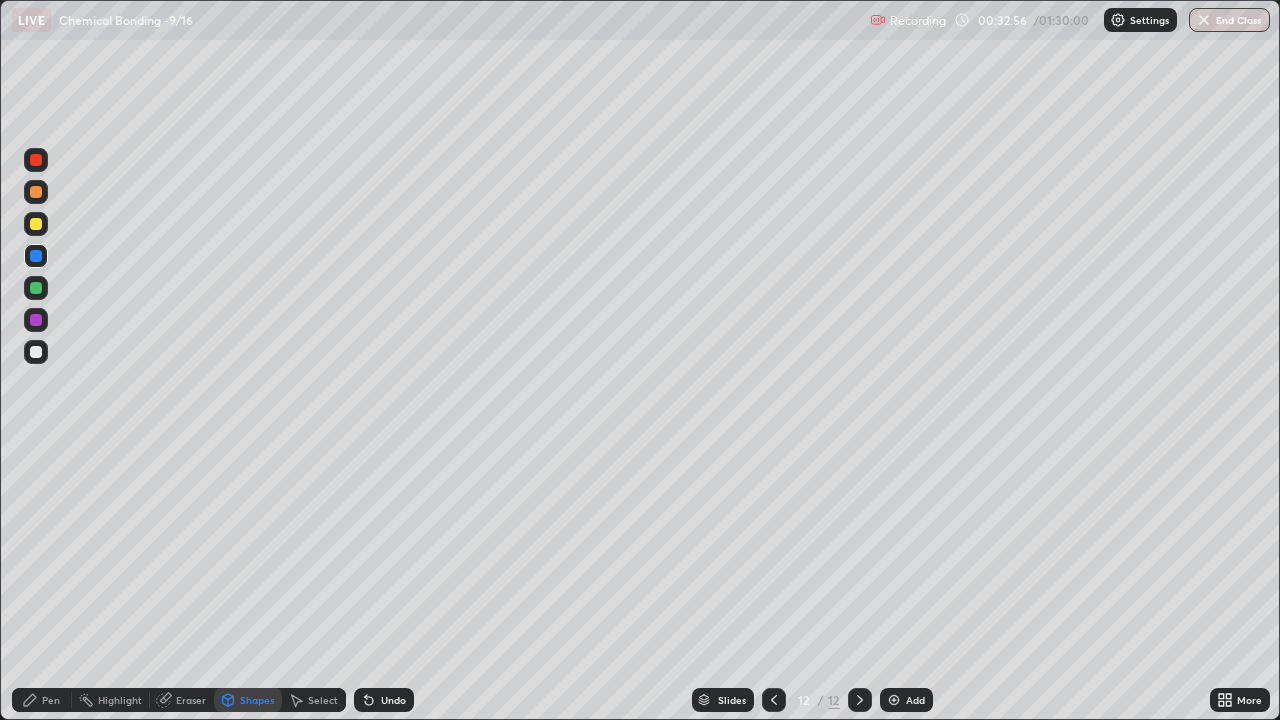 click on "Pen" at bounding box center (51, 700) 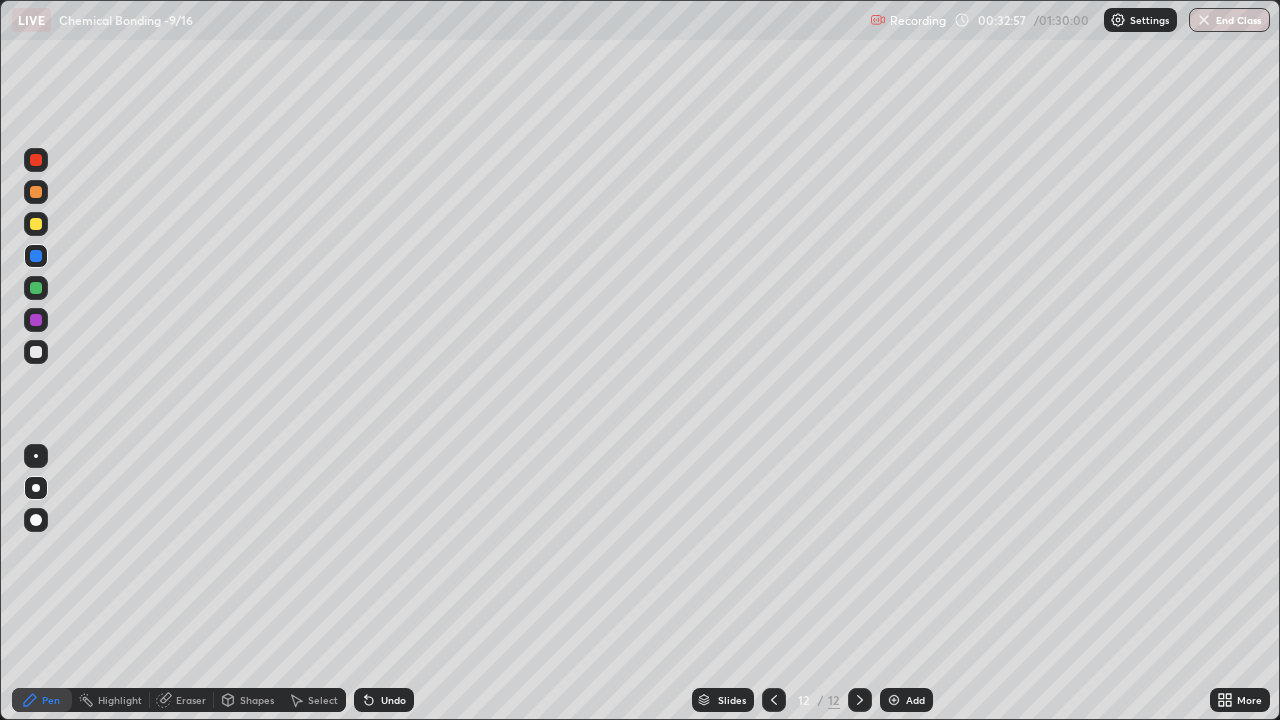 click at bounding box center (36, 352) 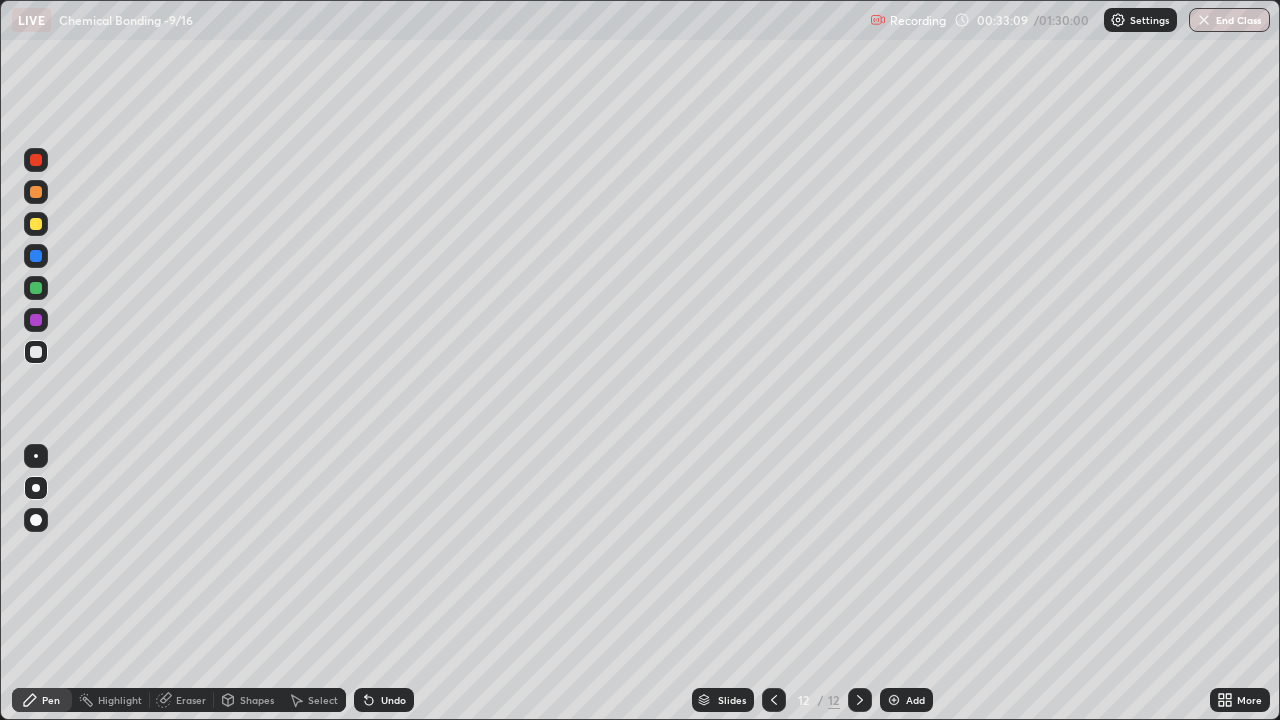 click on "Shapes" at bounding box center [248, 700] 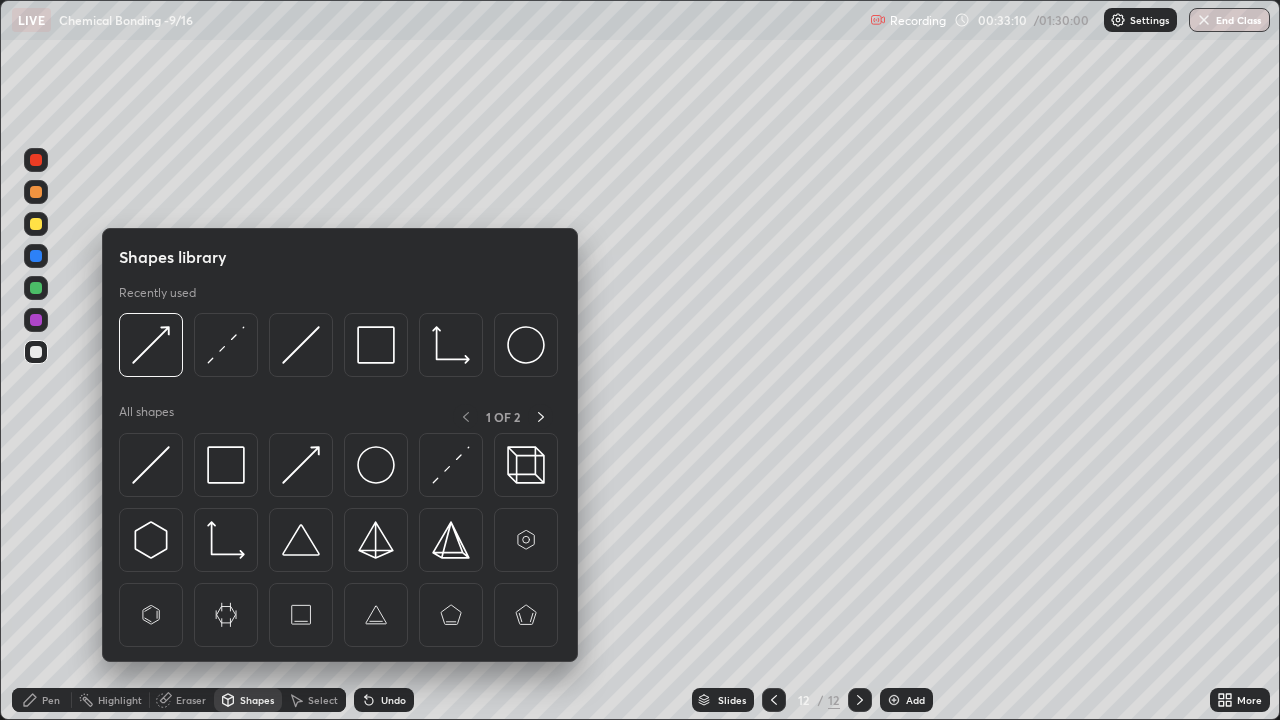 click at bounding box center [151, 345] 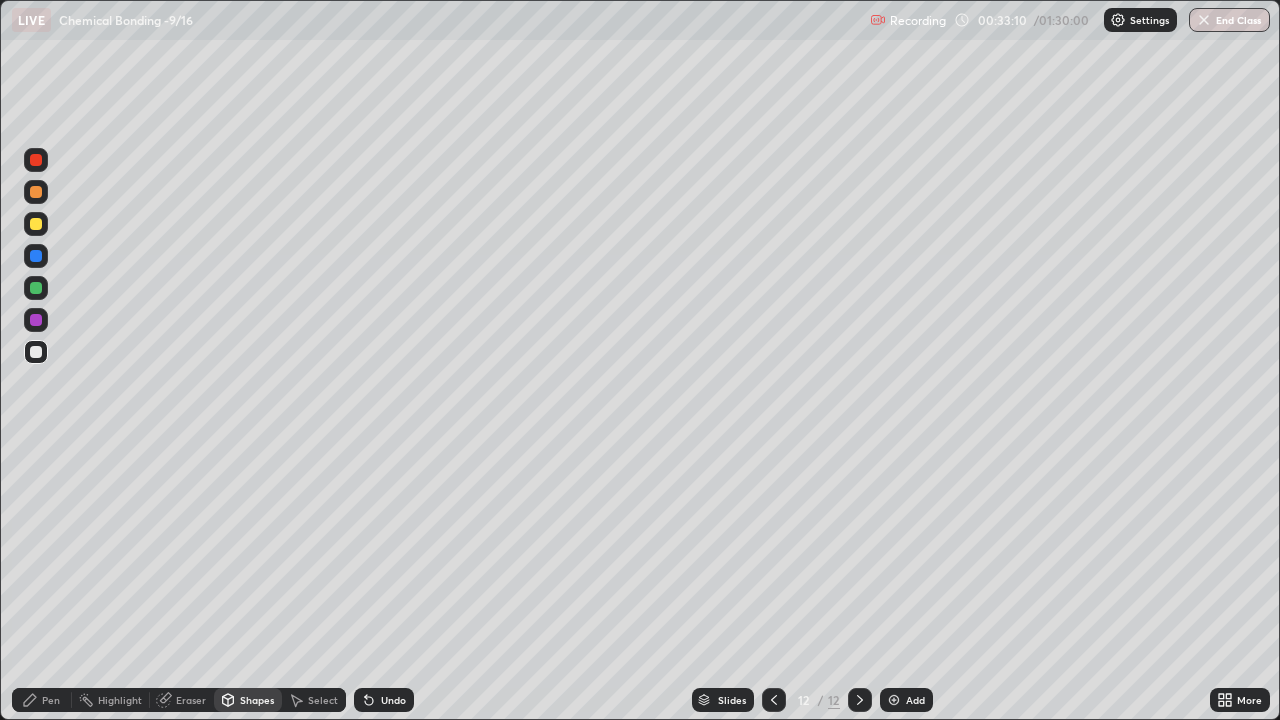 click at bounding box center [36, 288] 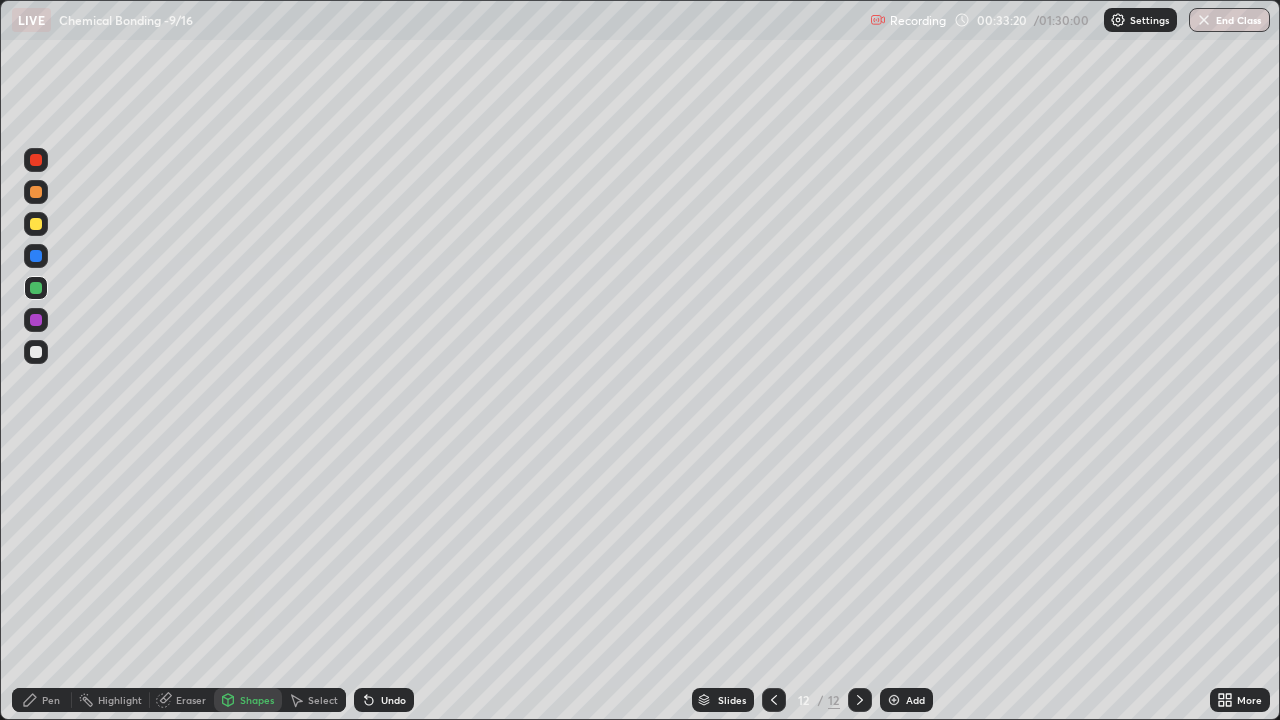 click on "Pen" at bounding box center [51, 700] 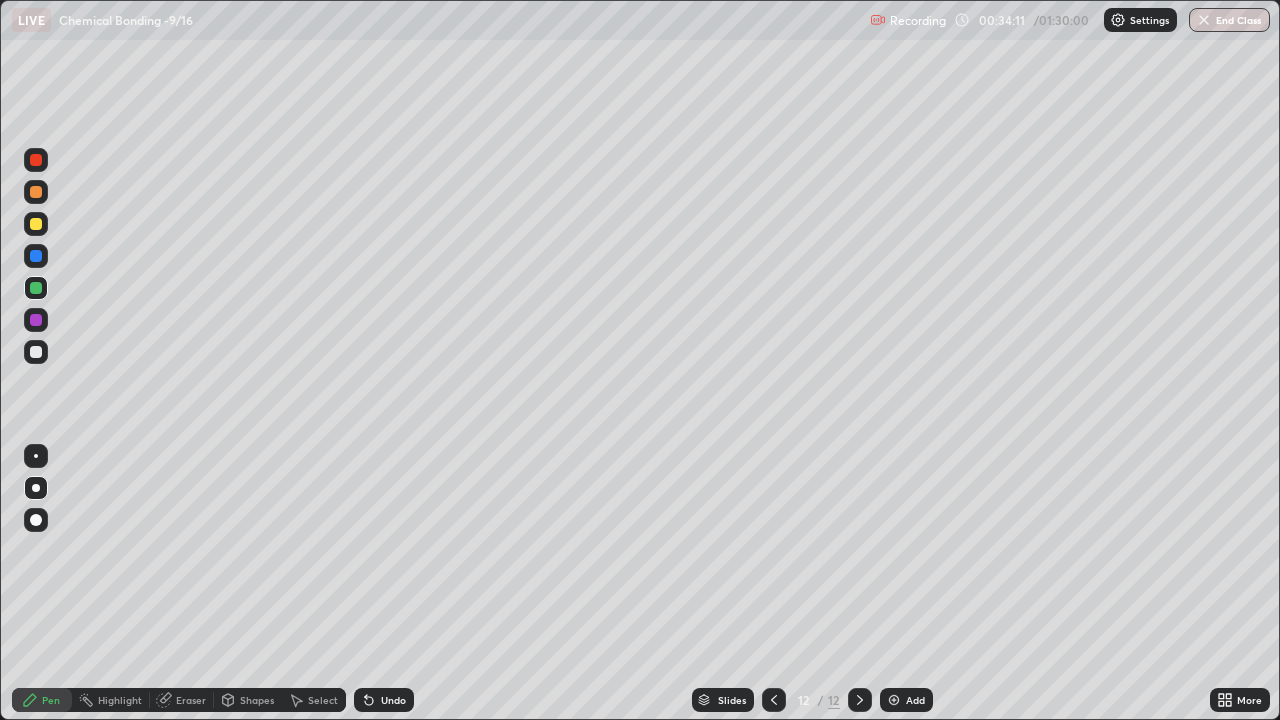 click at bounding box center [36, 352] 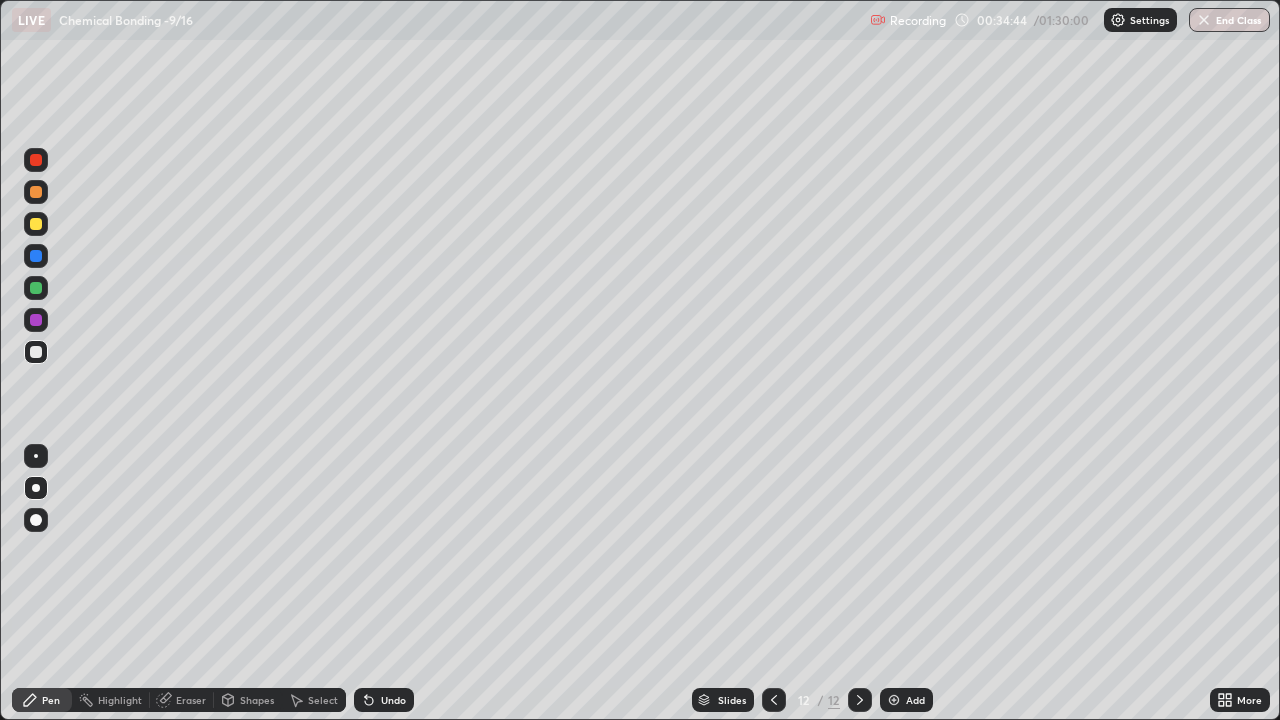 click on "Add" at bounding box center (906, 700) 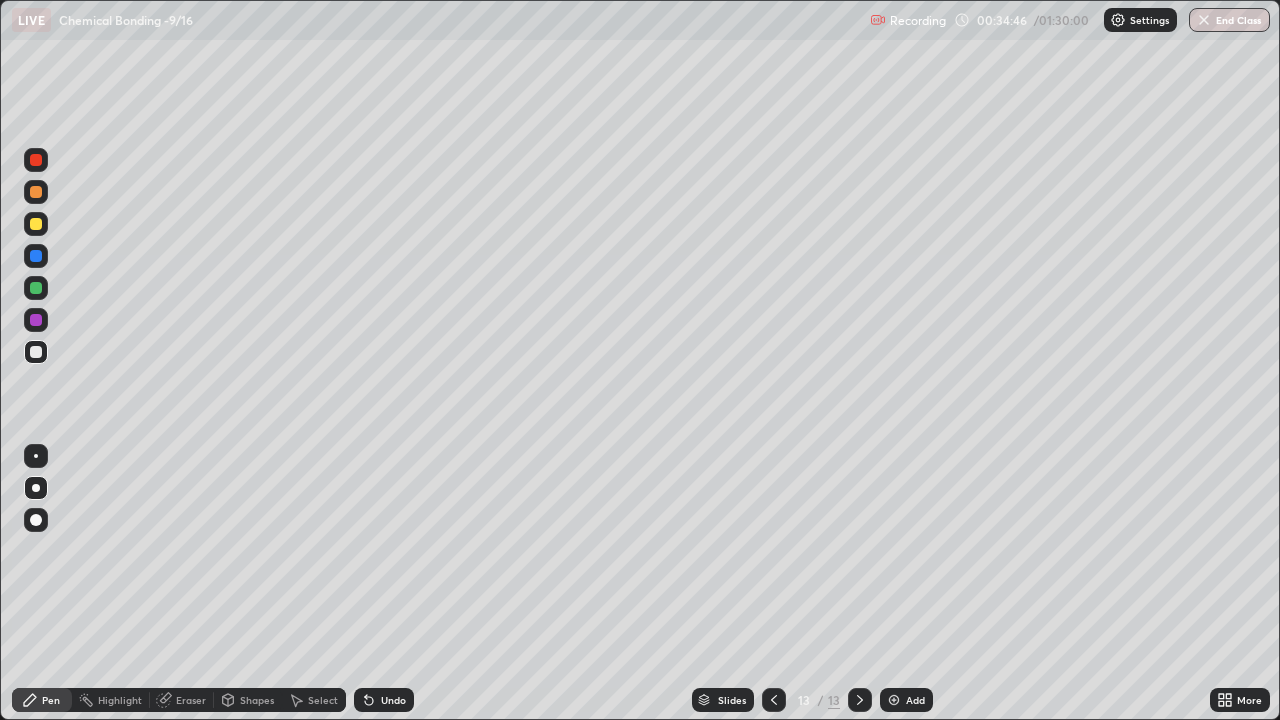 click at bounding box center (36, 288) 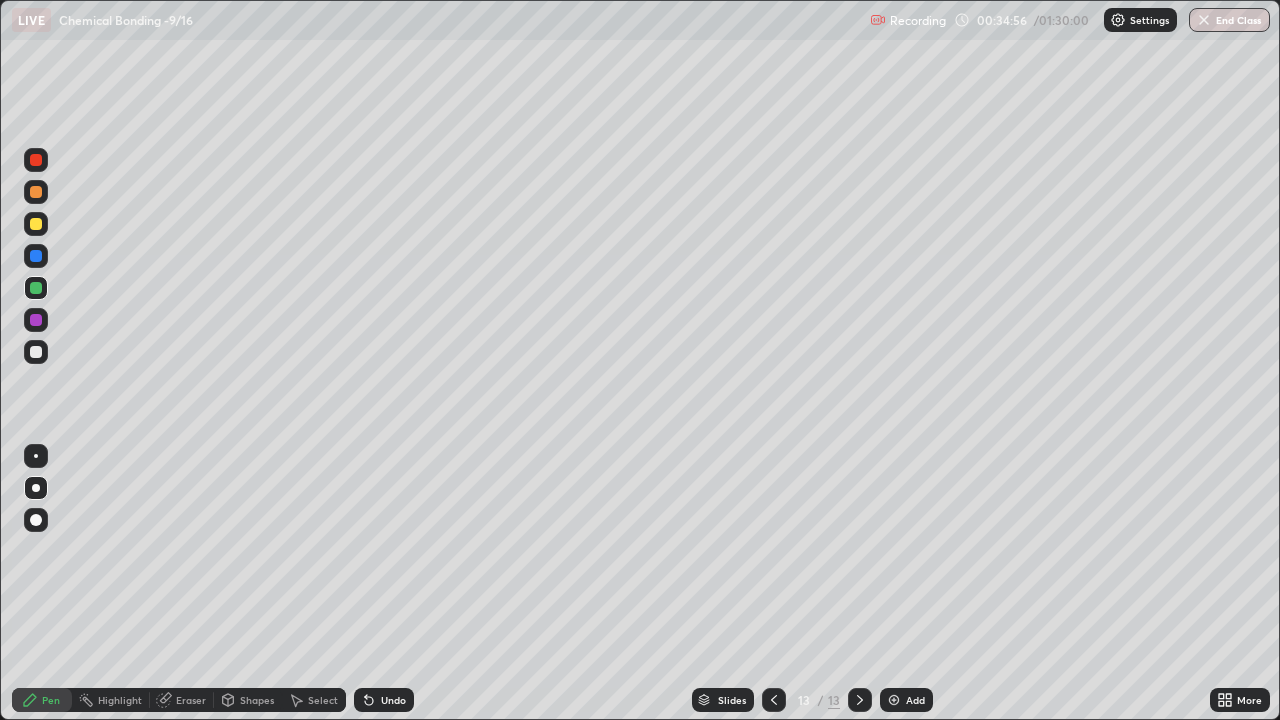 click at bounding box center [36, 352] 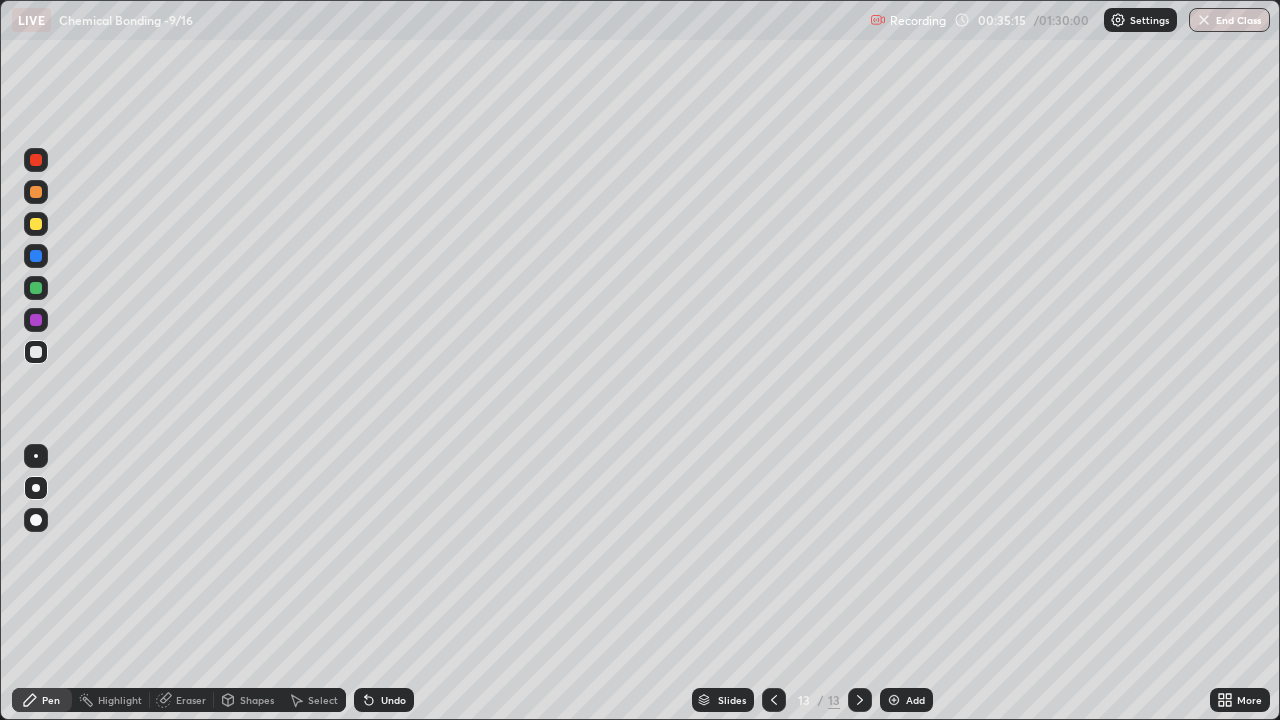click on "Eraser" at bounding box center (182, 700) 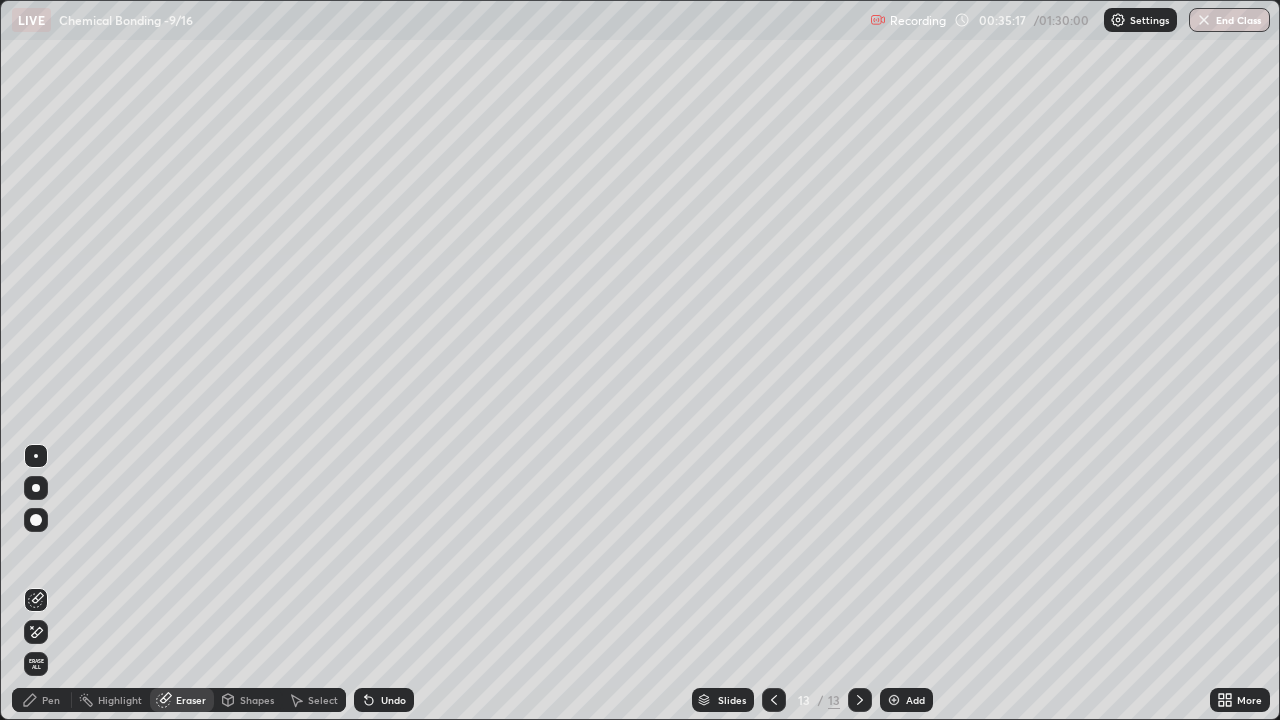 click 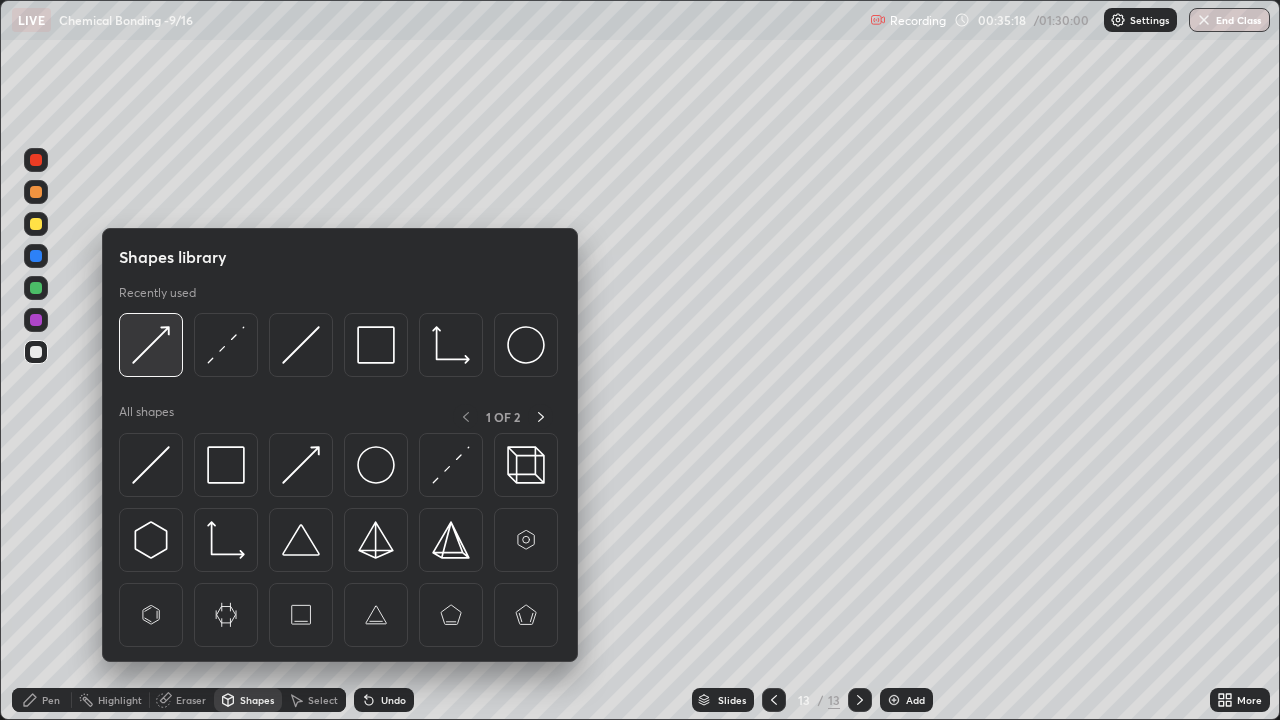 click at bounding box center [151, 345] 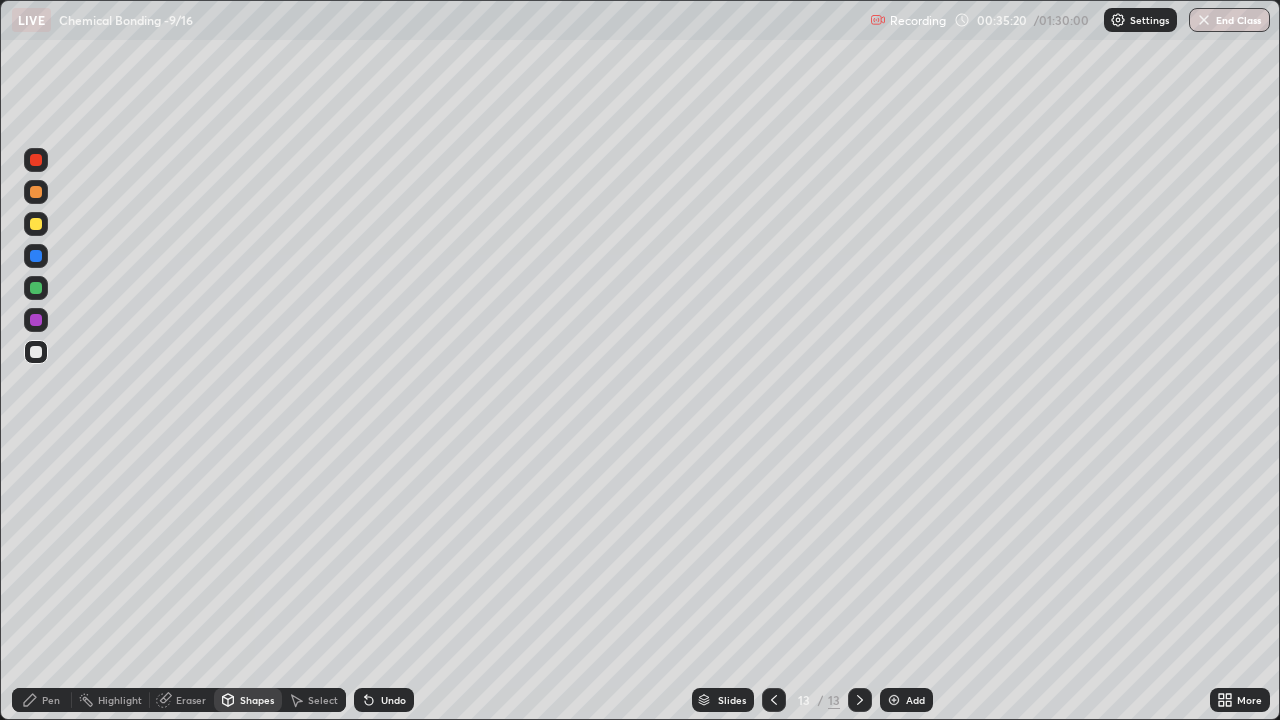 click on "Pen" at bounding box center (42, 700) 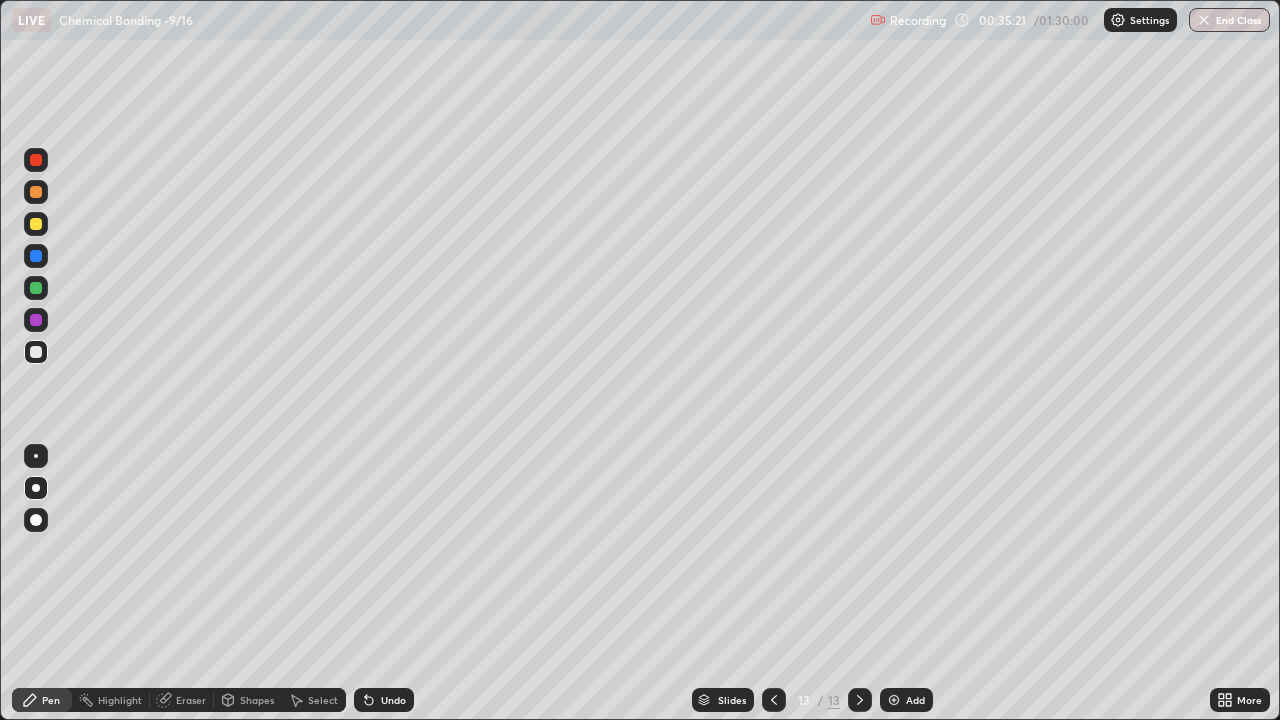 click at bounding box center [36, 288] 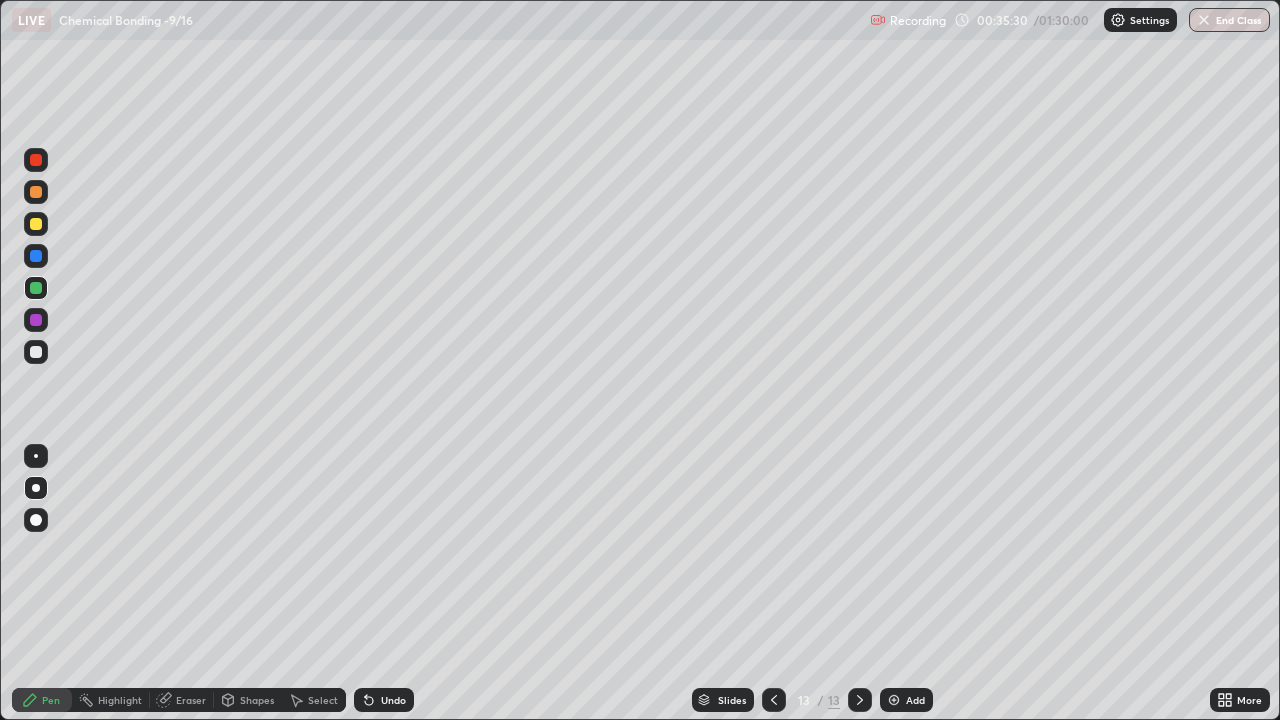 click at bounding box center [36, 352] 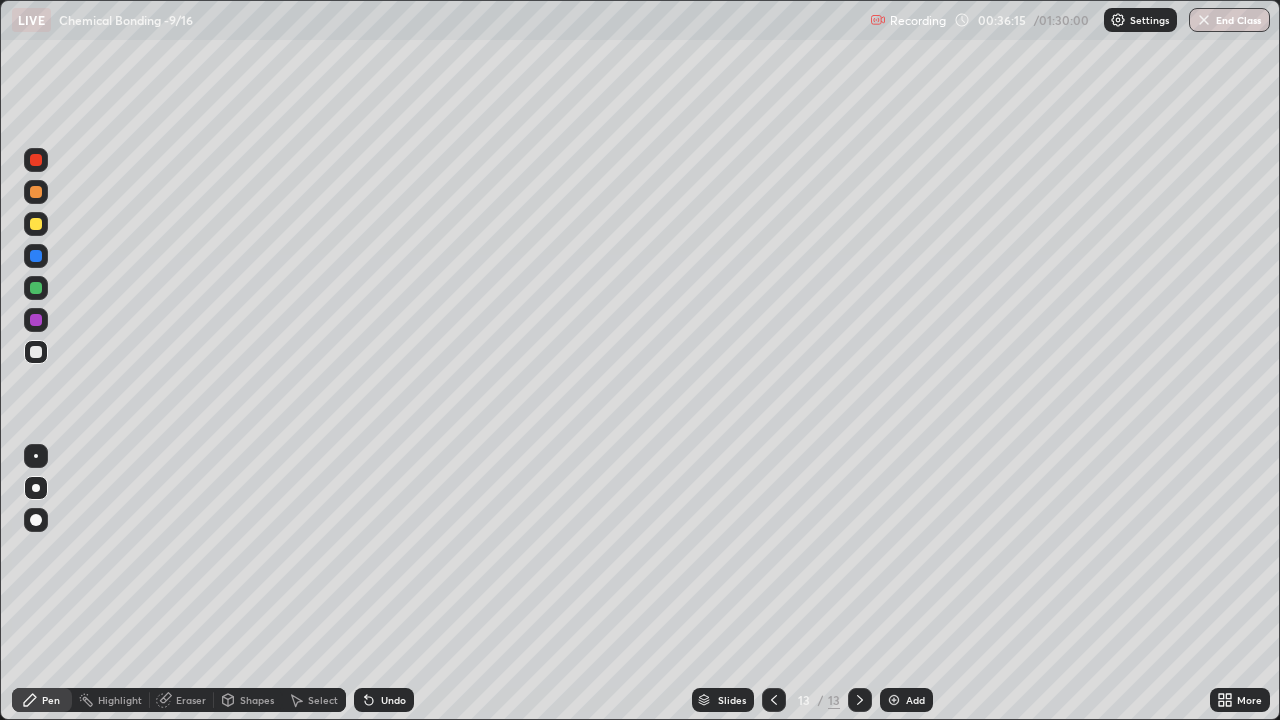 click at bounding box center (36, 288) 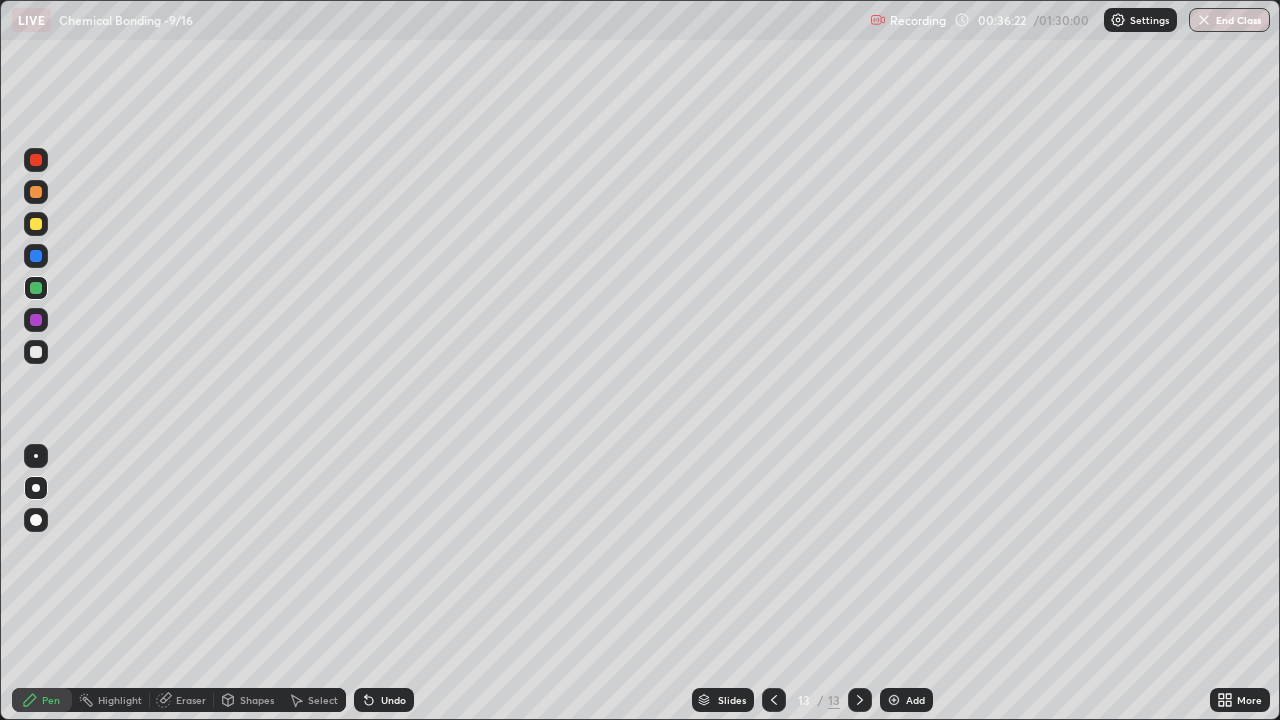 click at bounding box center [36, 352] 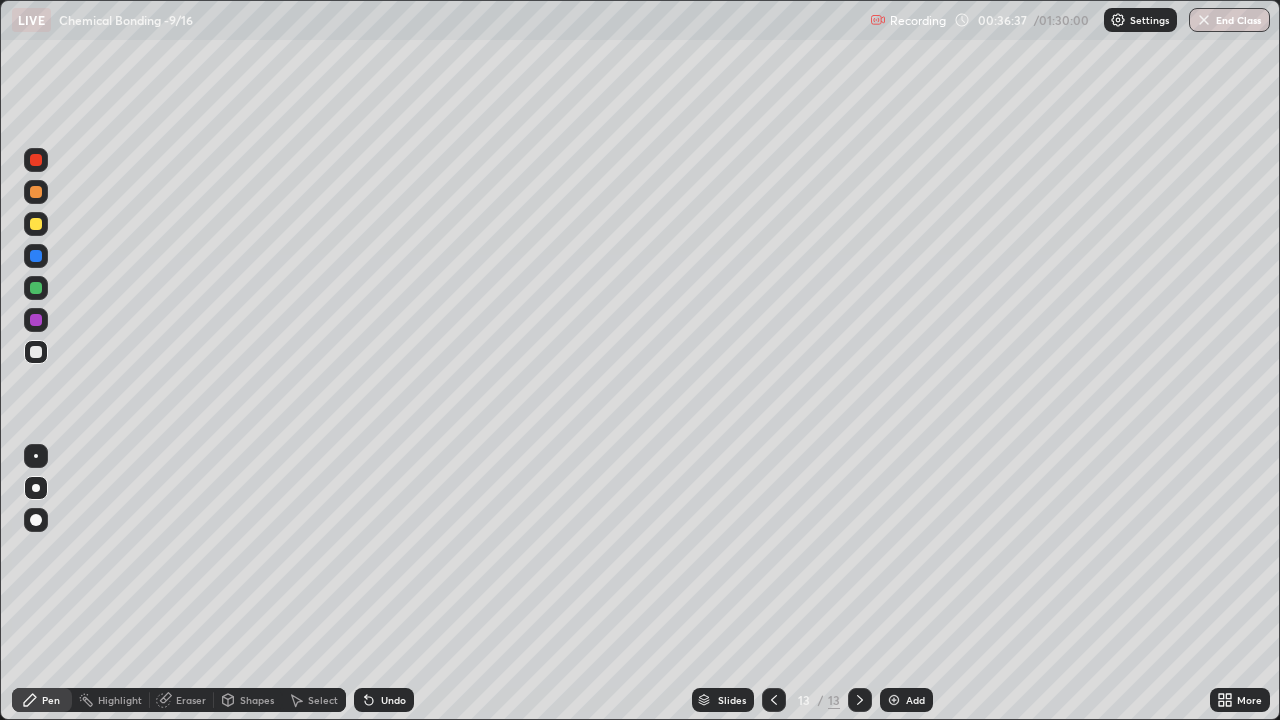 click on "Add" at bounding box center (915, 700) 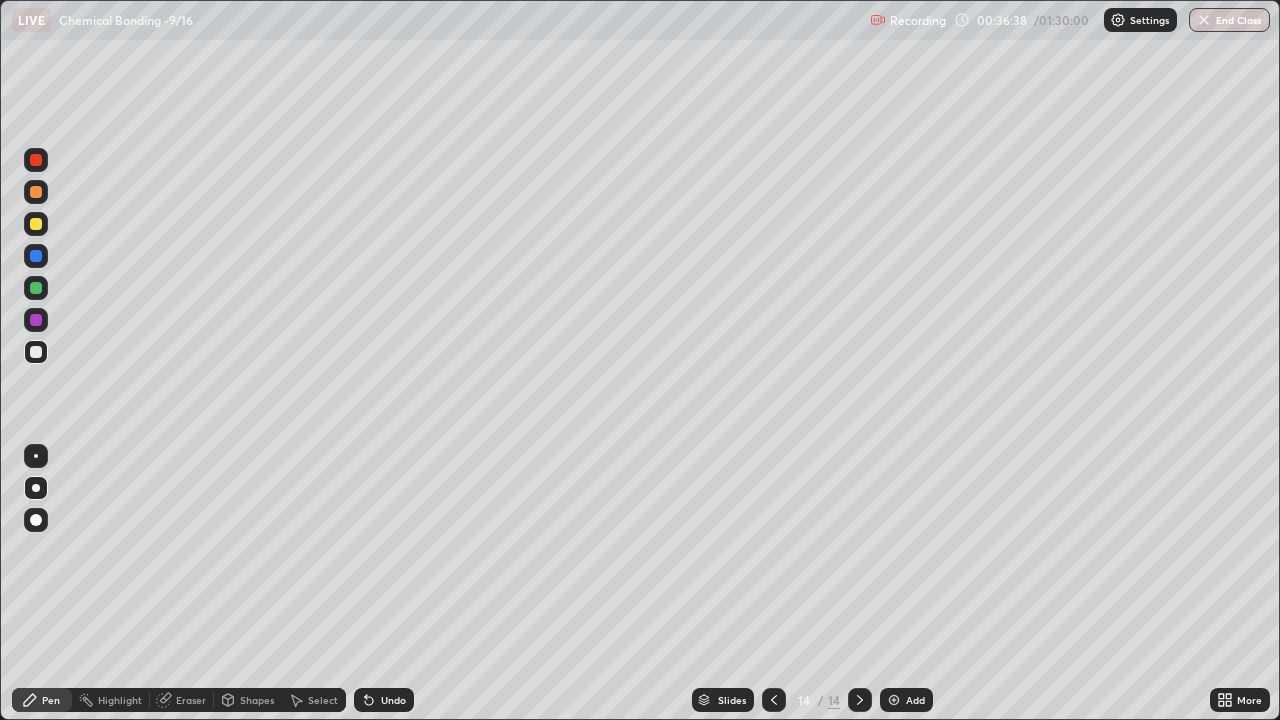 click at bounding box center (36, 288) 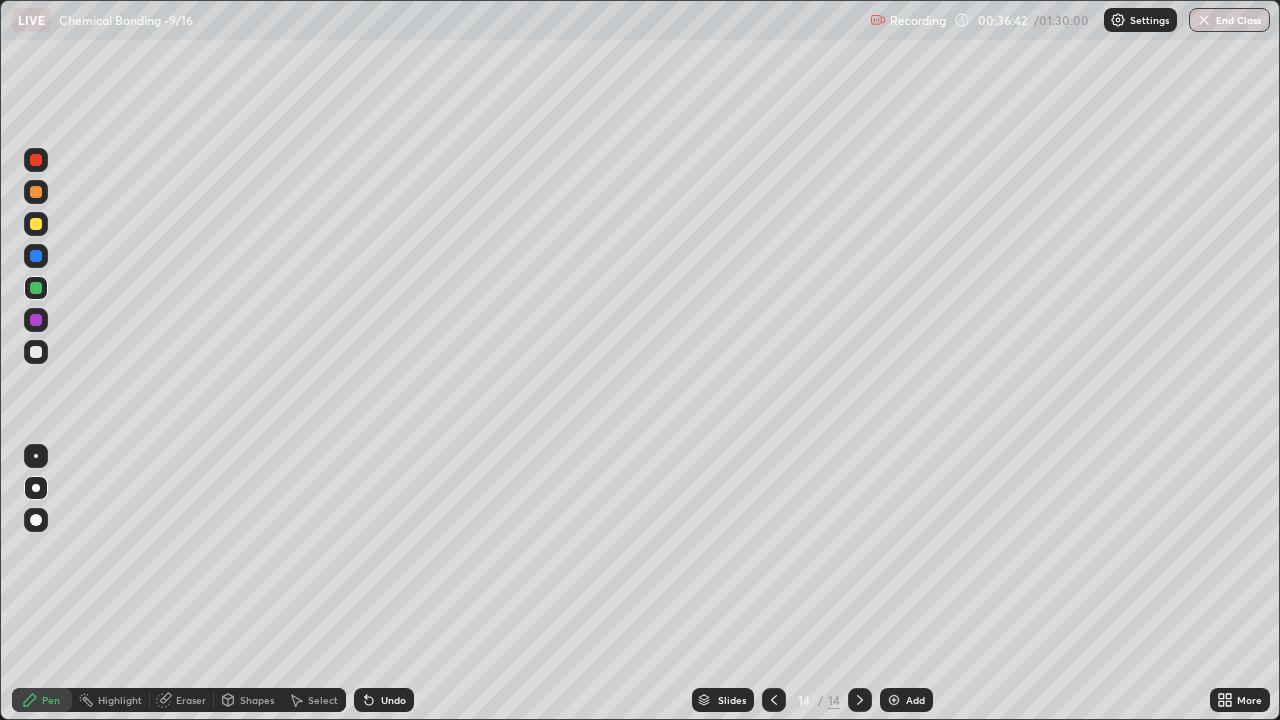 click 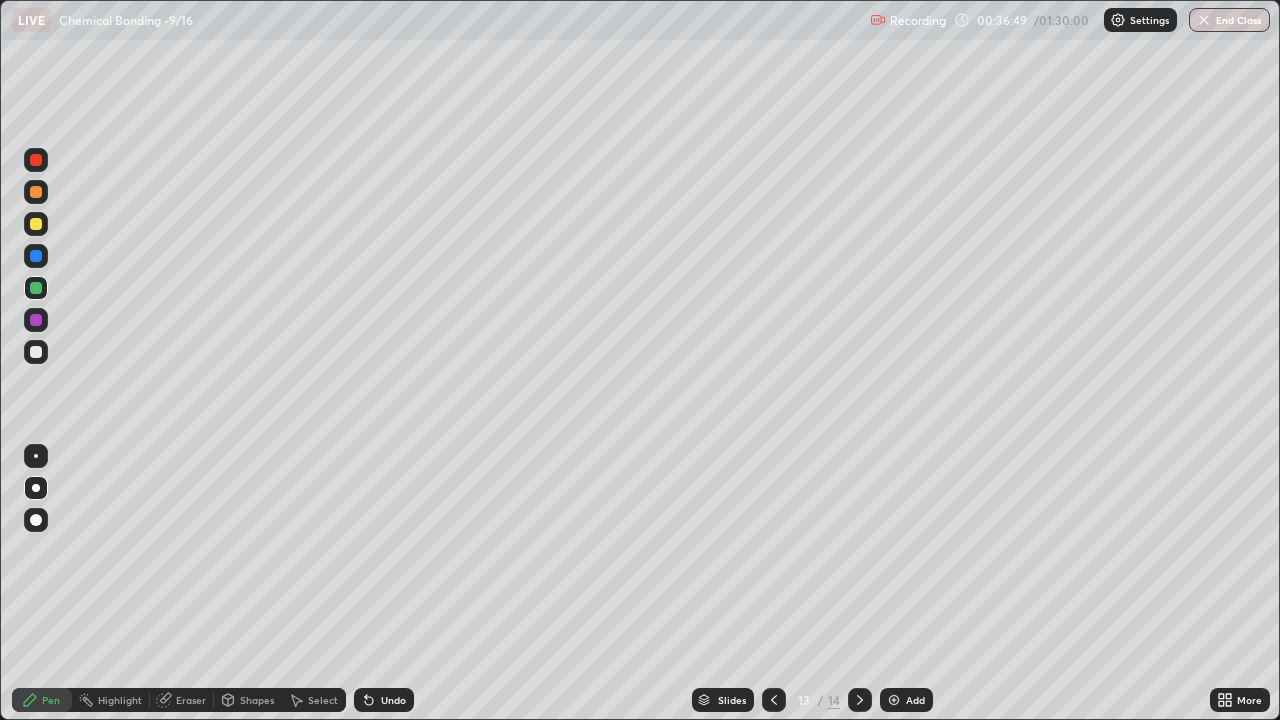 click 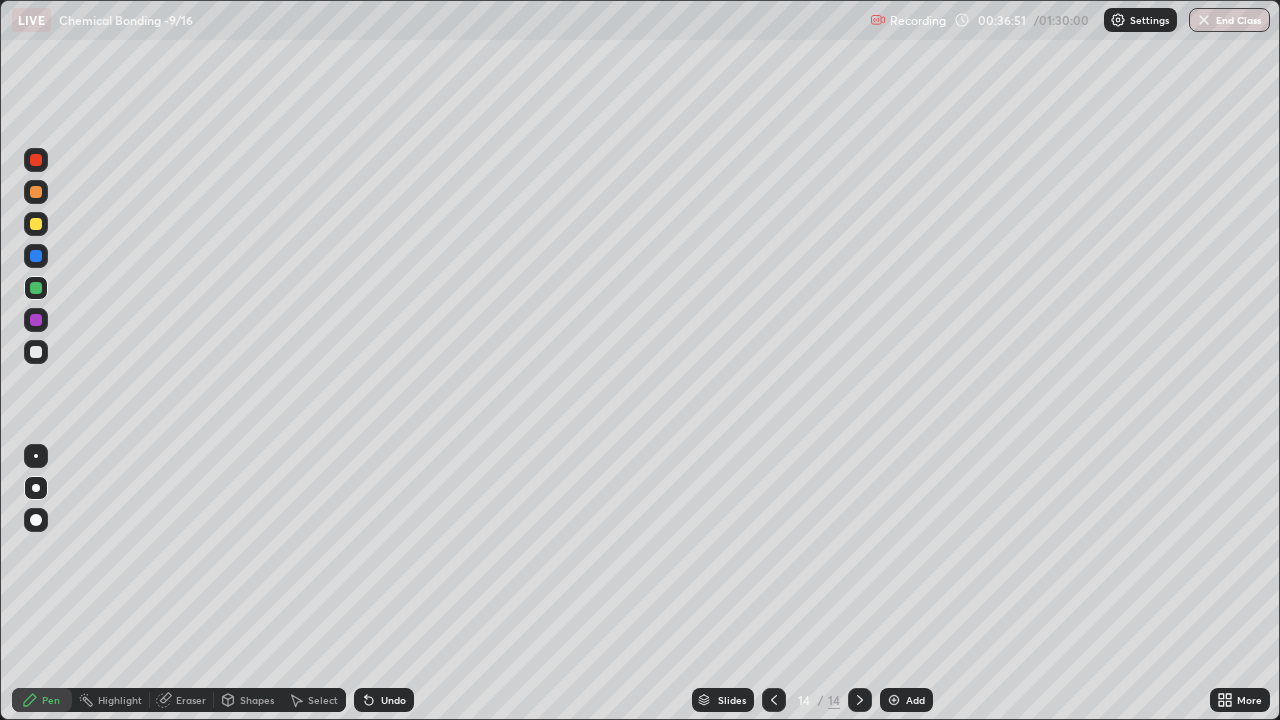 click at bounding box center [36, 352] 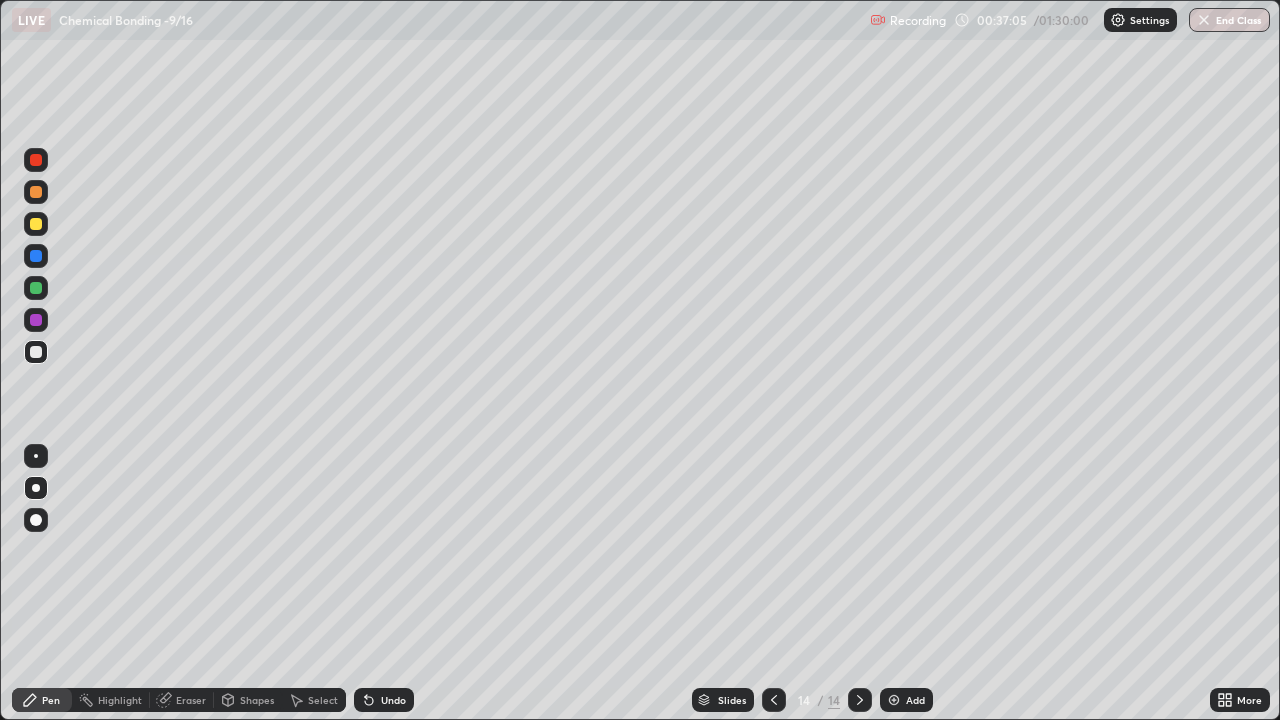 click on "Shapes" at bounding box center (257, 700) 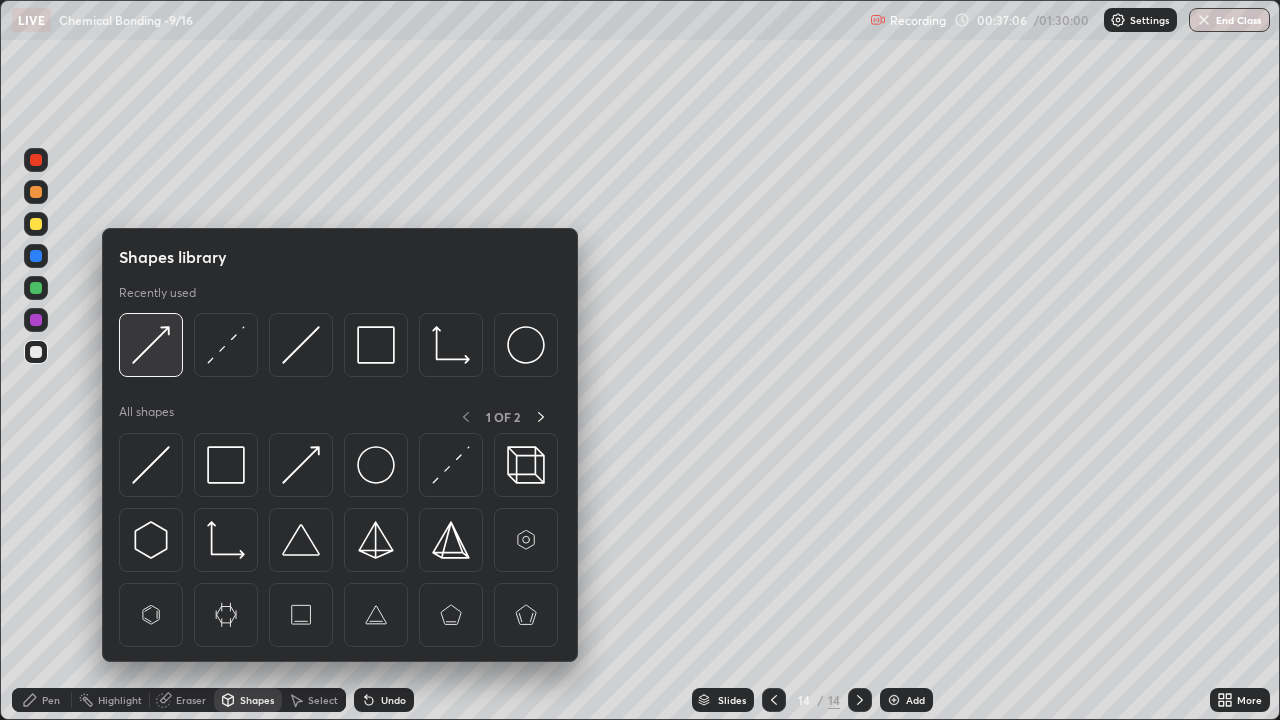 click at bounding box center (151, 345) 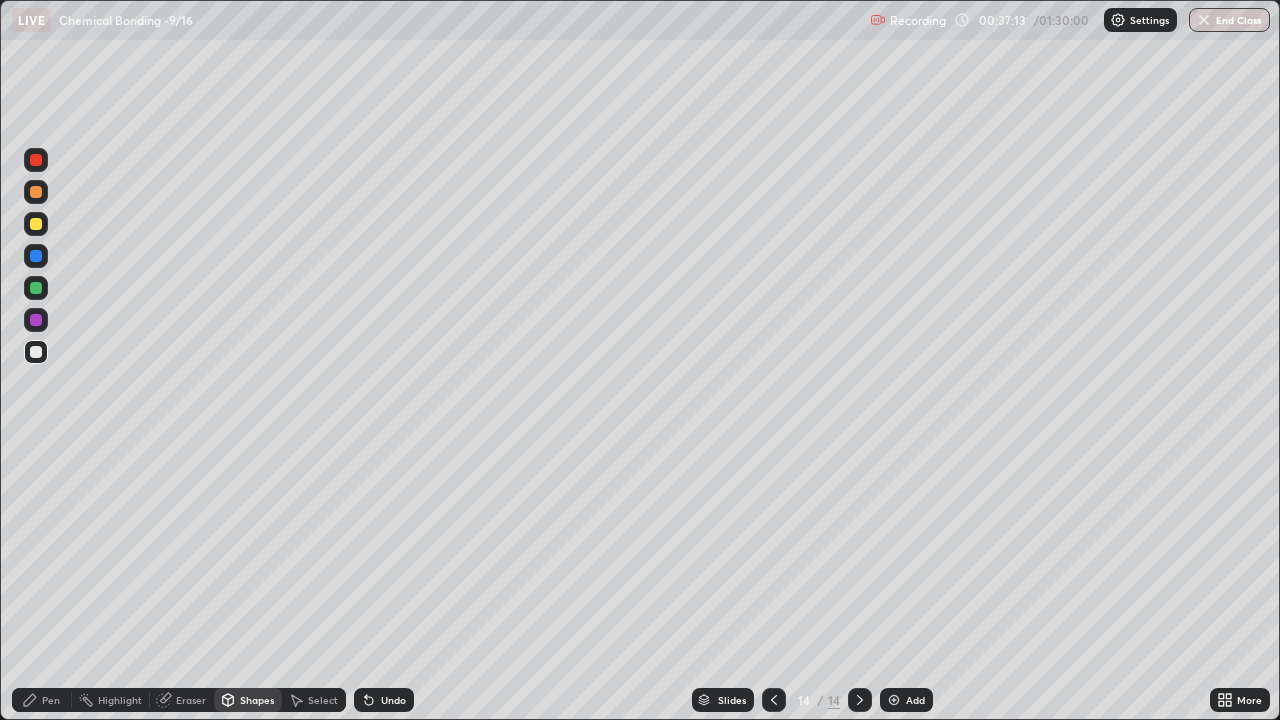 click on "Pen" at bounding box center [51, 700] 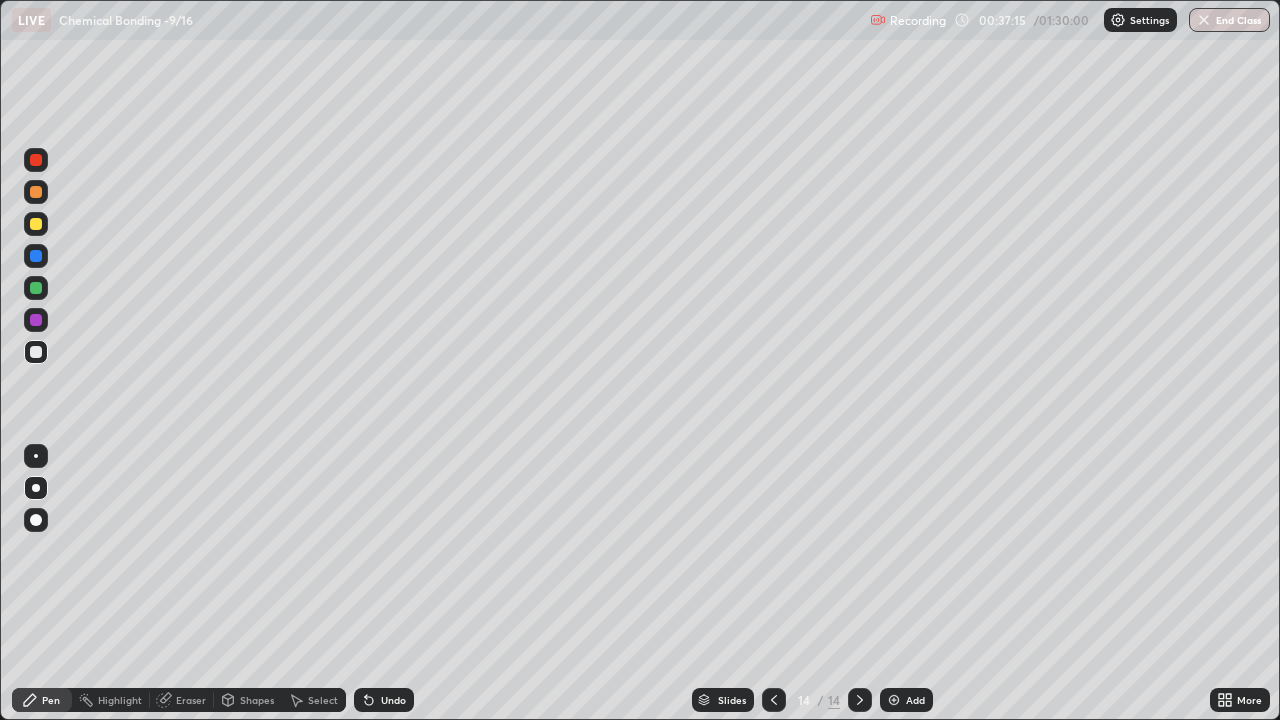click at bounding box center [36, 288] 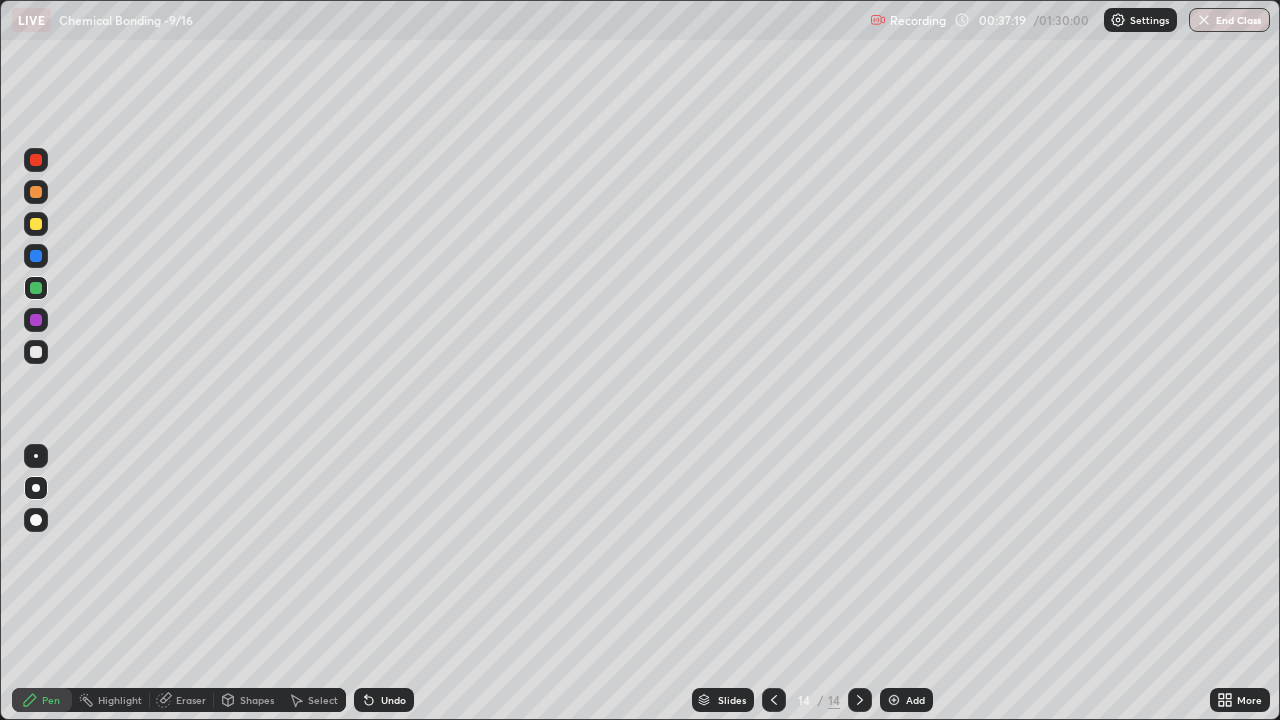 click at bounding box center (36, 352) 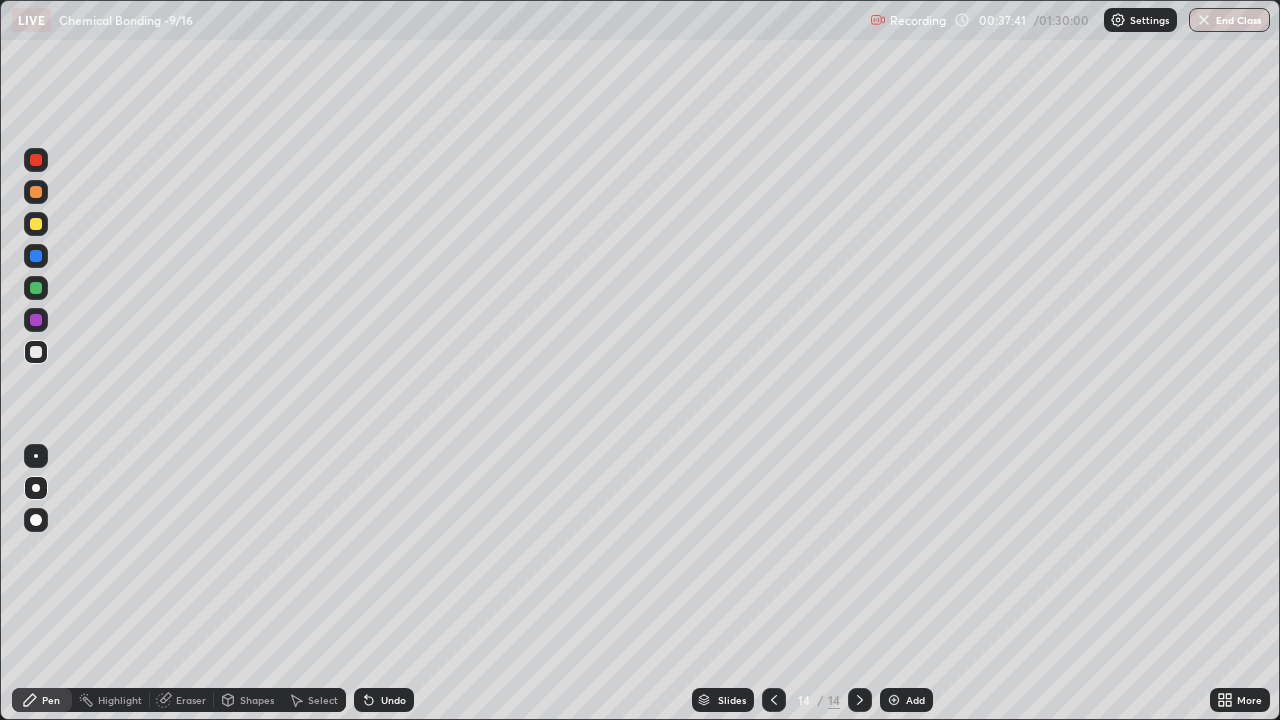 click on "Shapes" at bounding box center [257, 700] 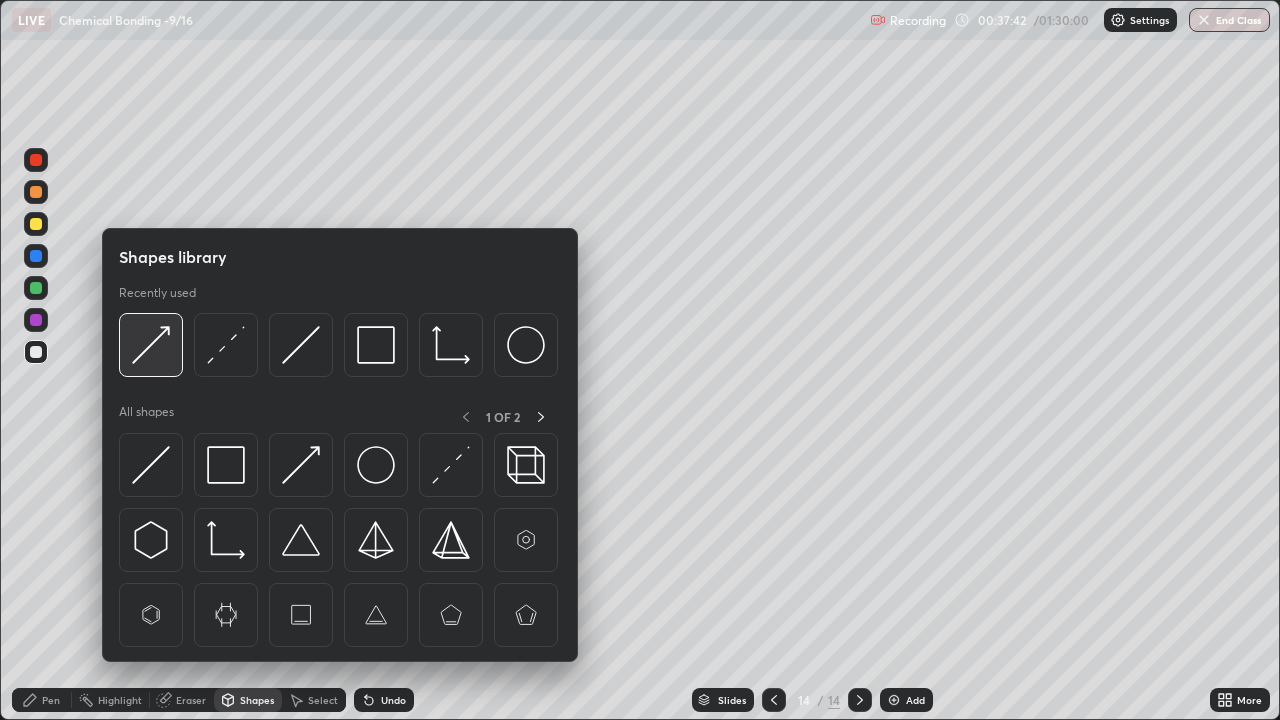 click at bounding box center (151, 345) 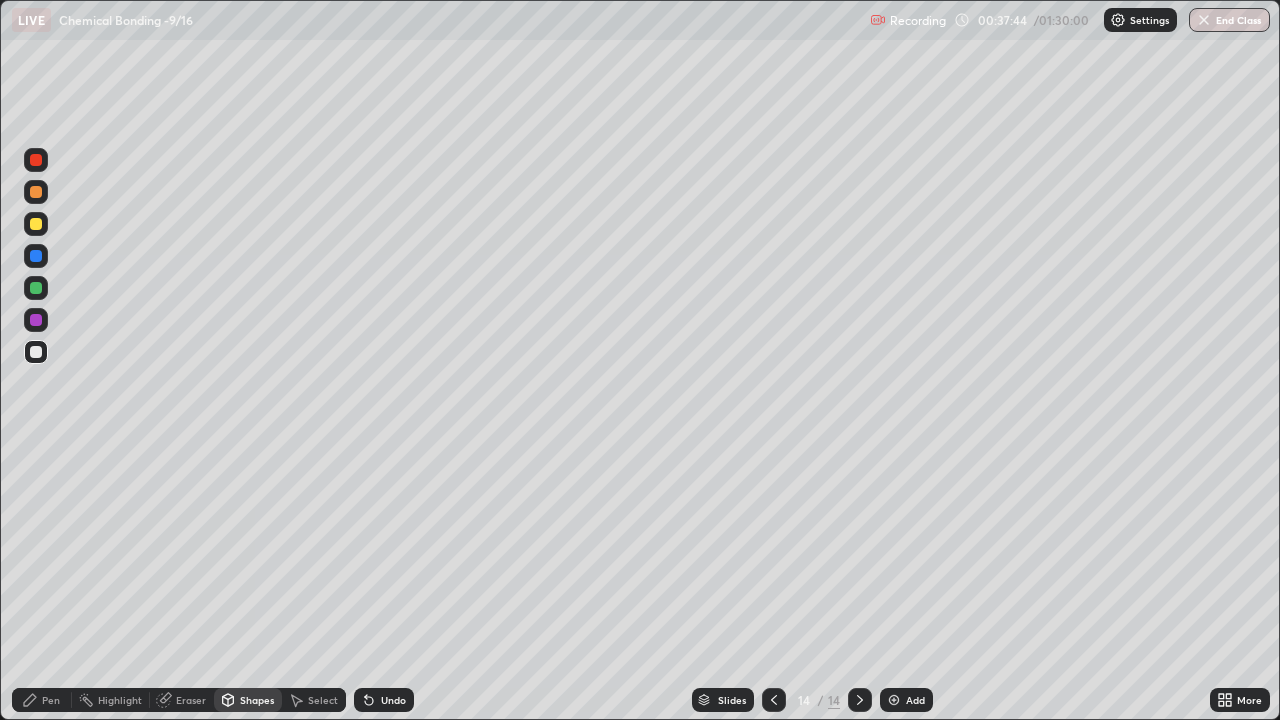 click at bounding box center (36, 320) 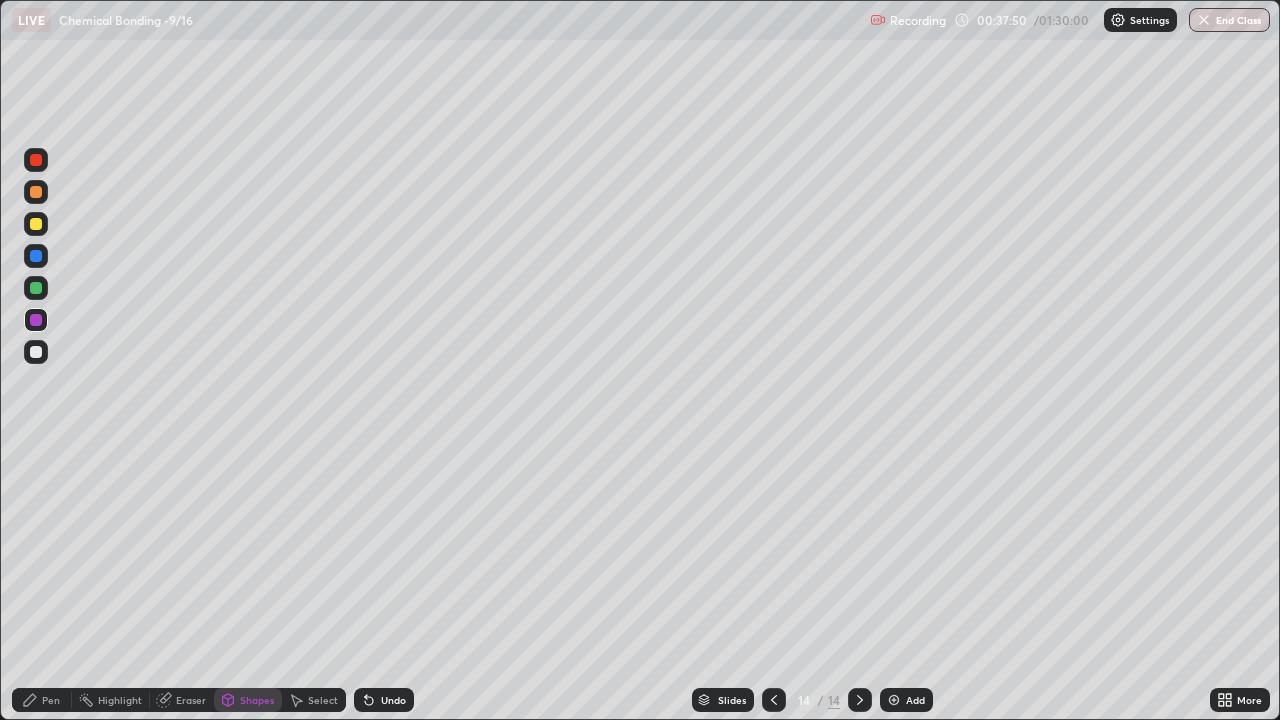 click on "Pen" at bounding box center [51, 700] 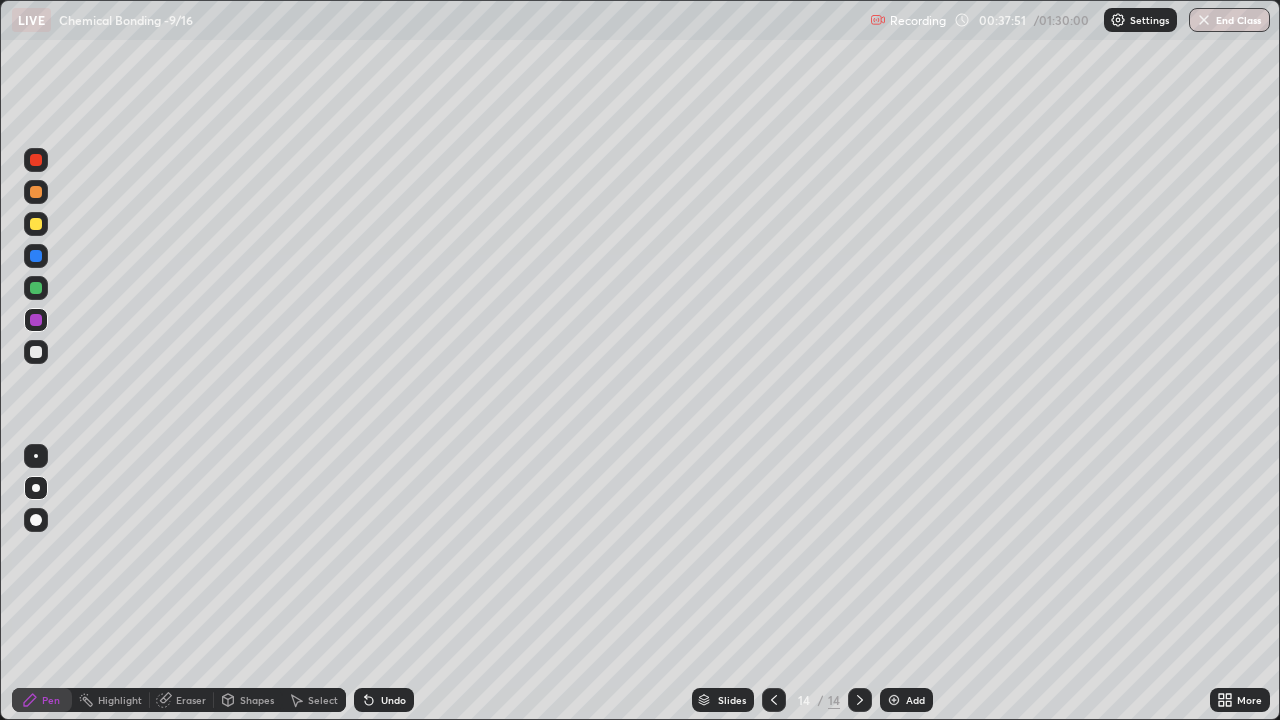 click at bounding box center [774, 700] 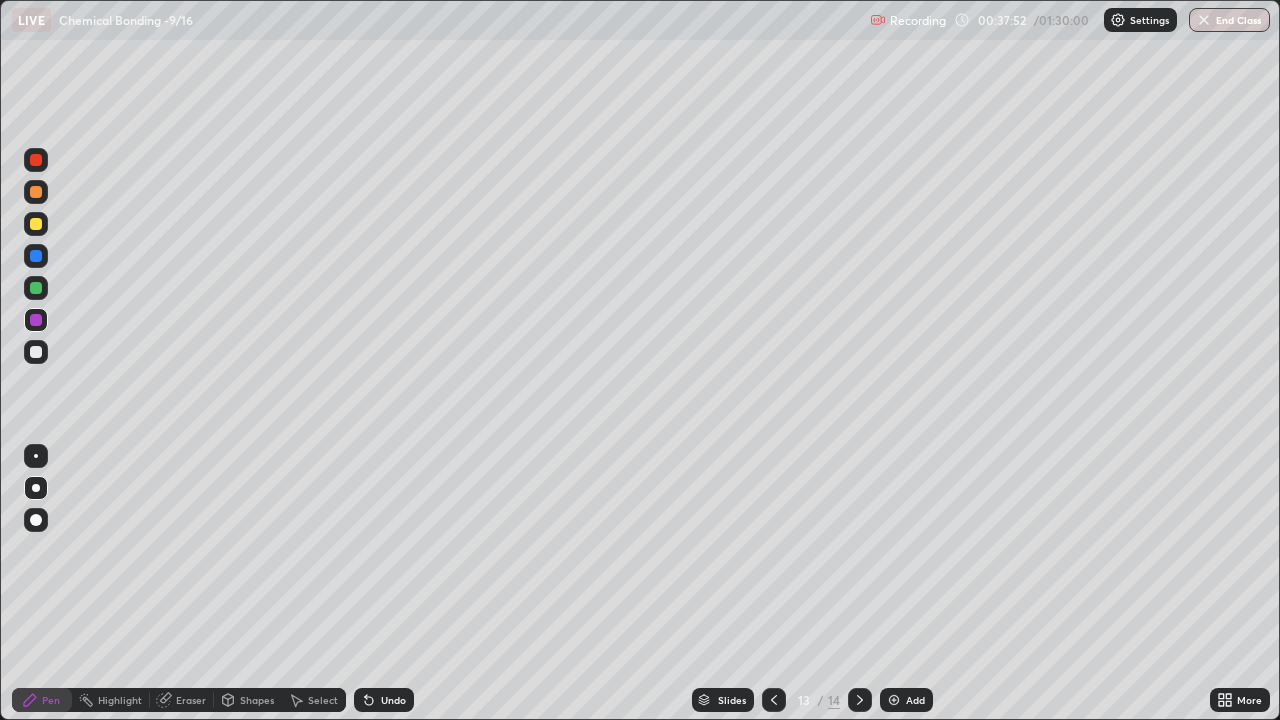 click 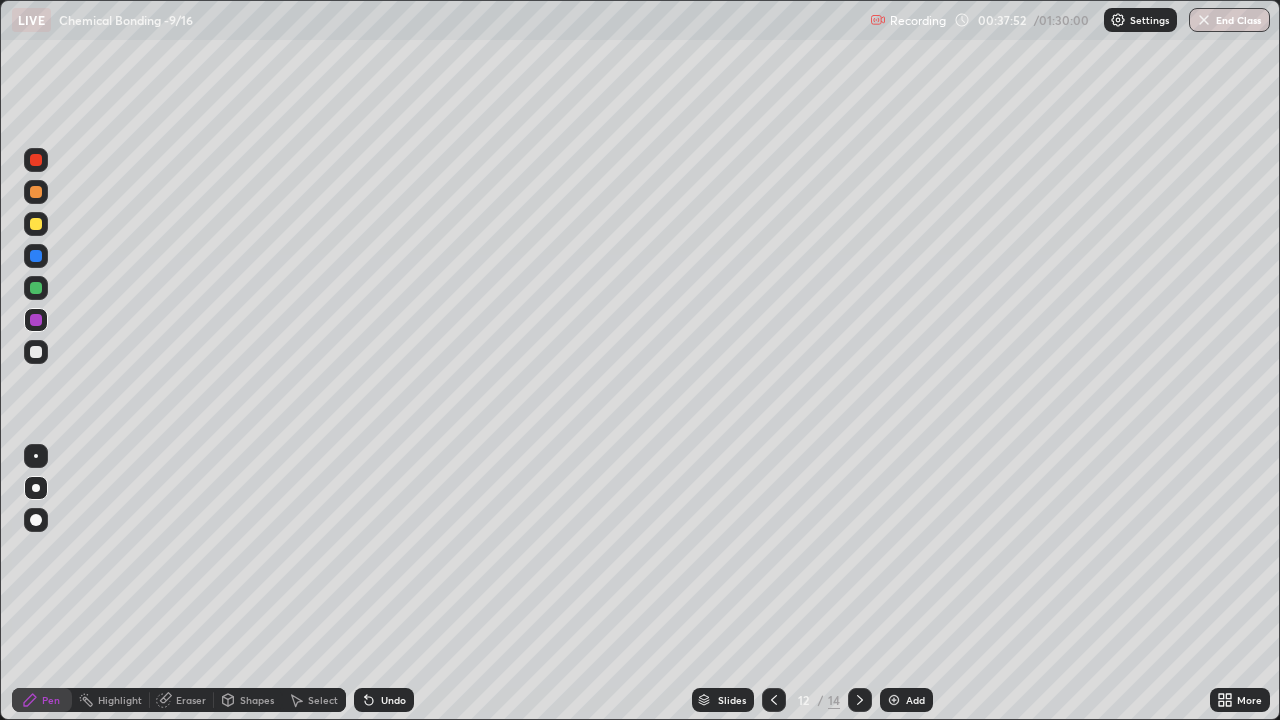 click at bounding box center [774, 700] 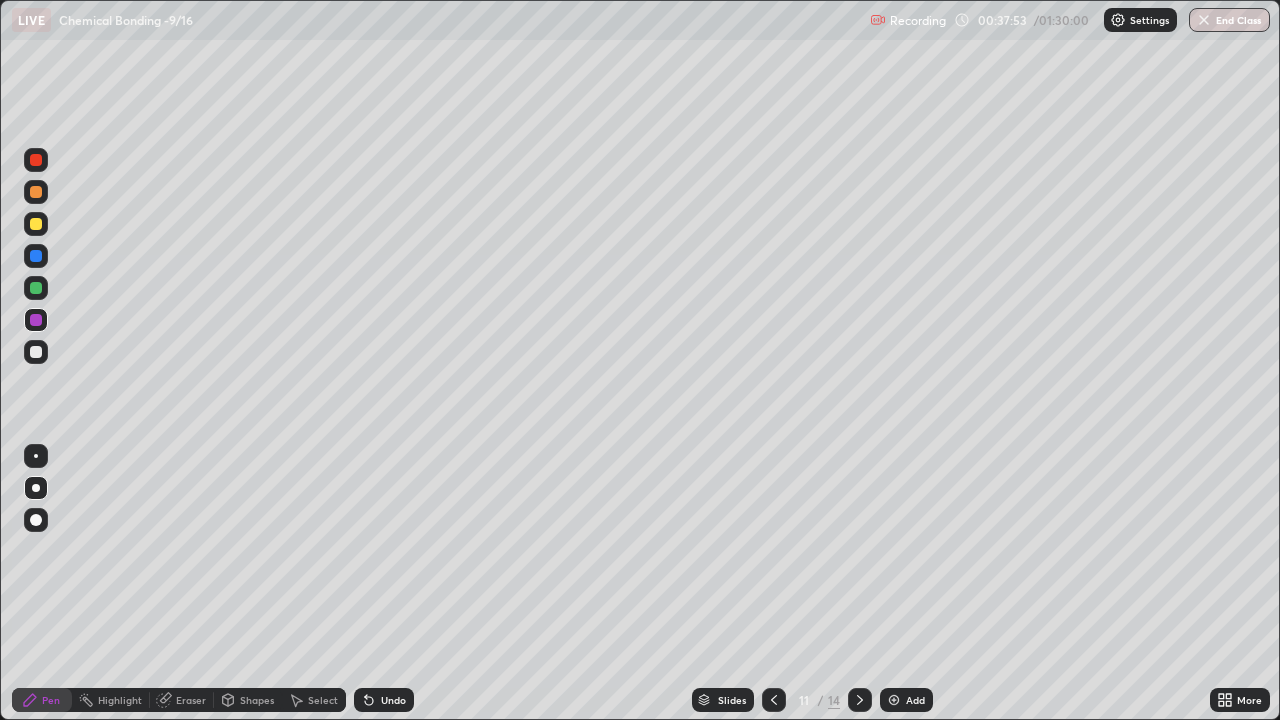 click at bounding box center (860, 700) 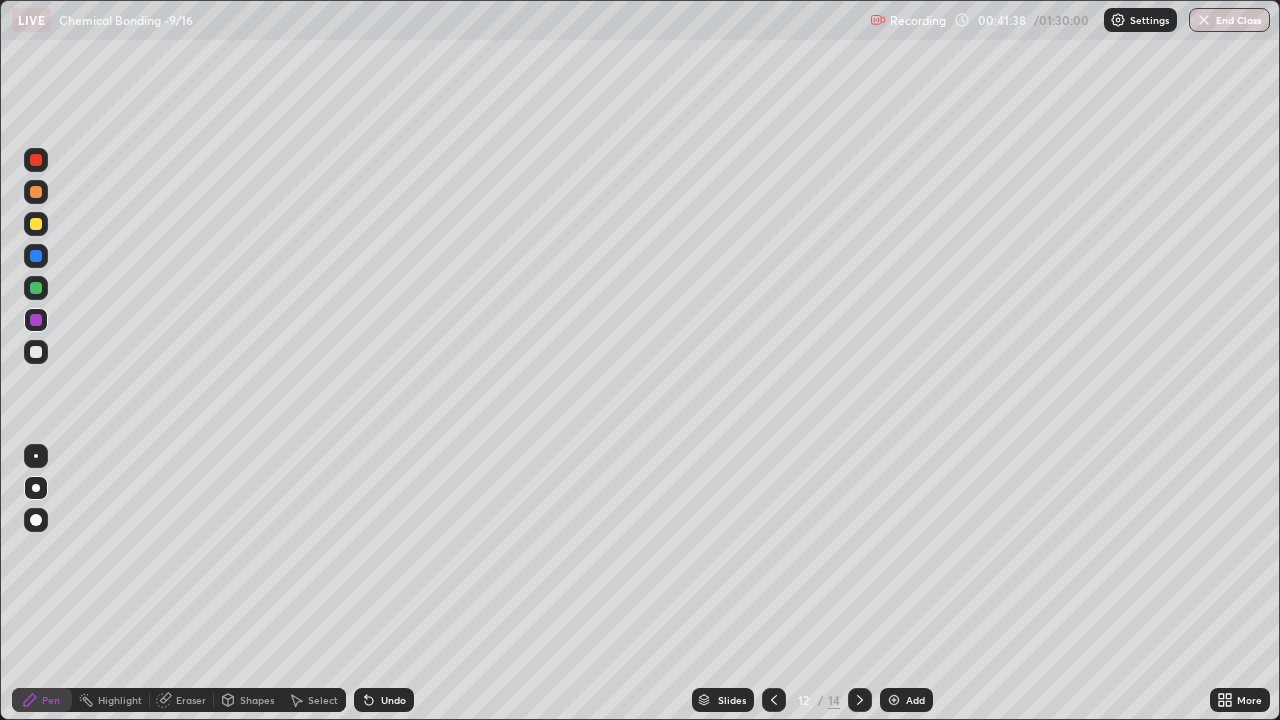 click 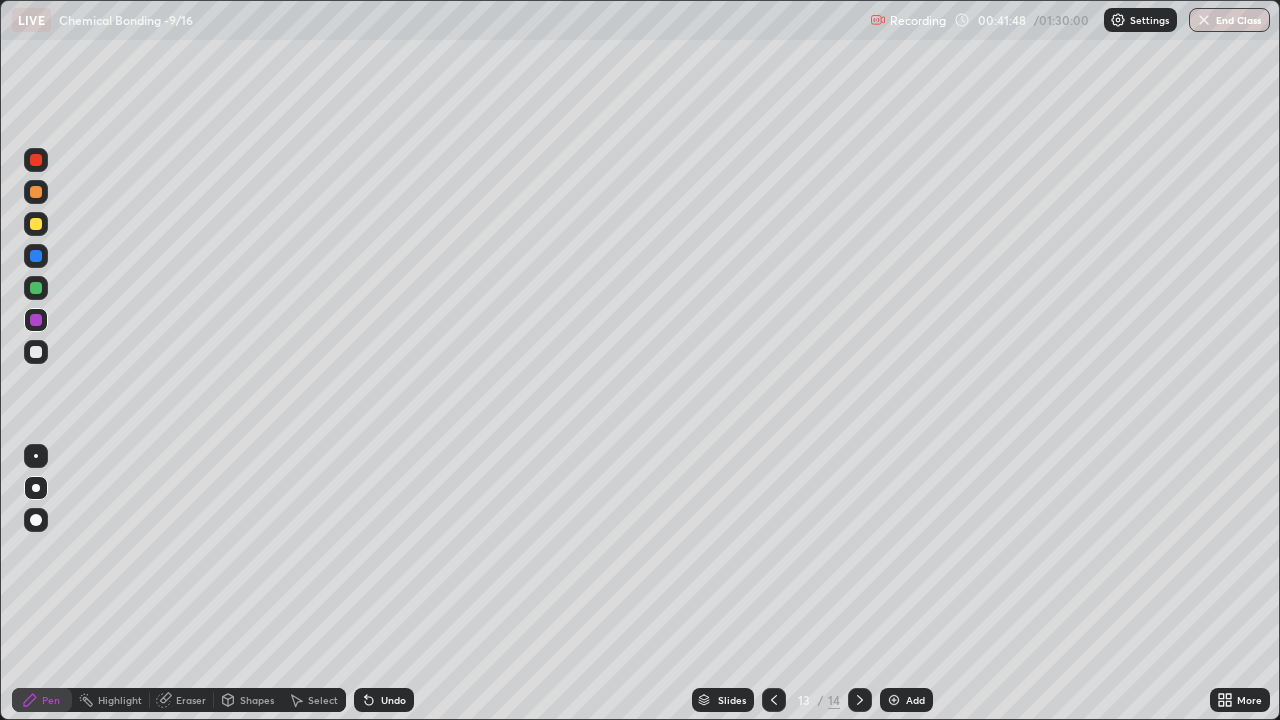 click 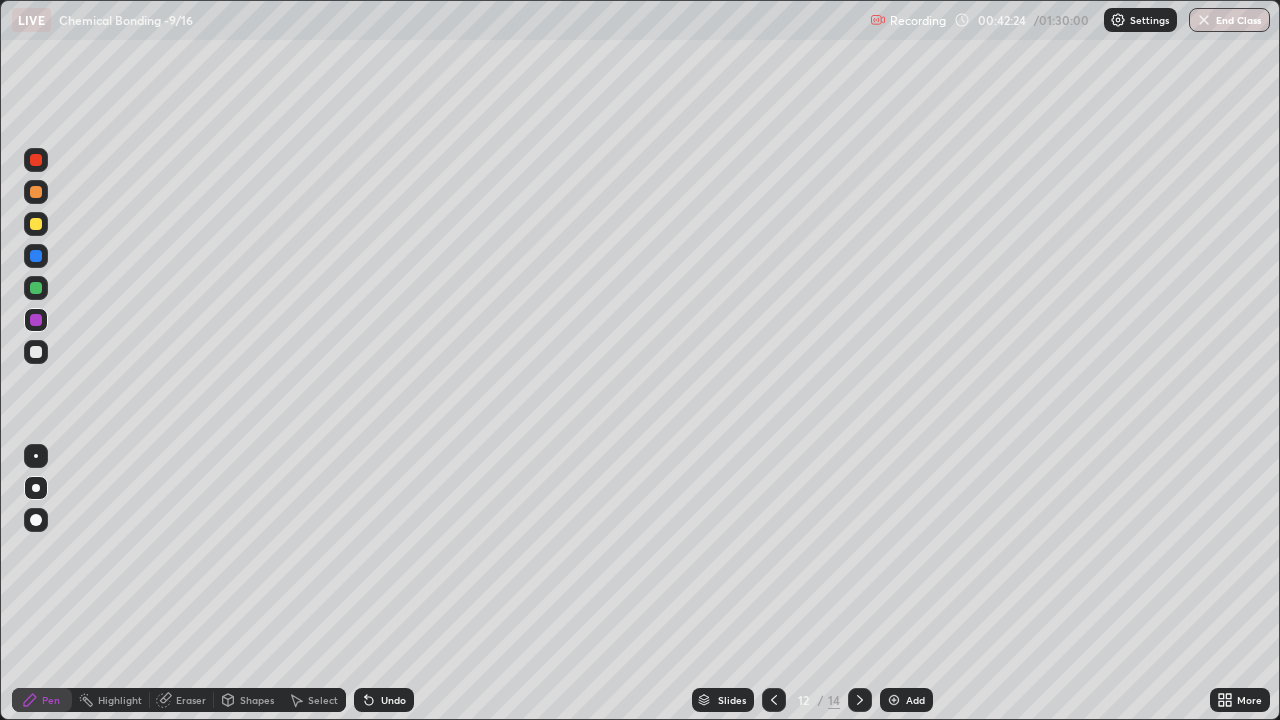 click 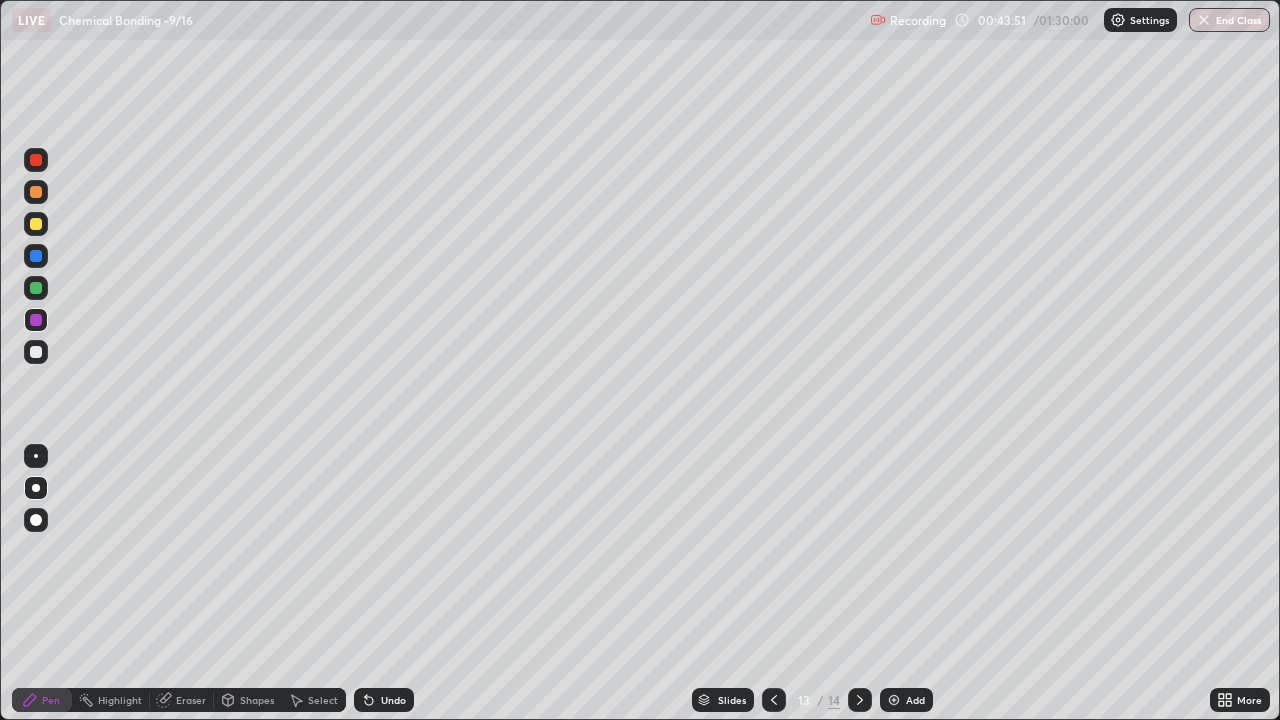 click 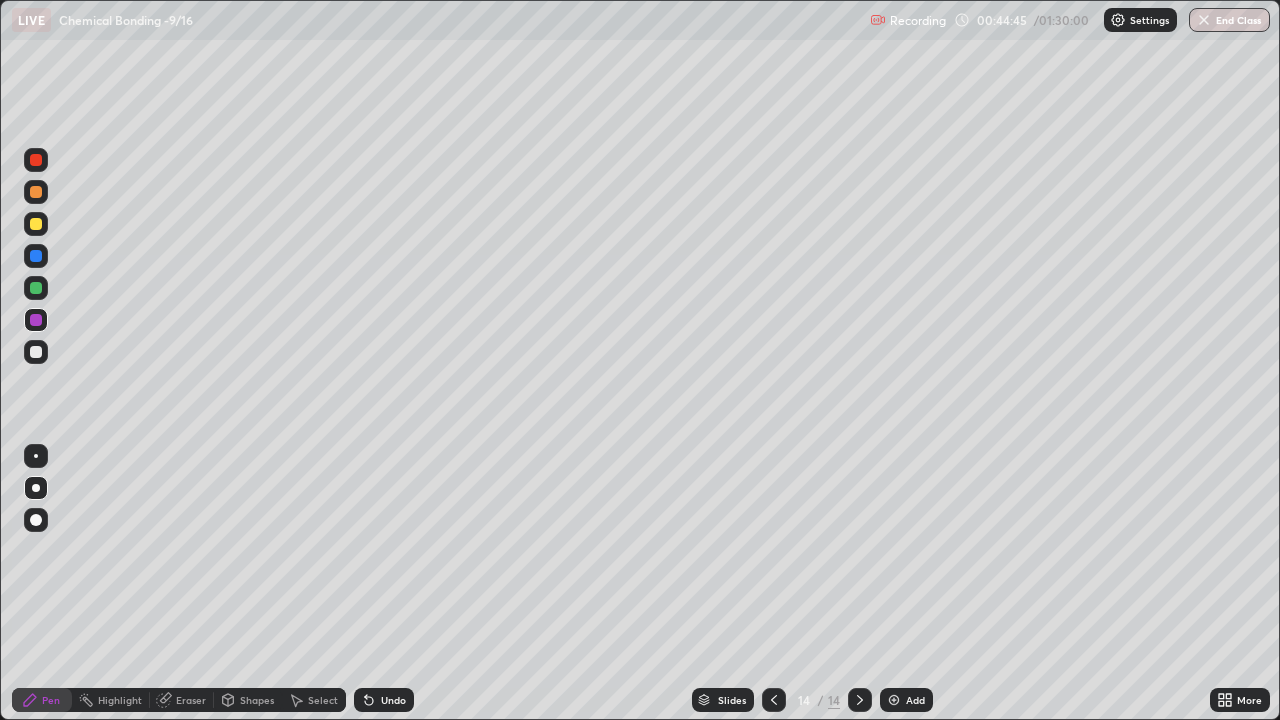 click at bounding box center [36, 352] 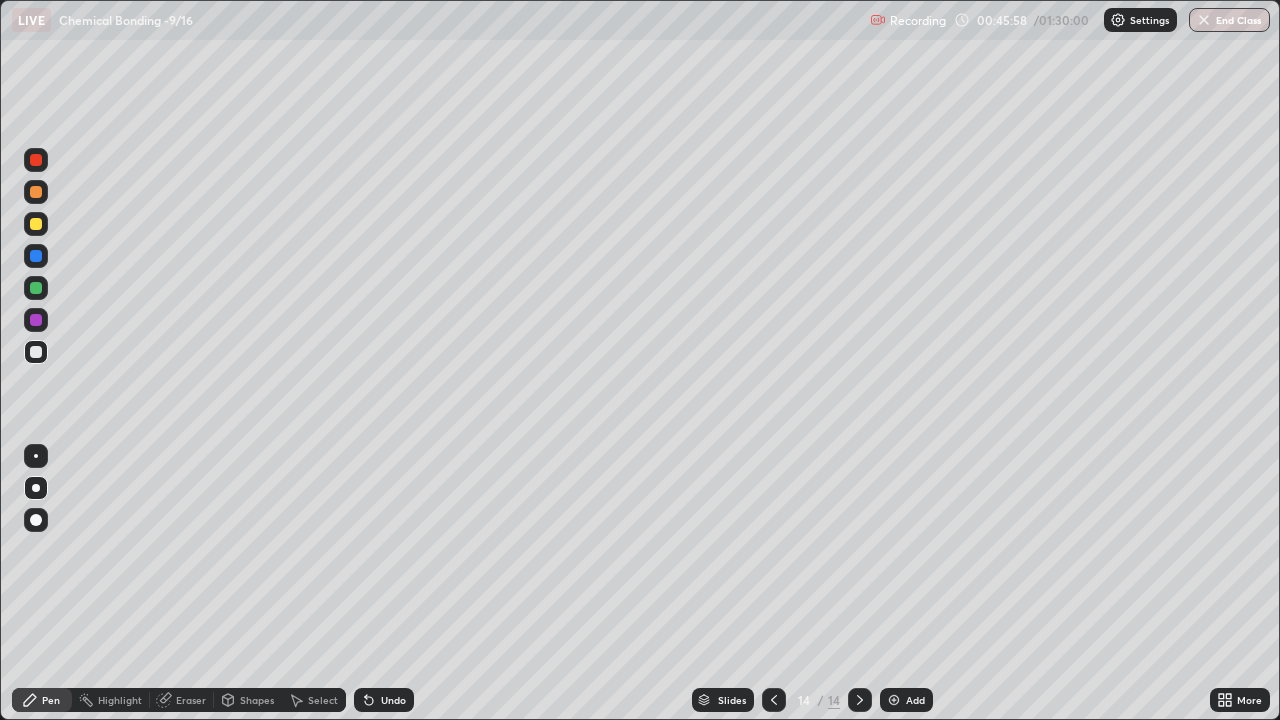 click at bounding box center [36, 288] 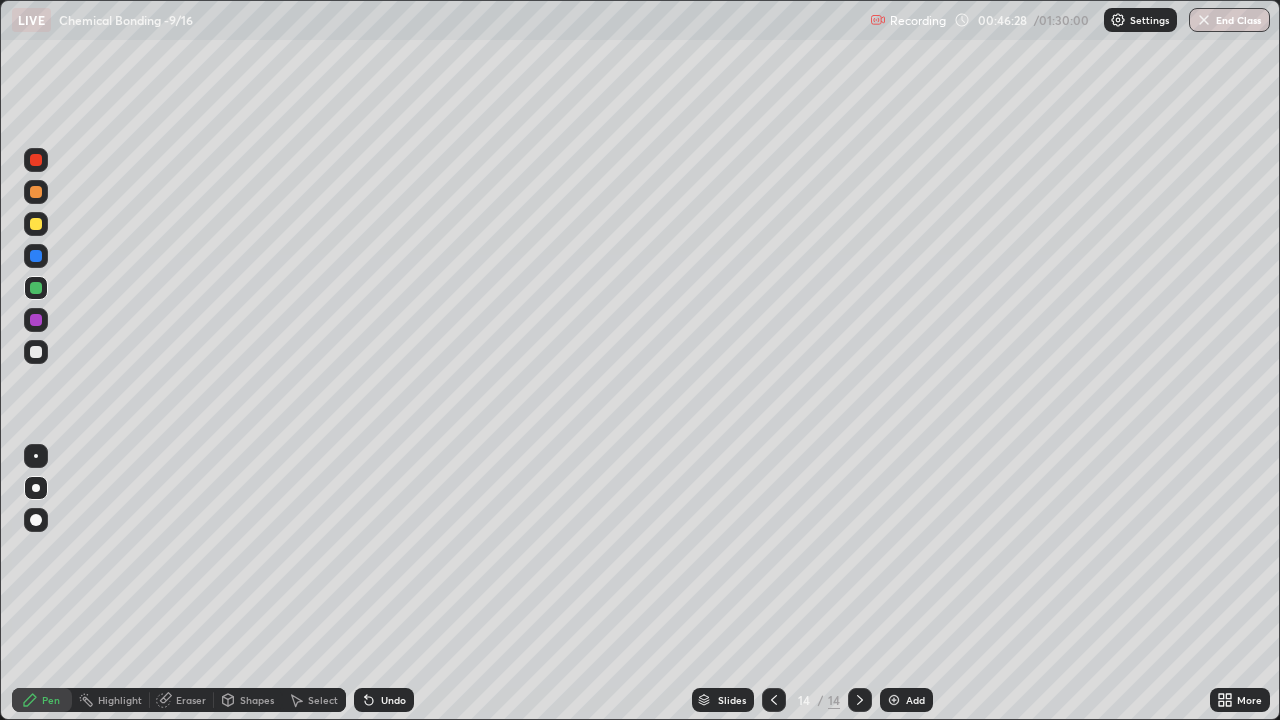 click at bounding box center [894, 700] 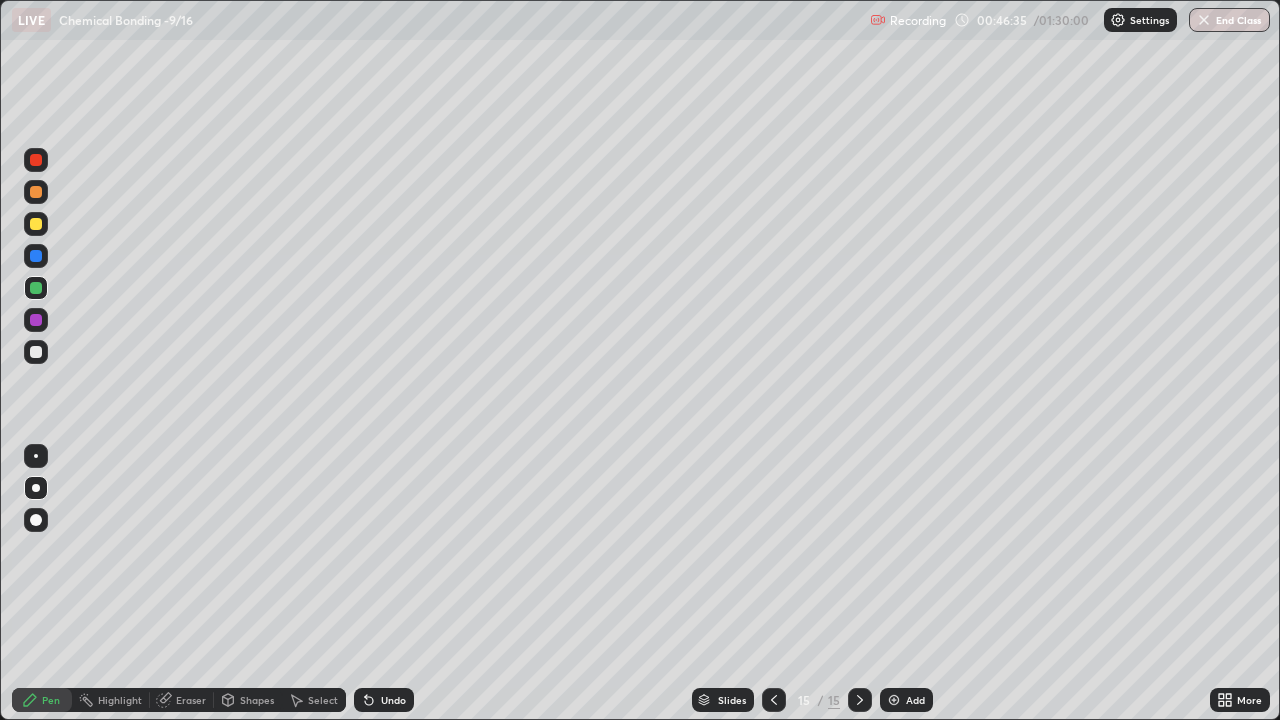 click at bounding box center (36, 352) 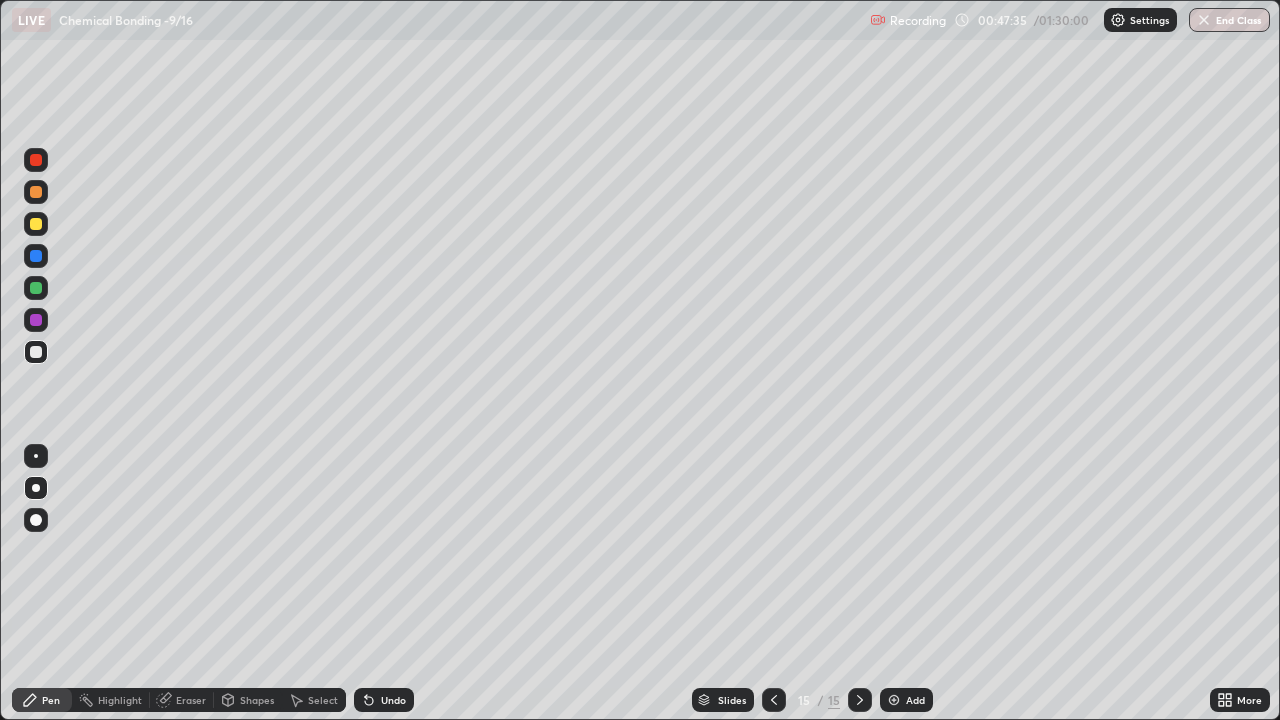 click at bounding box center [36, 288] 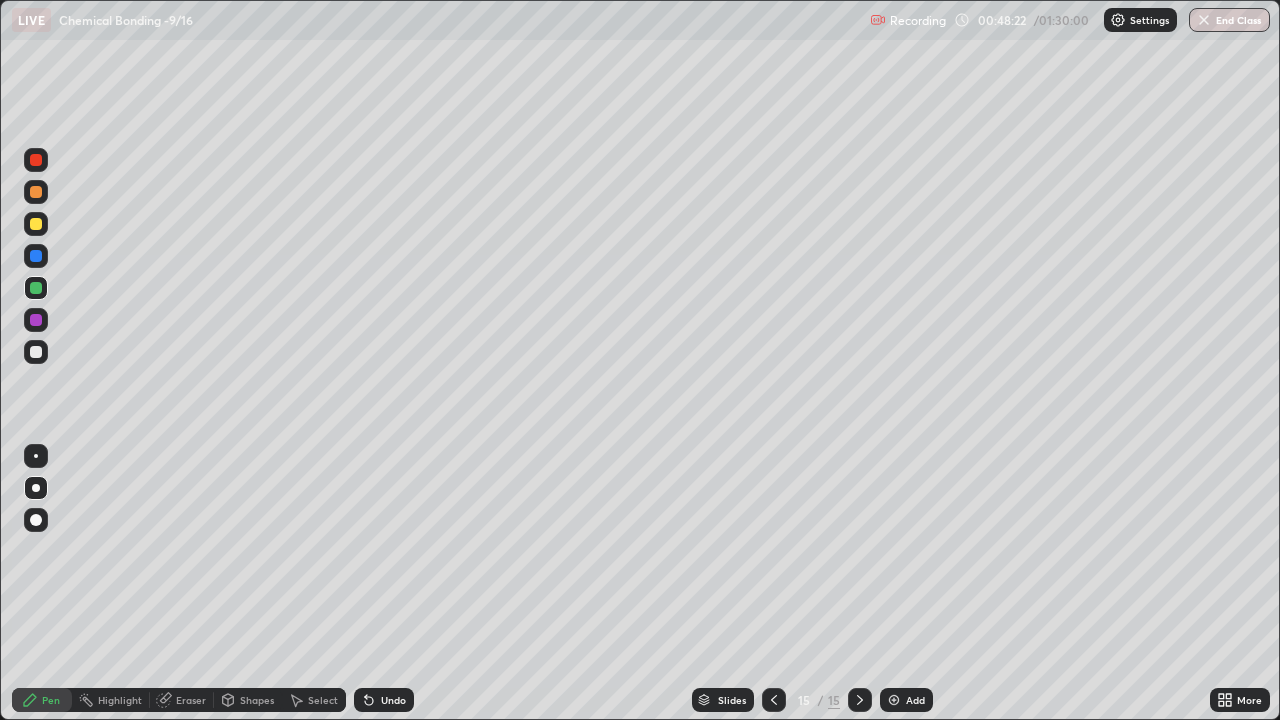 click at bounding box center [36, 320] 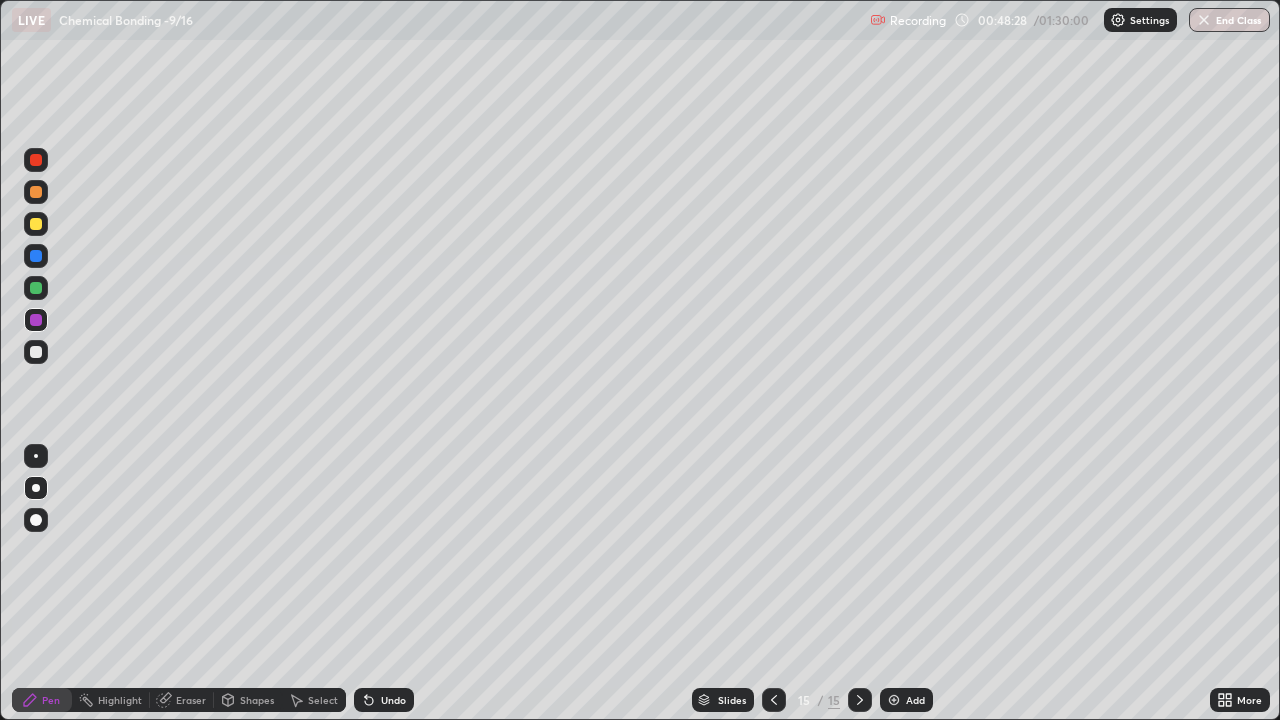 click on "Undo" at bounding box center (393, 700) 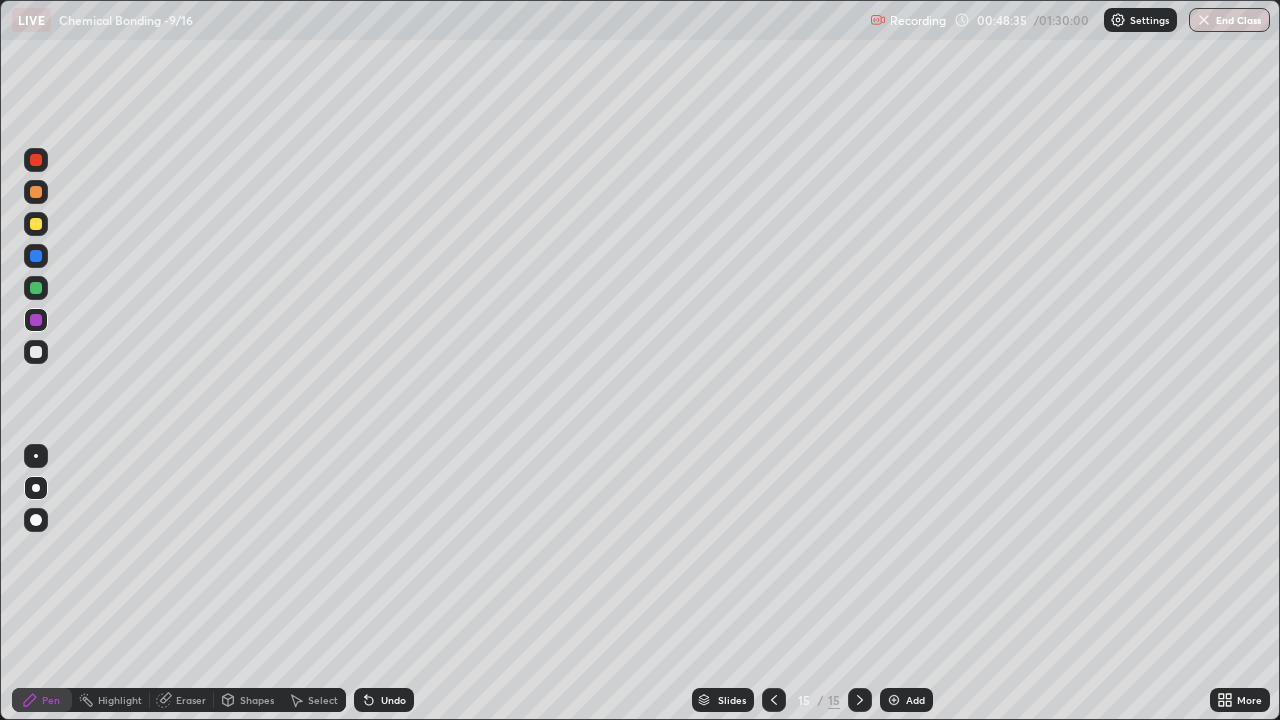 click at bounding box center [36, 352] 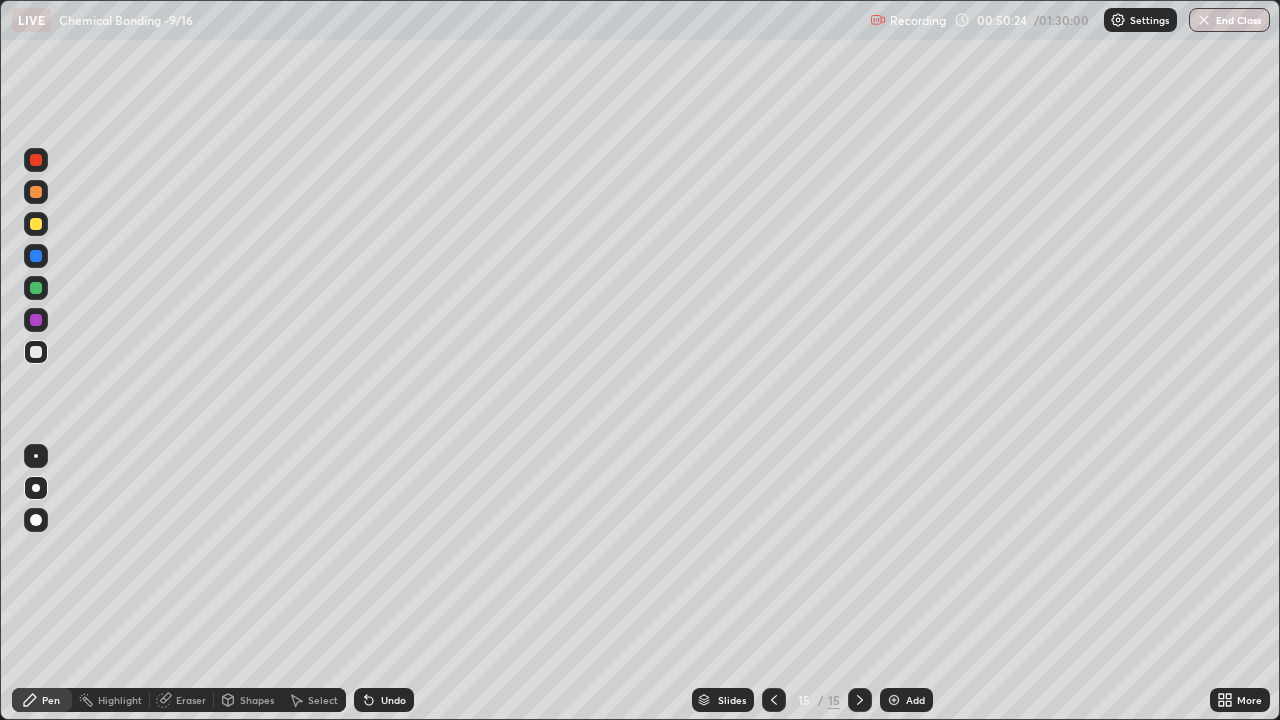click on "Shapes" at bounding box center (257, 700) 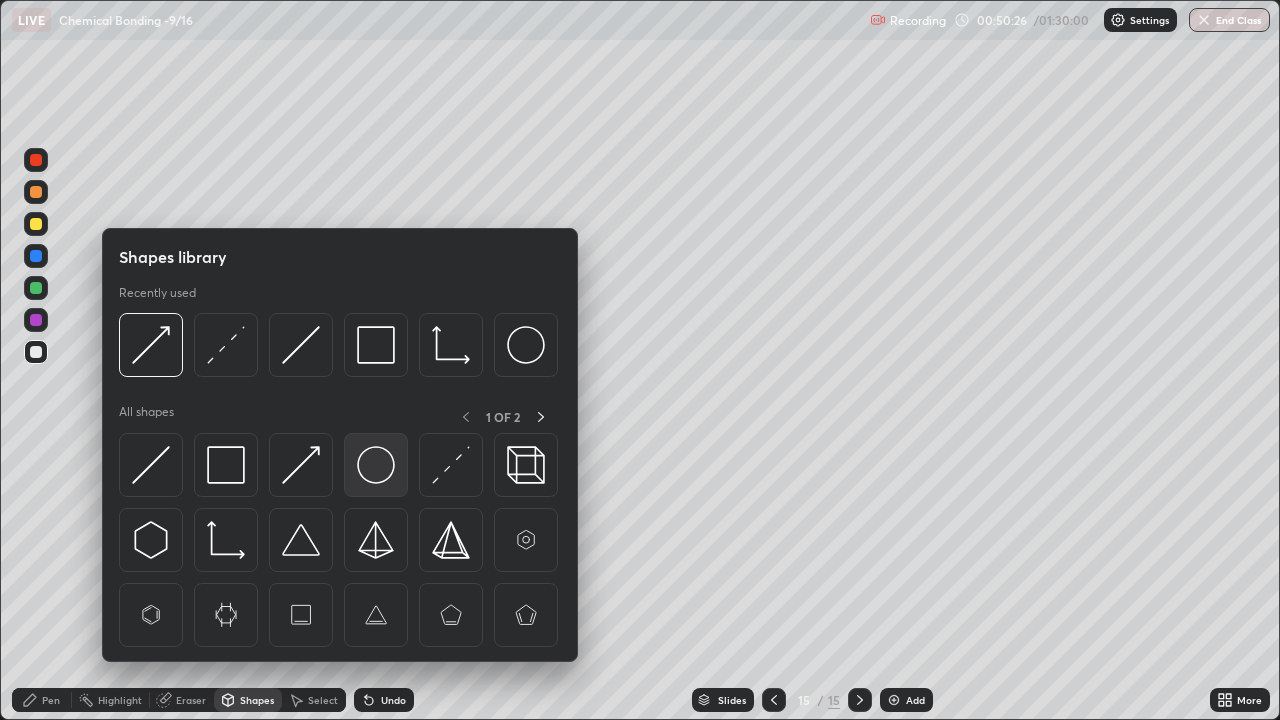 click at bounding box center [376, 465] 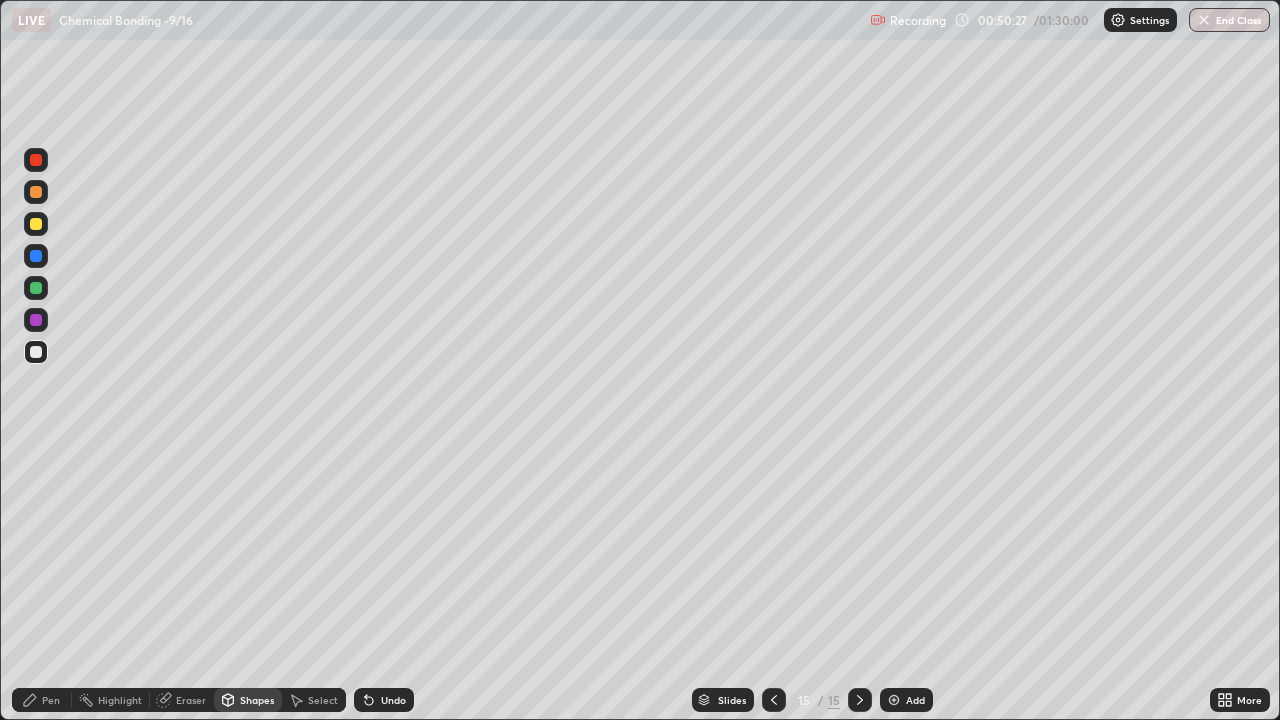 click at bounding box center [36, 256] 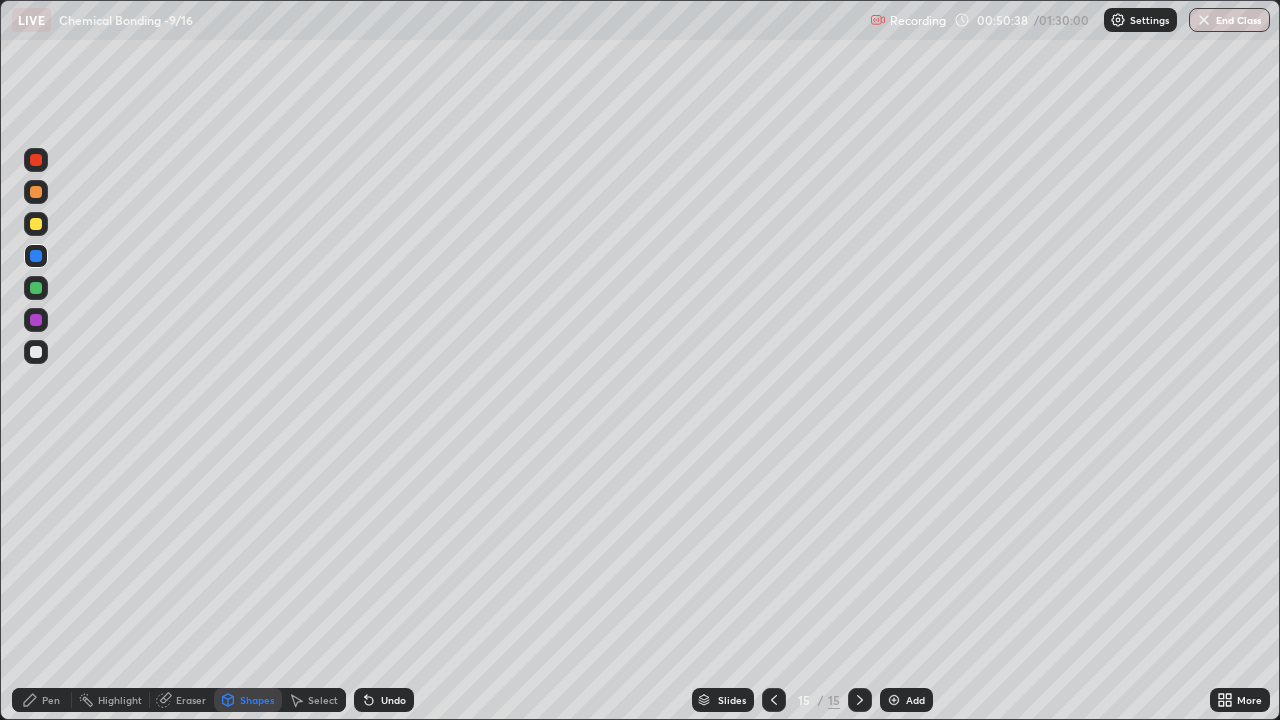 click on "Pen" at bounding box center (42, 700) 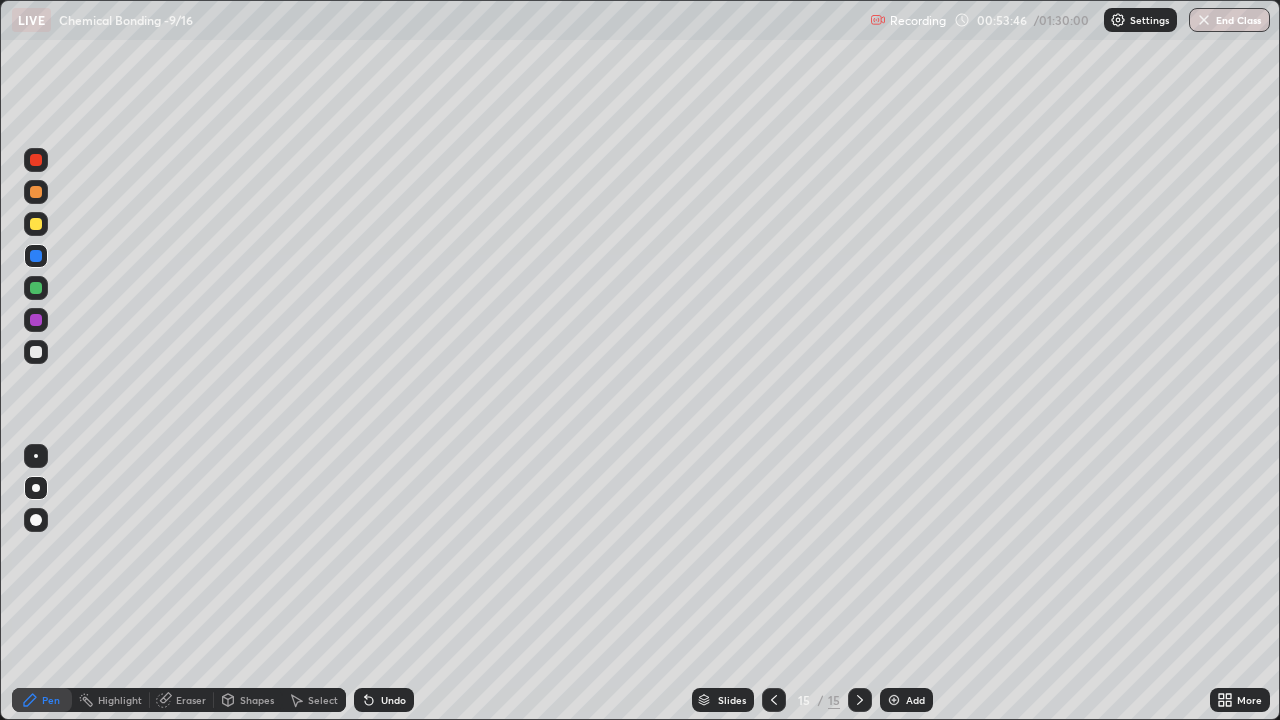 click on "Add" at bounding box center [915, 700] 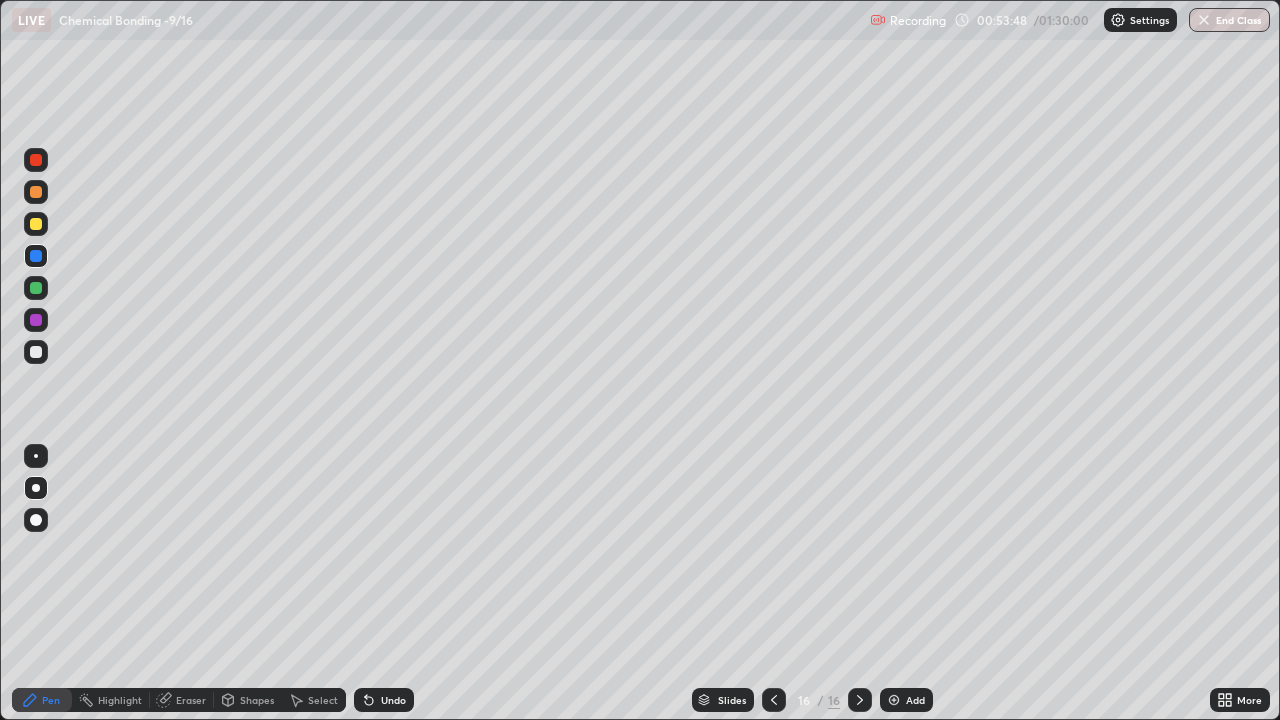 click at bounding box center [36, 352] 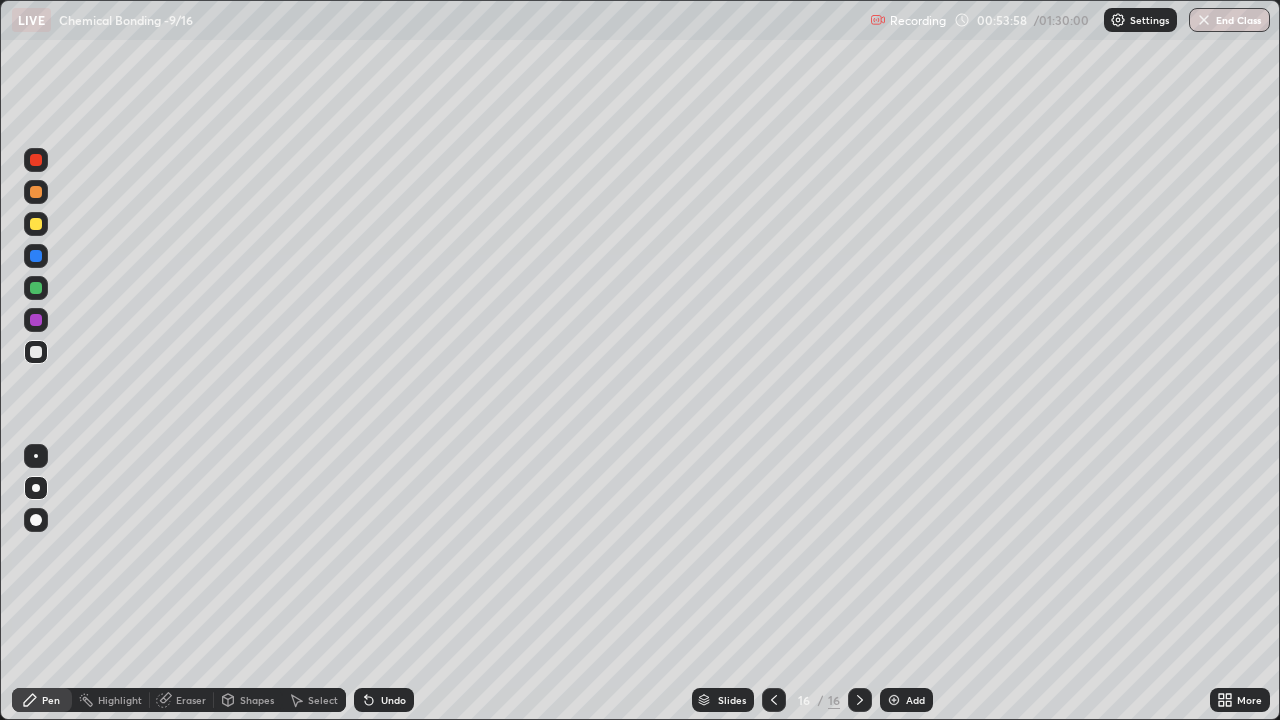 click at bounding box center (36, 256) 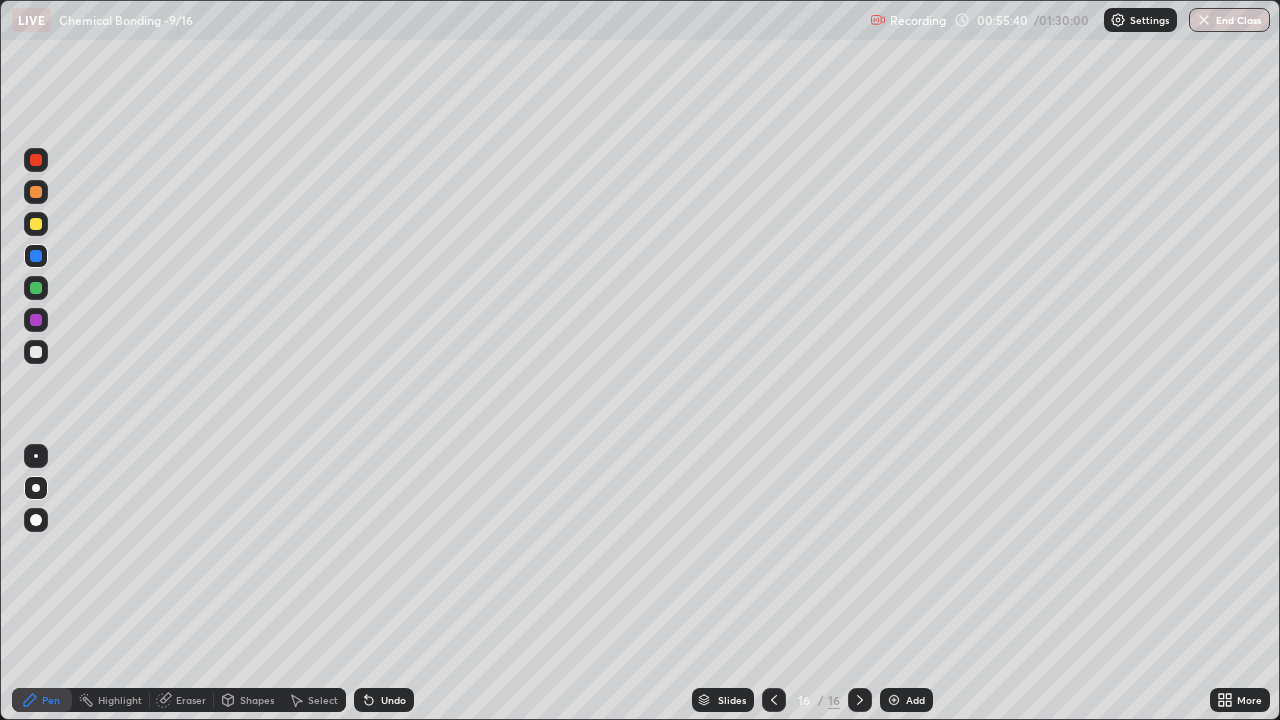 click at bounding box center [36, 352] 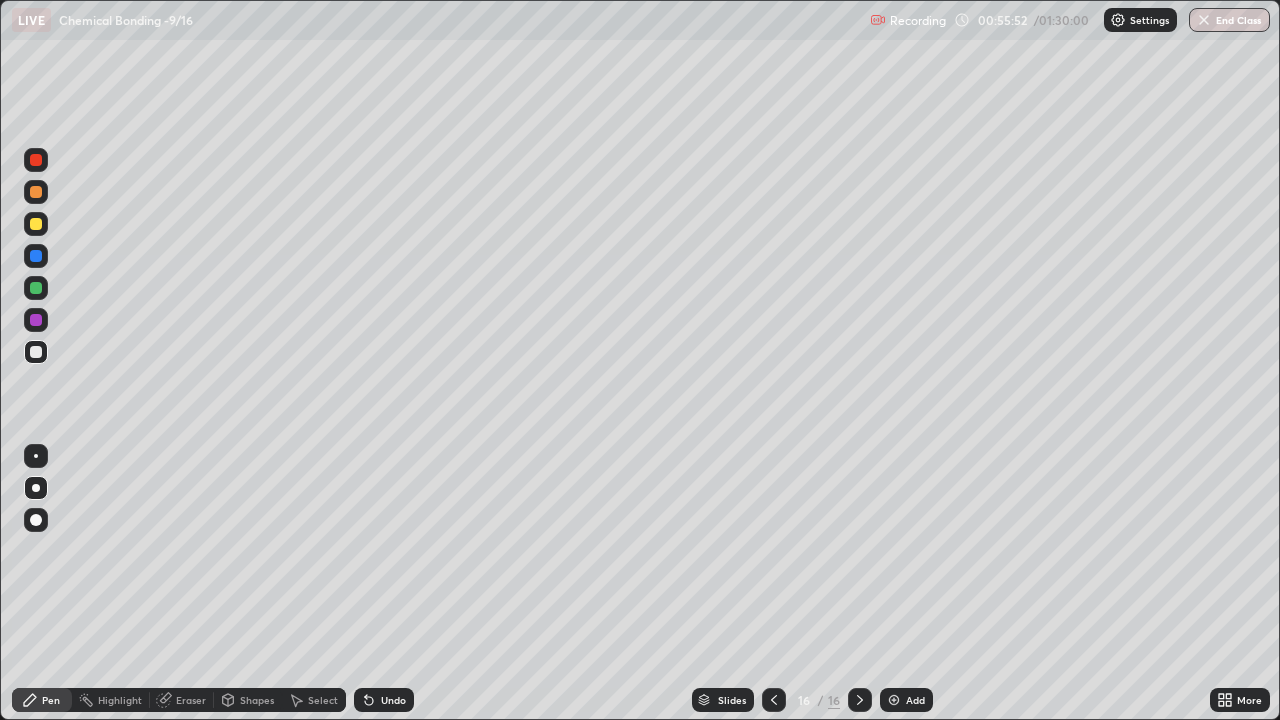 click on "Shapes" at bounding box center [257, 700] 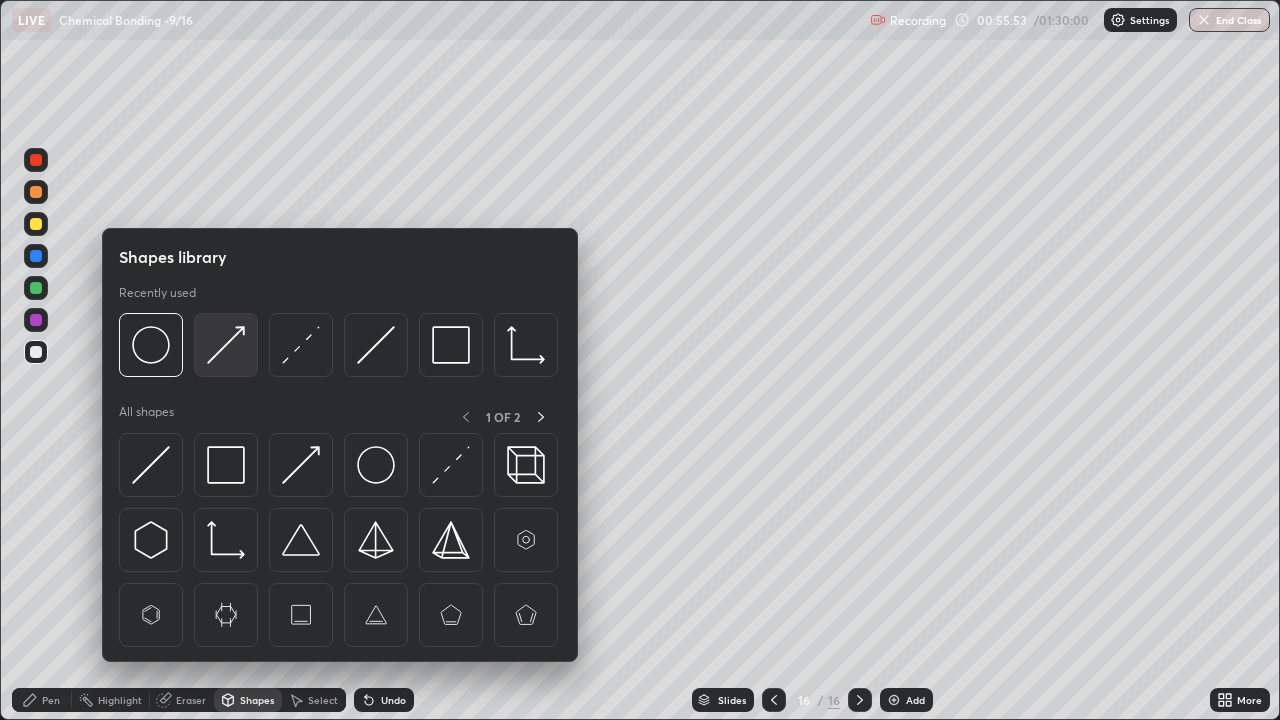 click at bounding box center (226, 345) 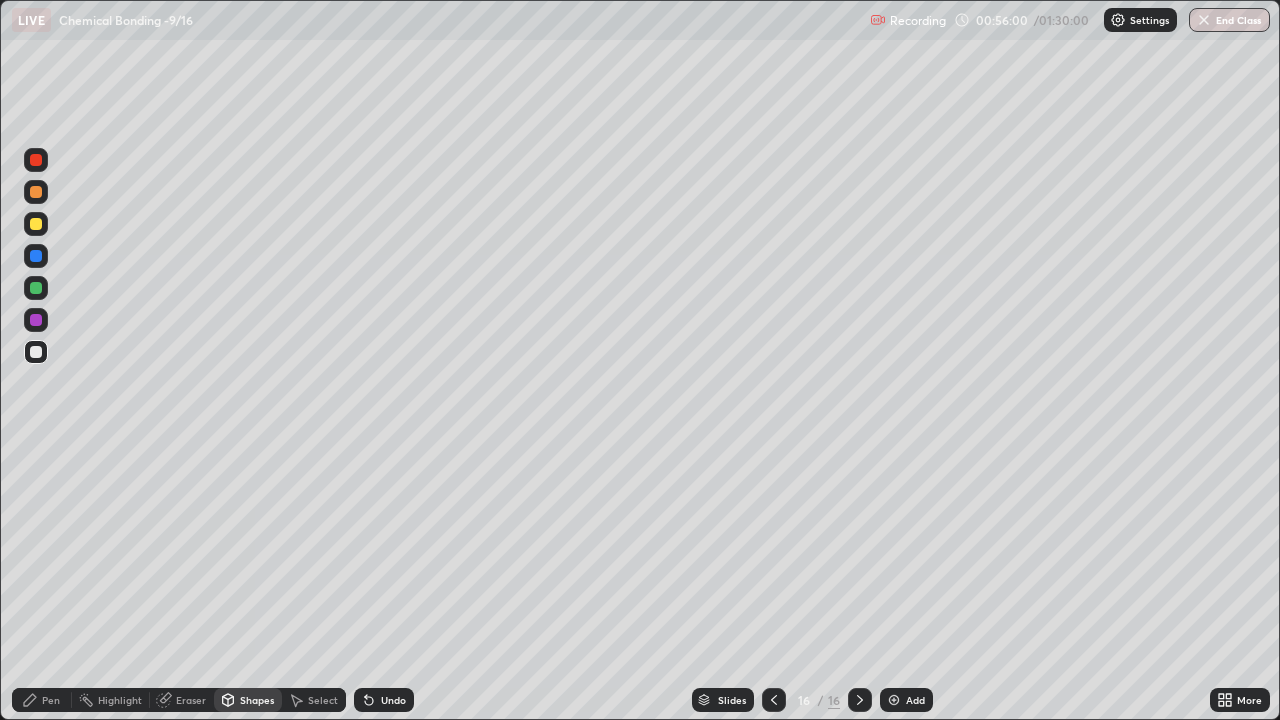 click on "Pen" at bounding box center [42, 700] 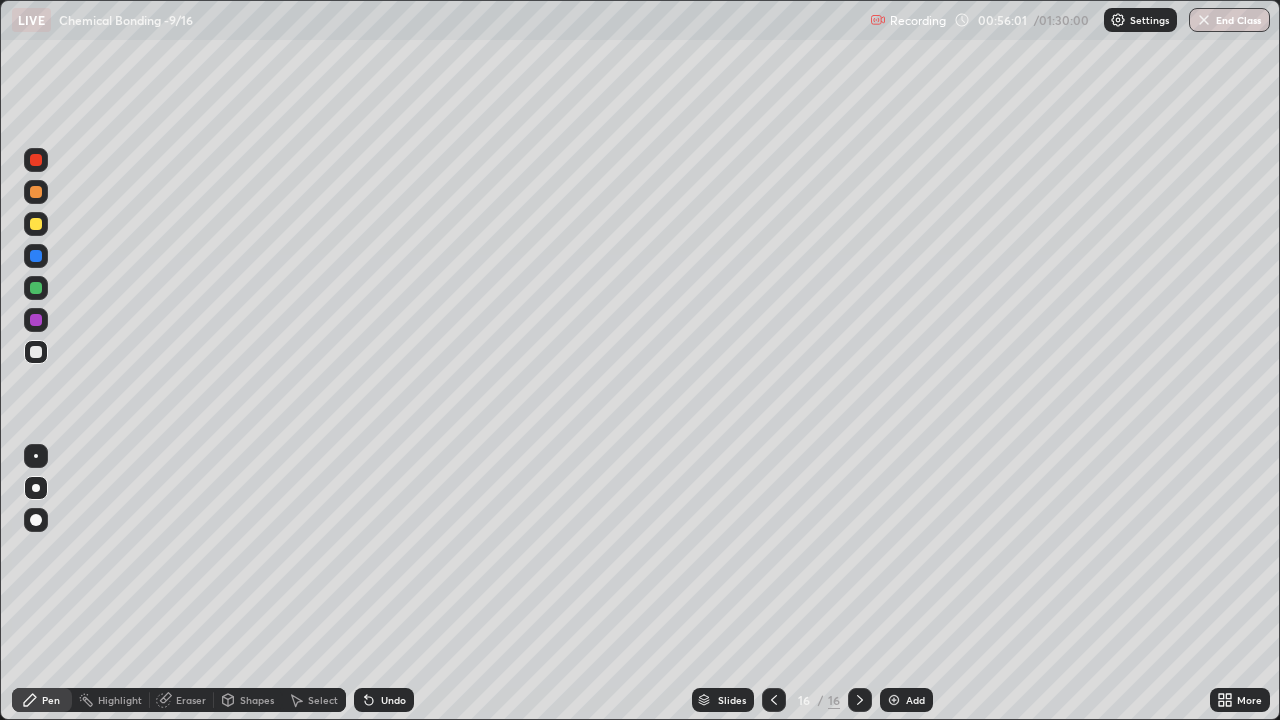 click at bounding box center (36, 320) 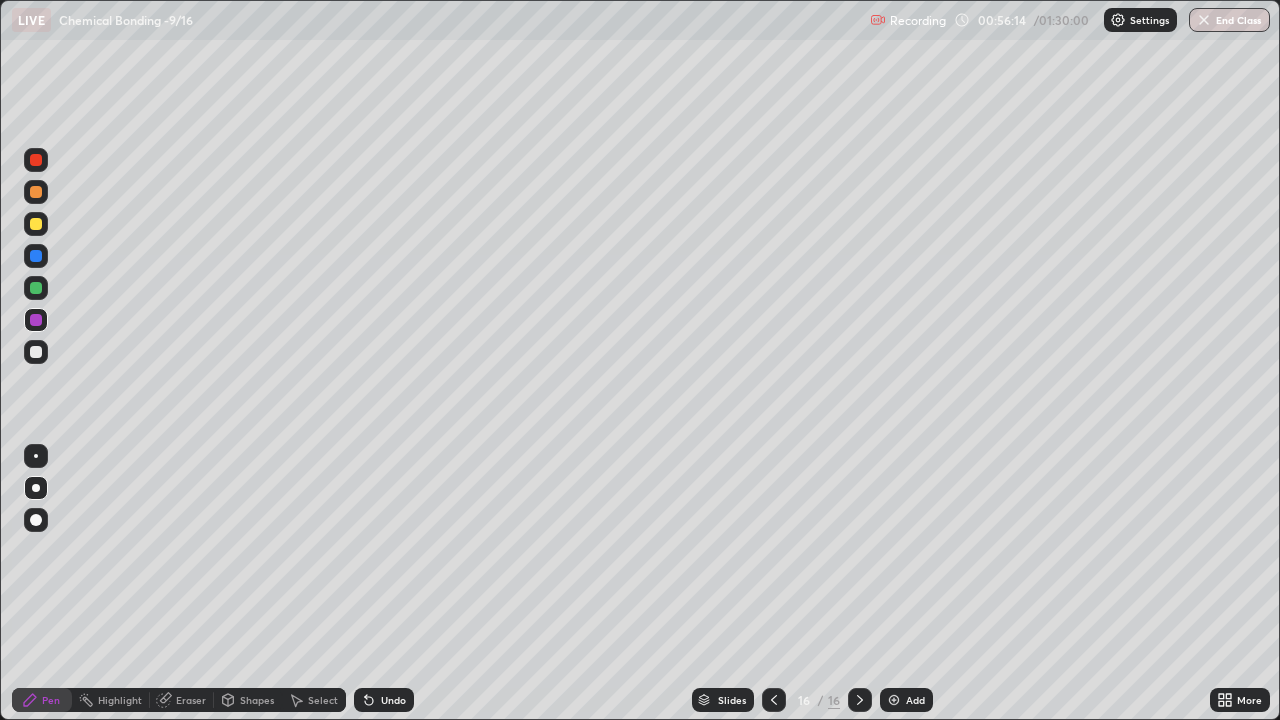 click at bounding box center [36, 288] 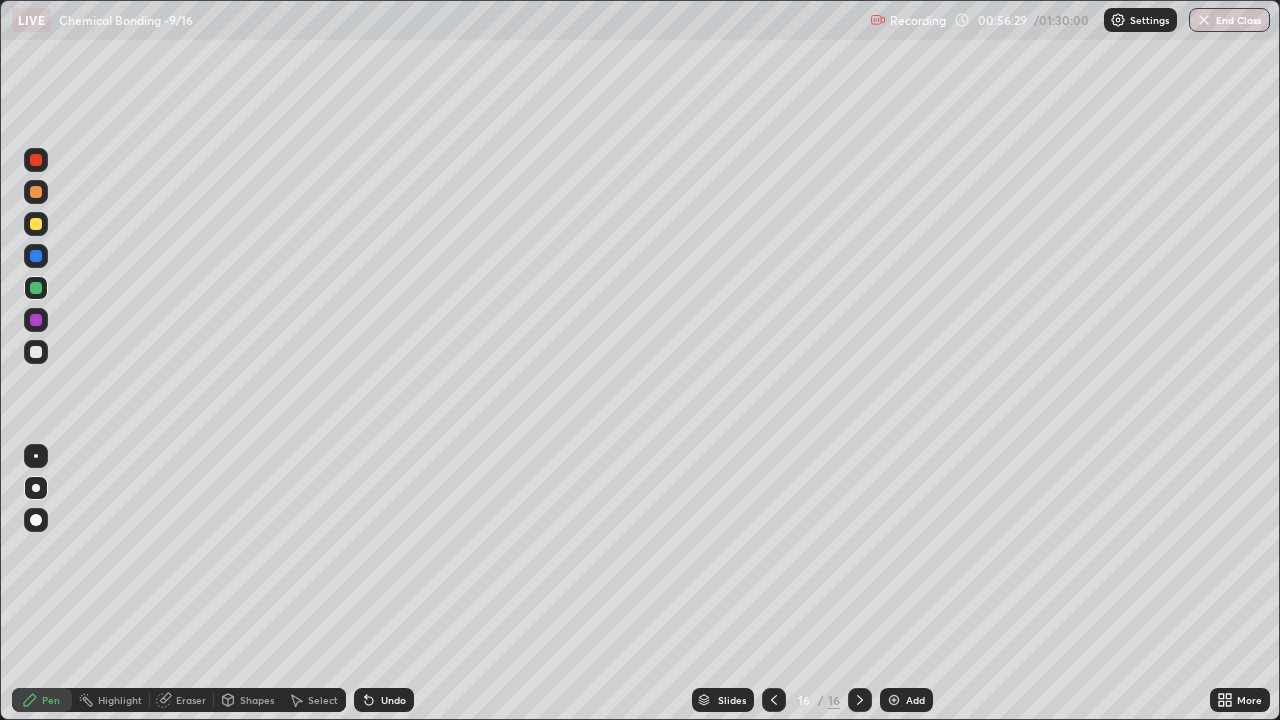 click at bounding box center (36, 352) 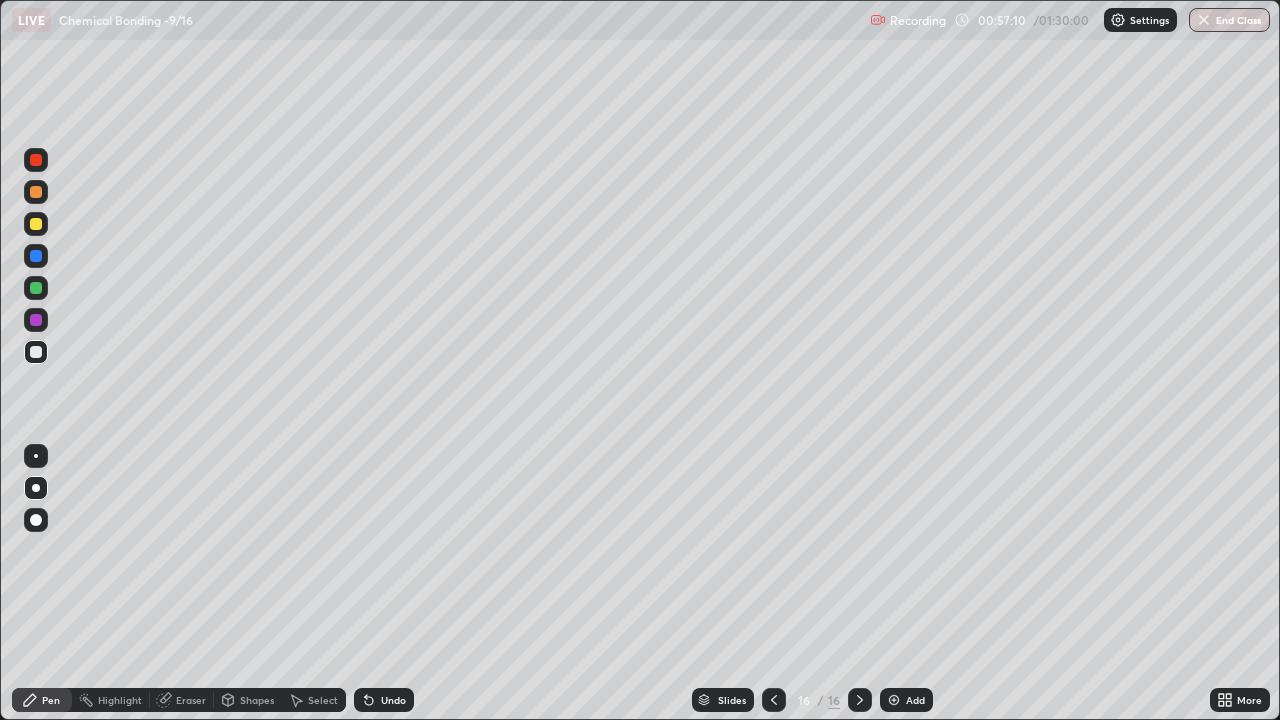 click on "Undo" at bounding box center (384, 700) 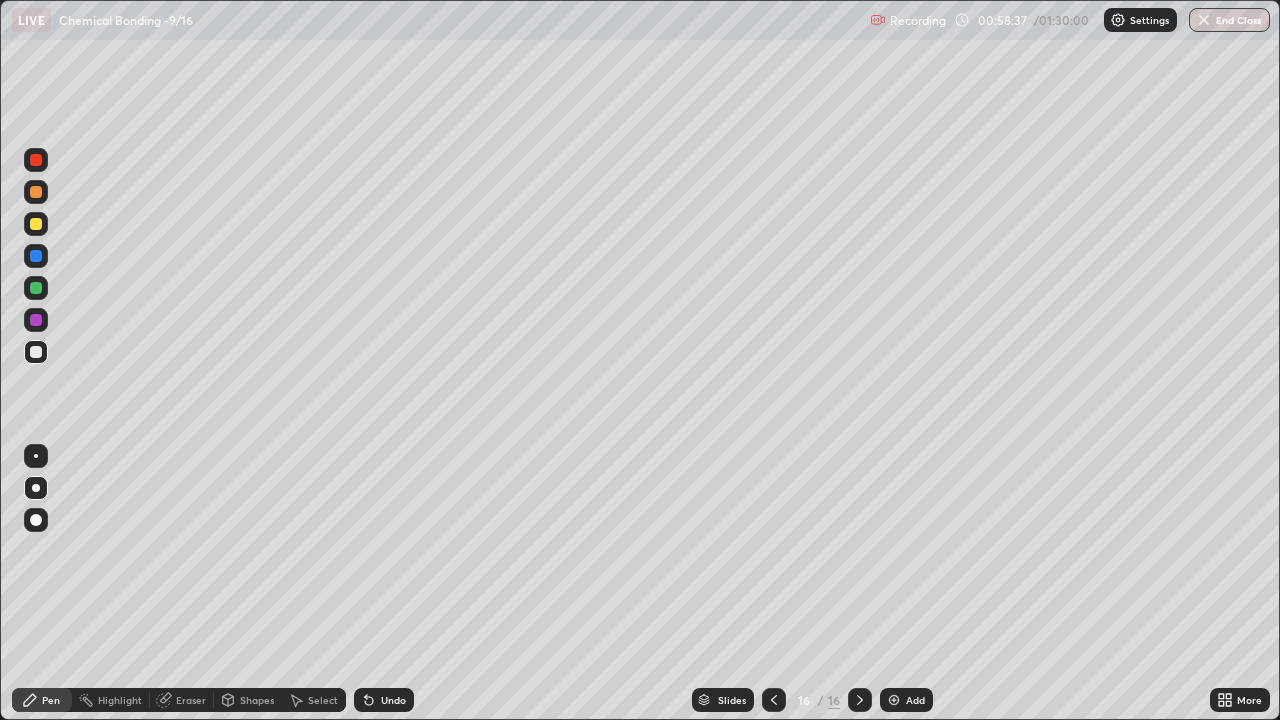 click at bounding box center [36, 288] 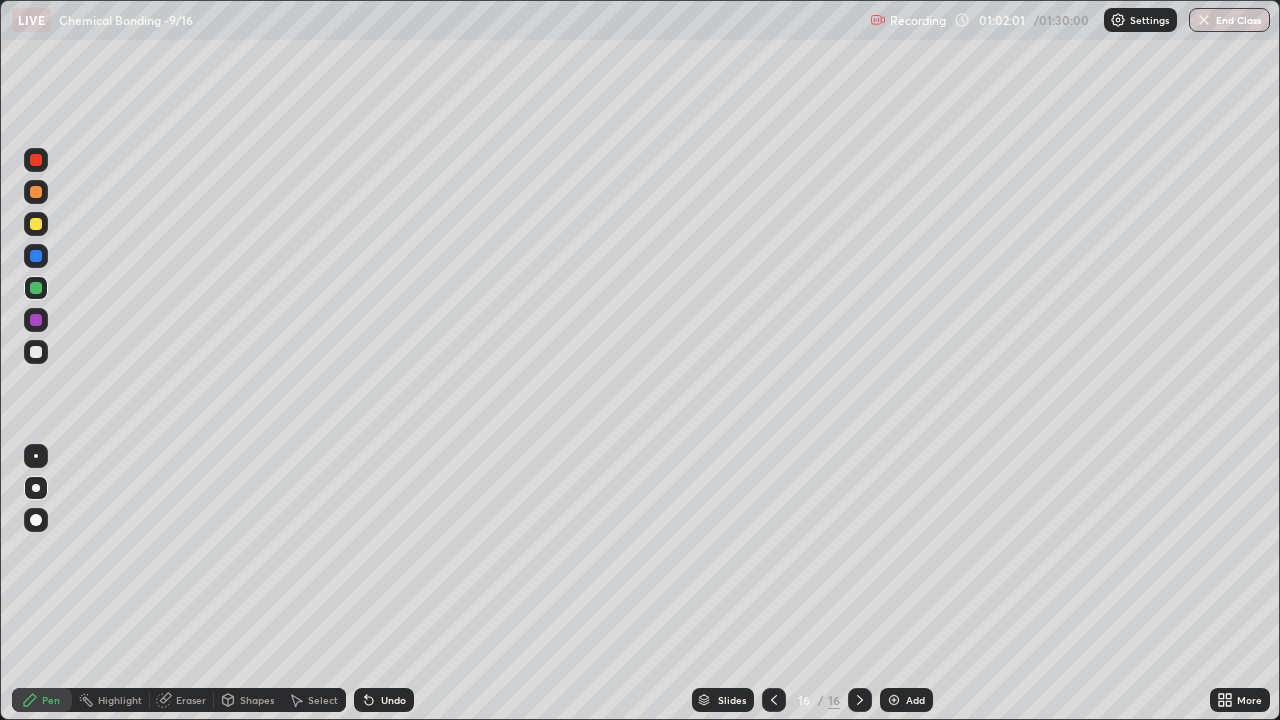 click on "Slides" at bounding box center [732, 700] 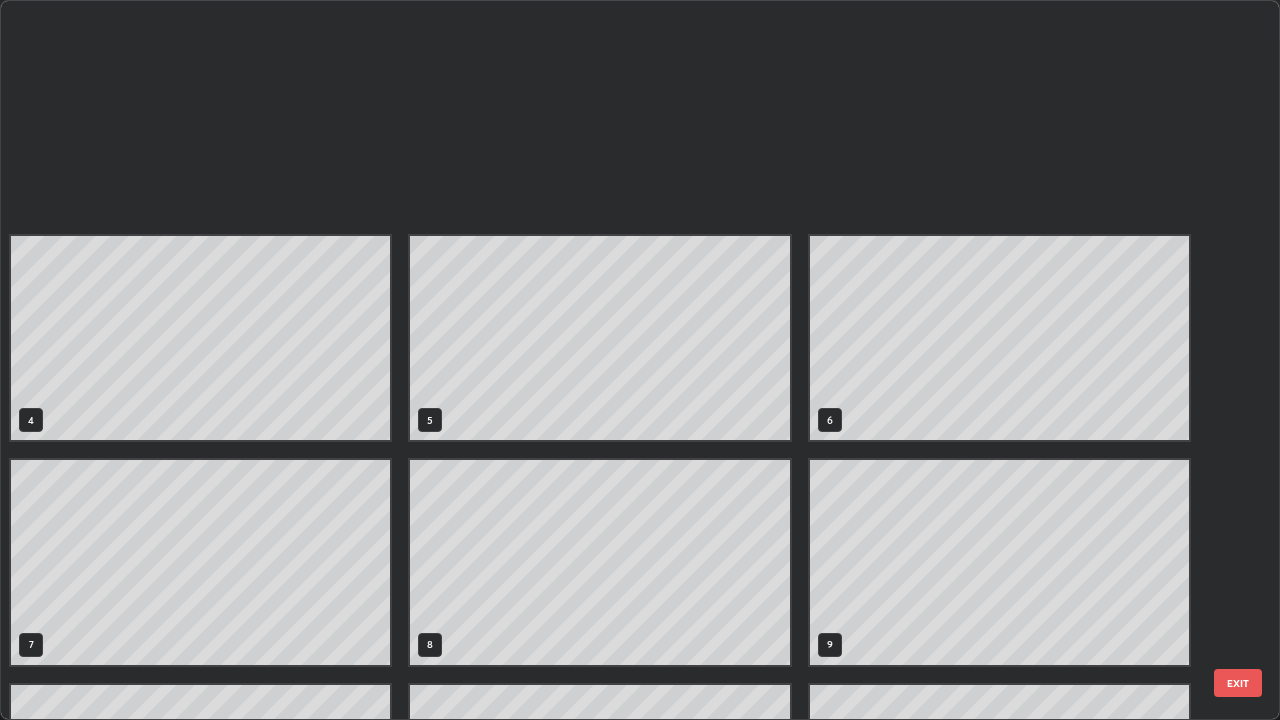 scroll, scrollTop: 629, scrollLeft: 0, axis: vertical 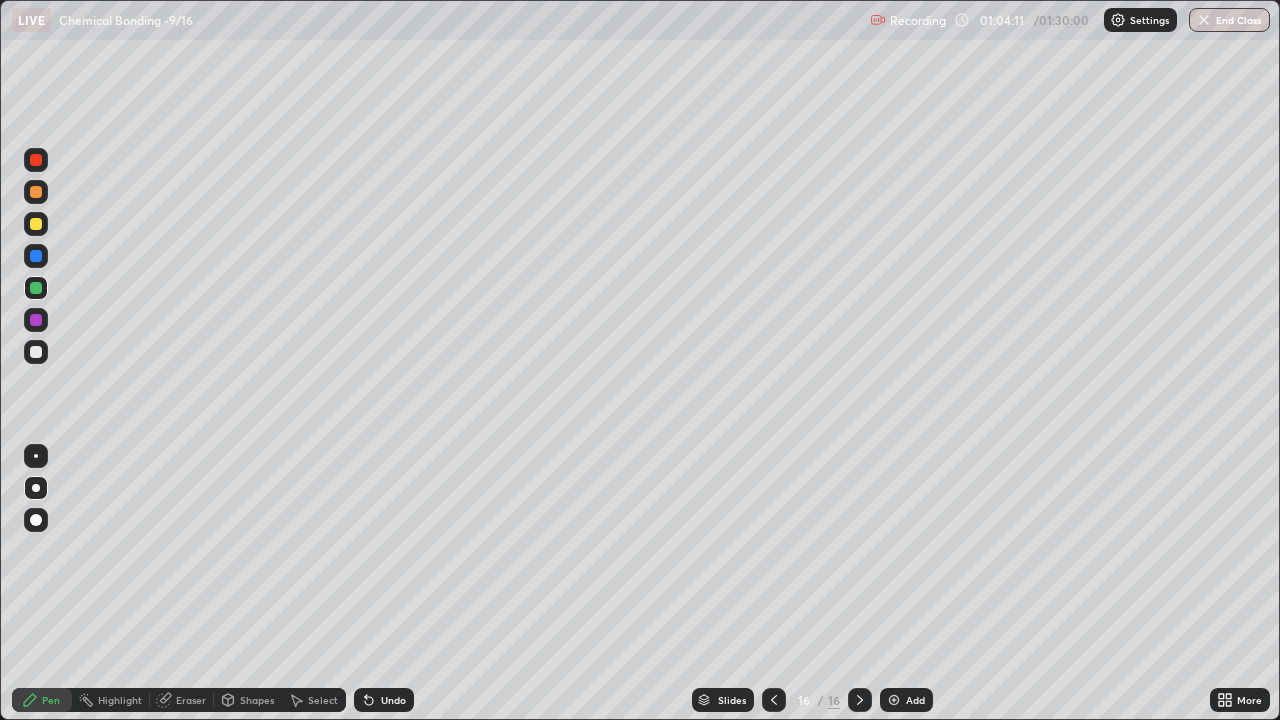 click on "Add" at bounding box center [906, 700] 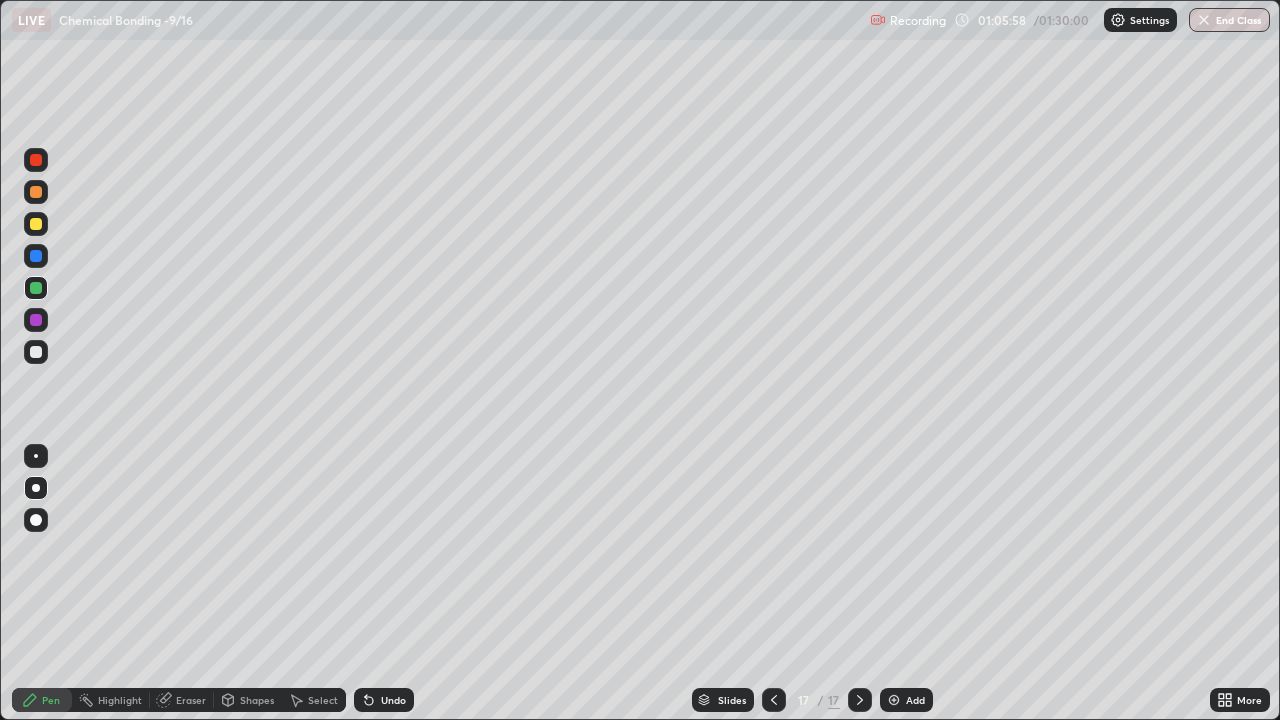 click on "Shapes" at bounding box center [257, 700] 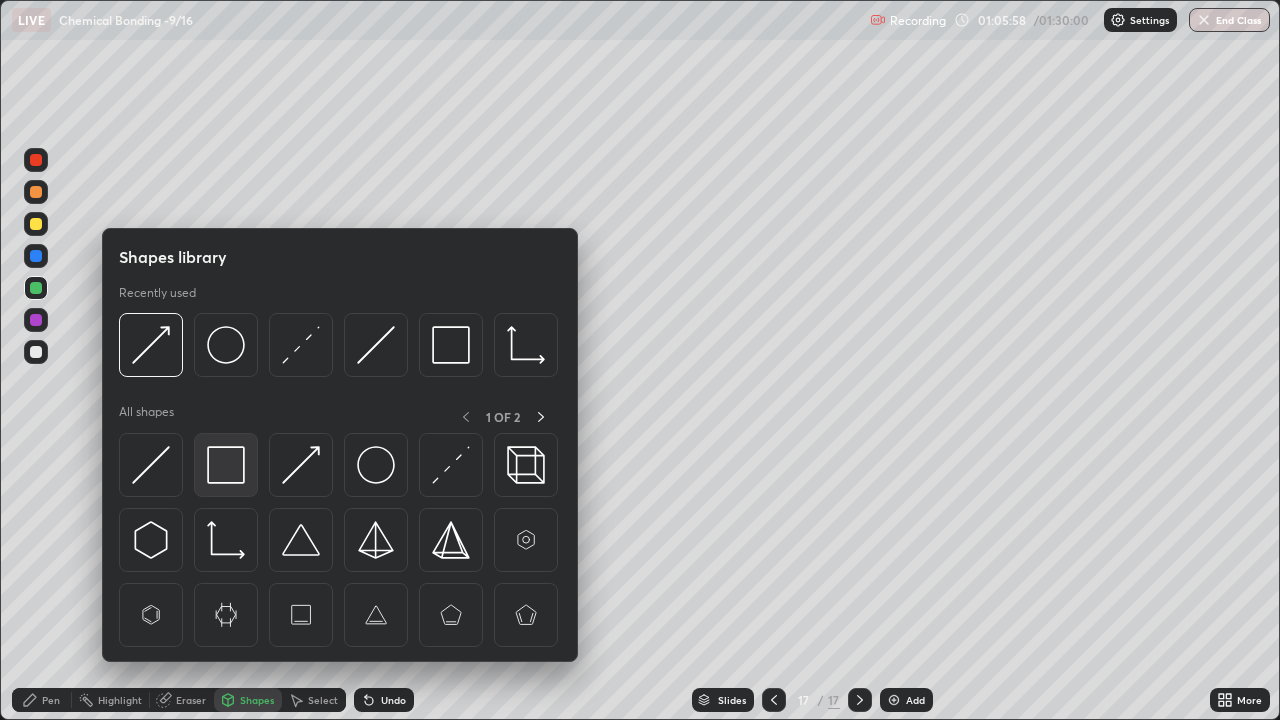 click at bounding box center (226, 465) 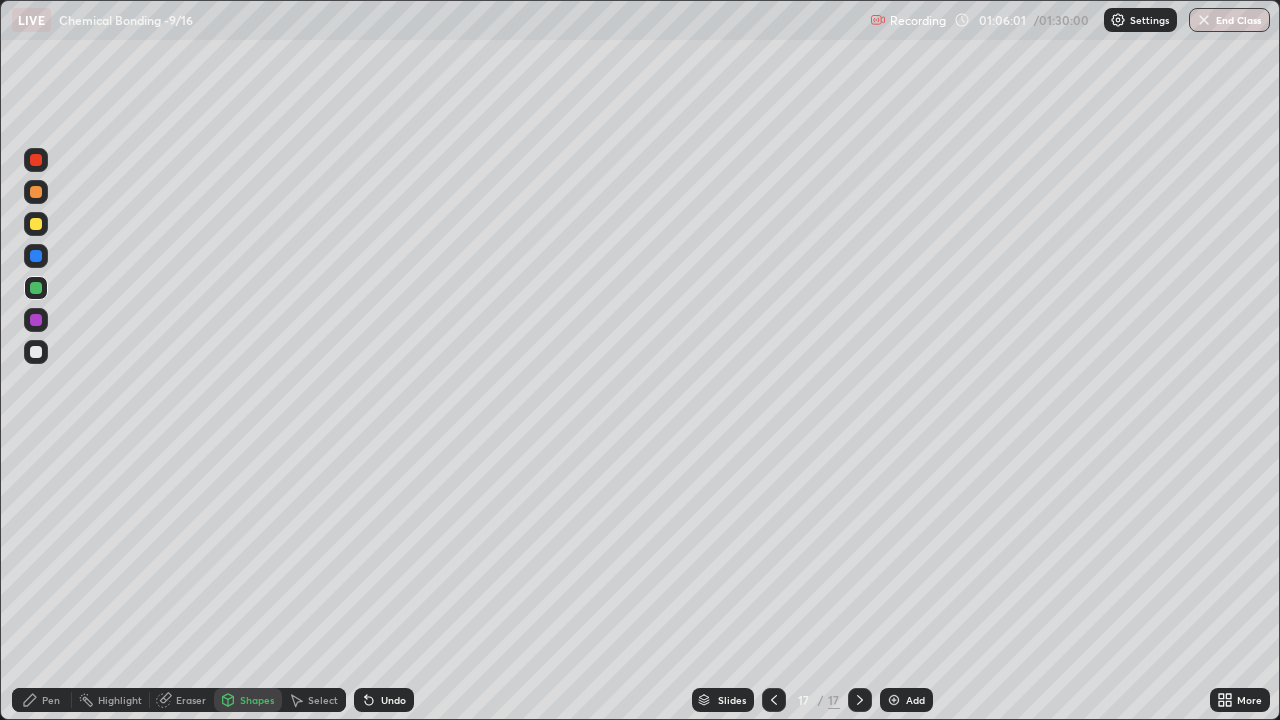 click on "Pen" at bounding box center [51, 700] 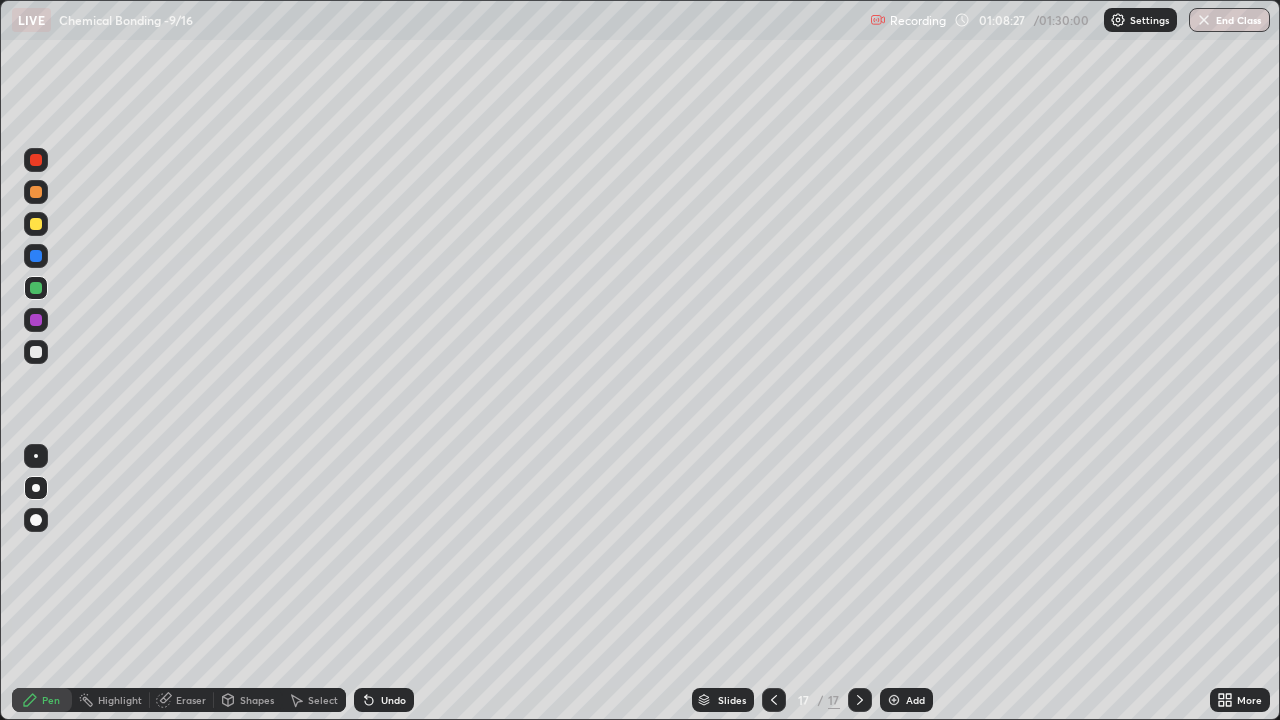 click on "Add" at bounding box center (915, 700) 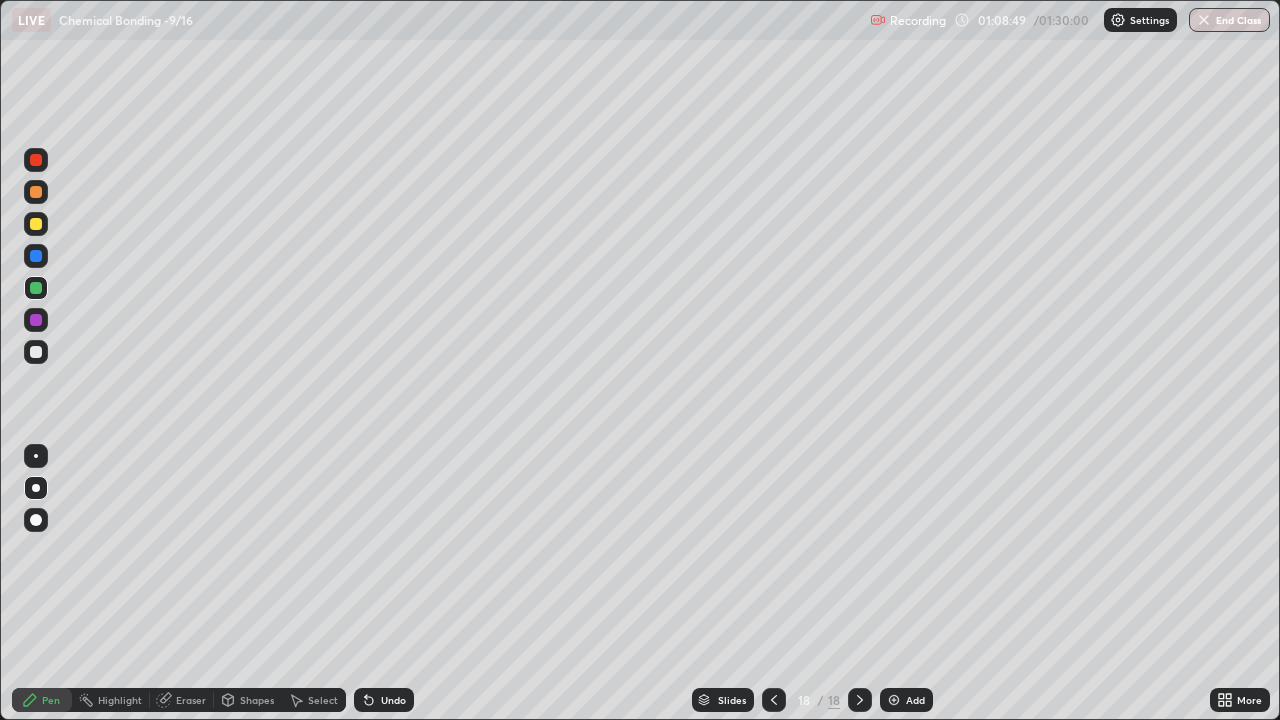 click at bounding box center (36, 352) 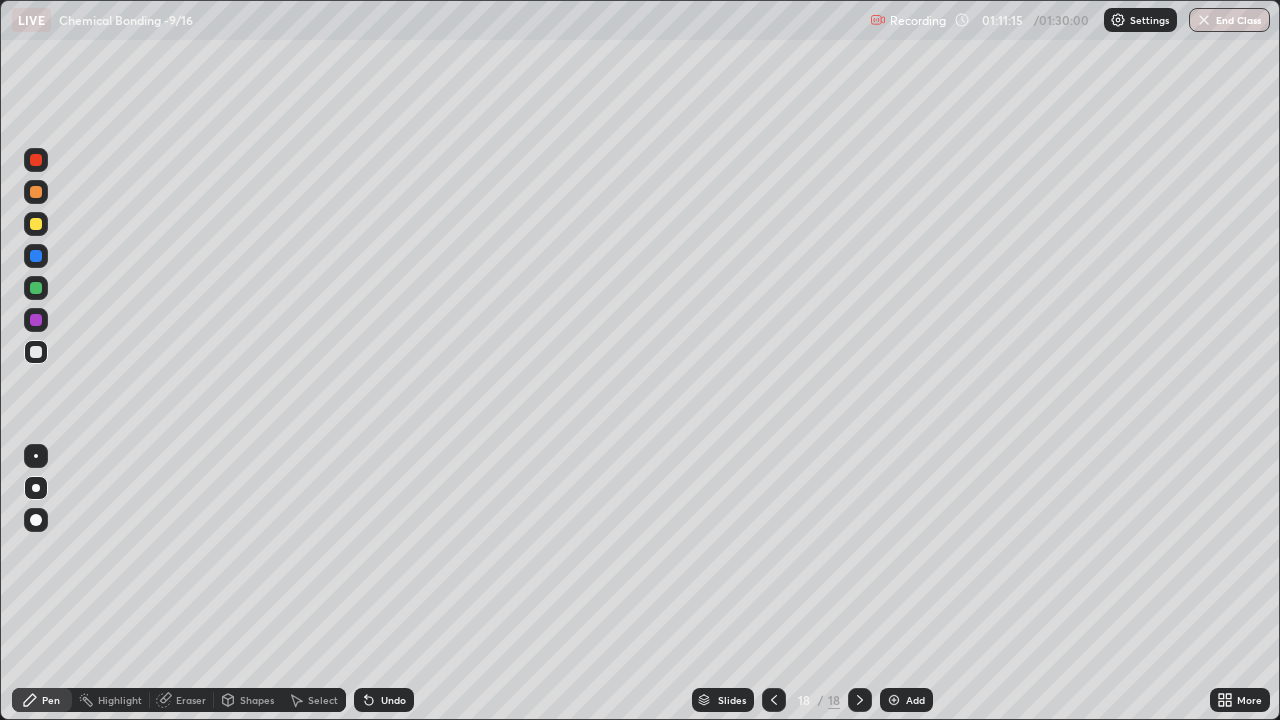 click at bounding box center [894, 700] 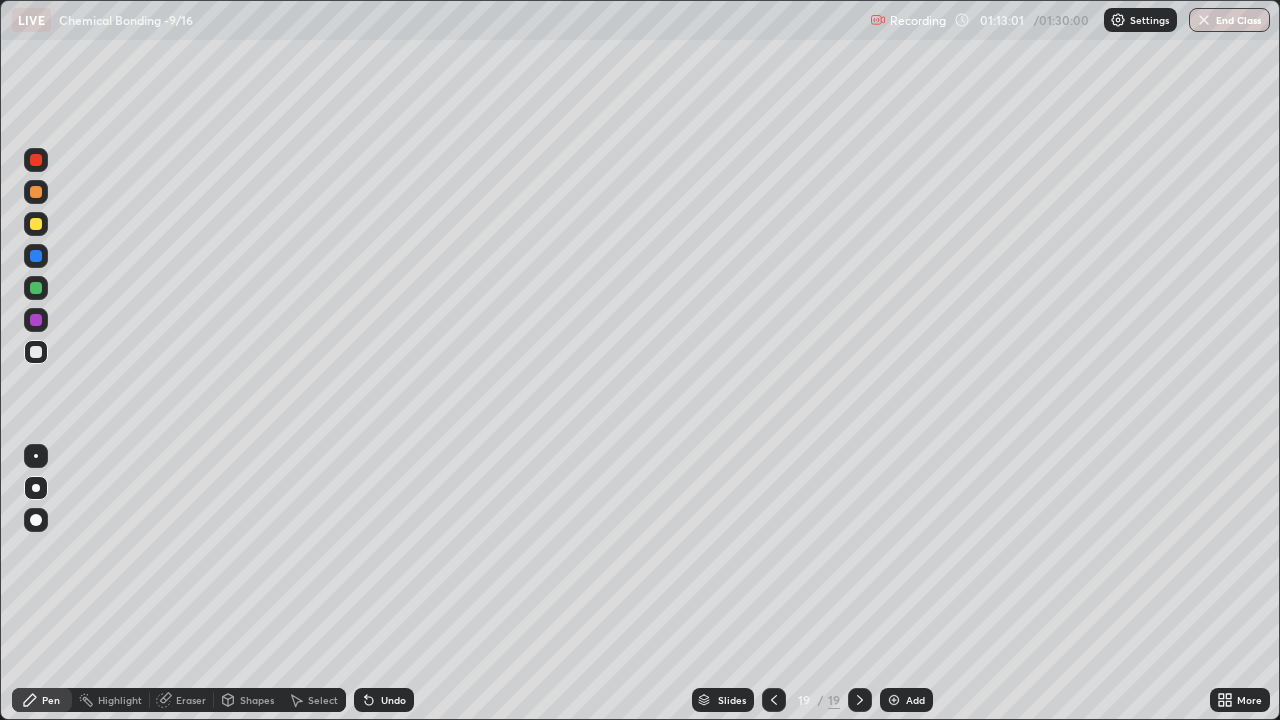 click on "End Class" at bounding box center [1229, 20] 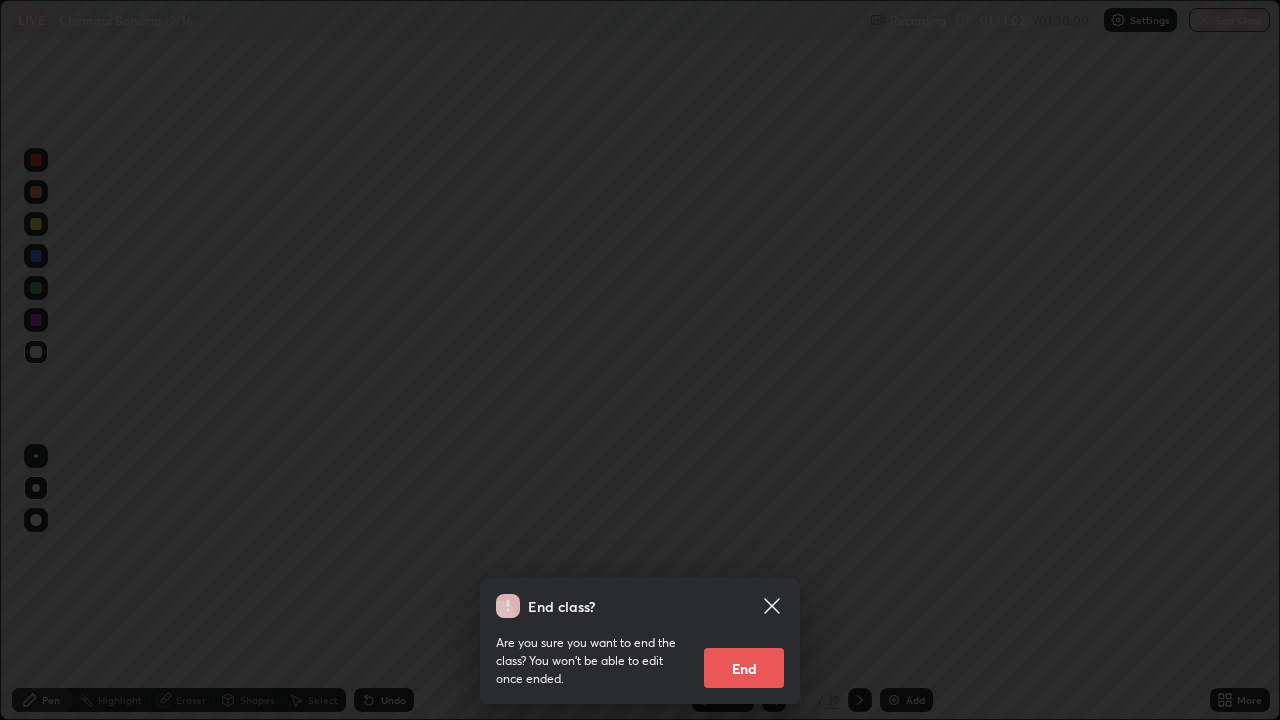 click on "End" at bounding box center (744, 668) 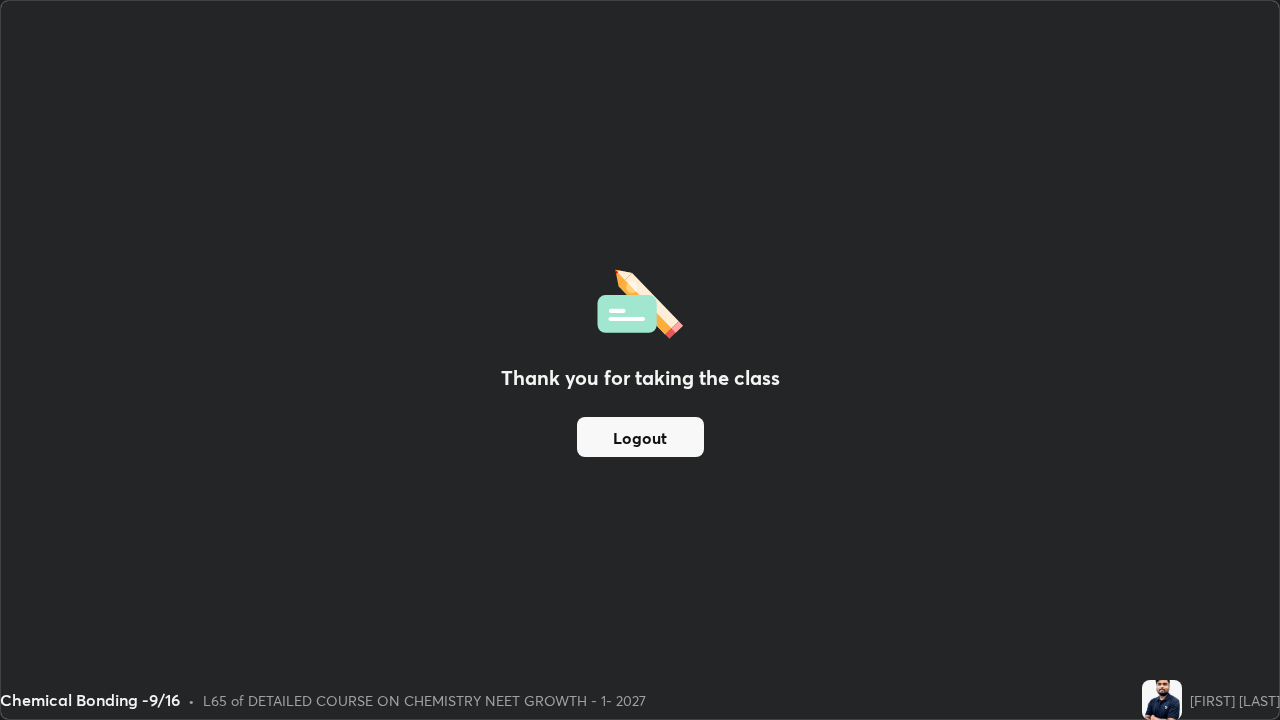 click on "Logout" at bounding box center (640, 437) 